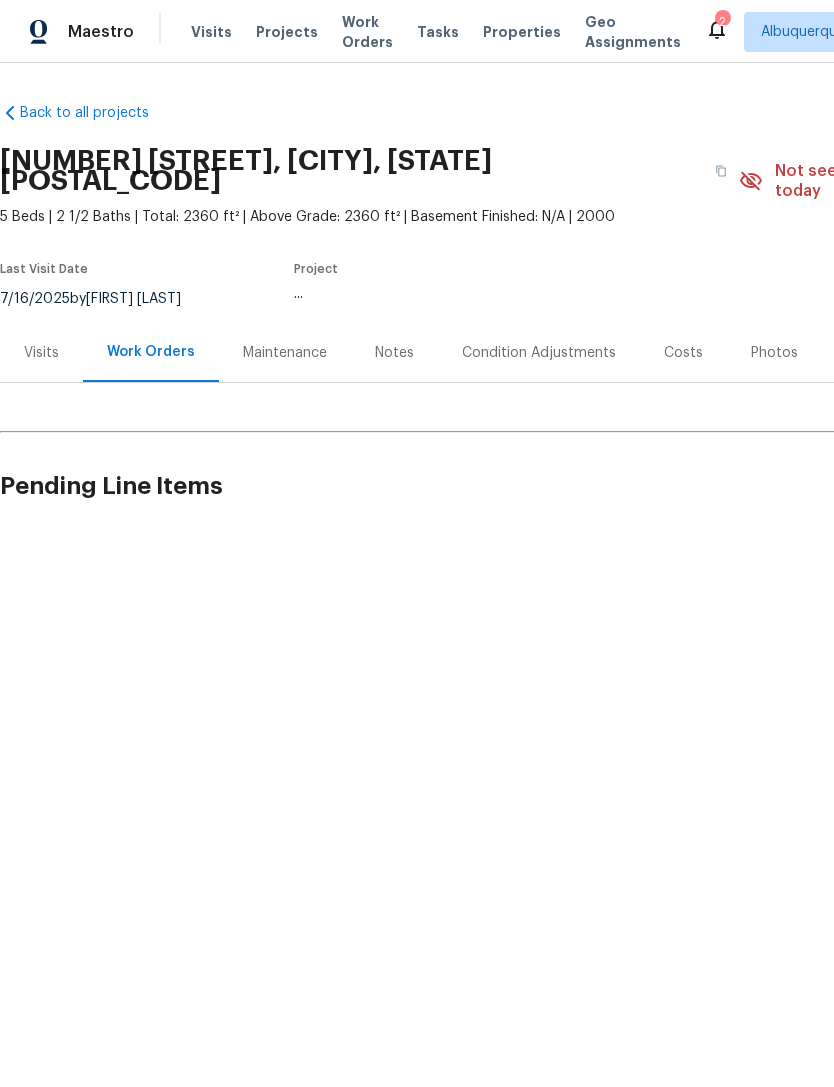 scroll, scrollTop: 0, scrollLeft: 0, axis: both 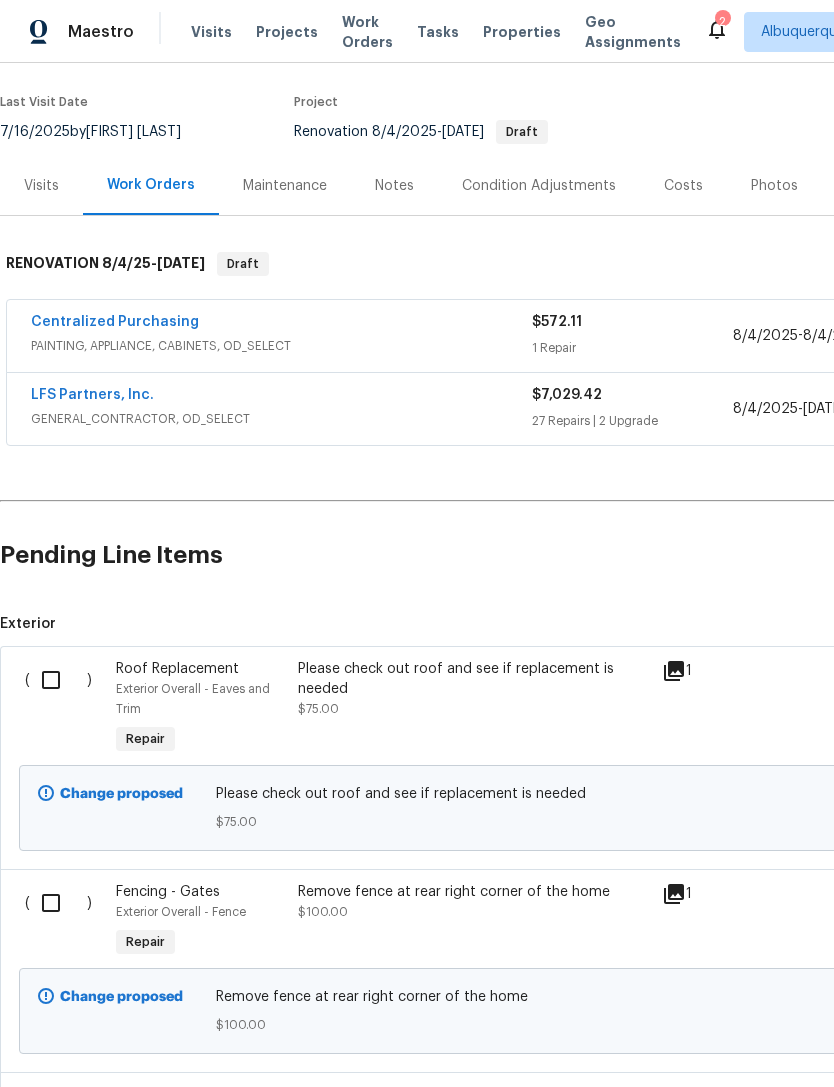 click at bounding box center [58, 680] 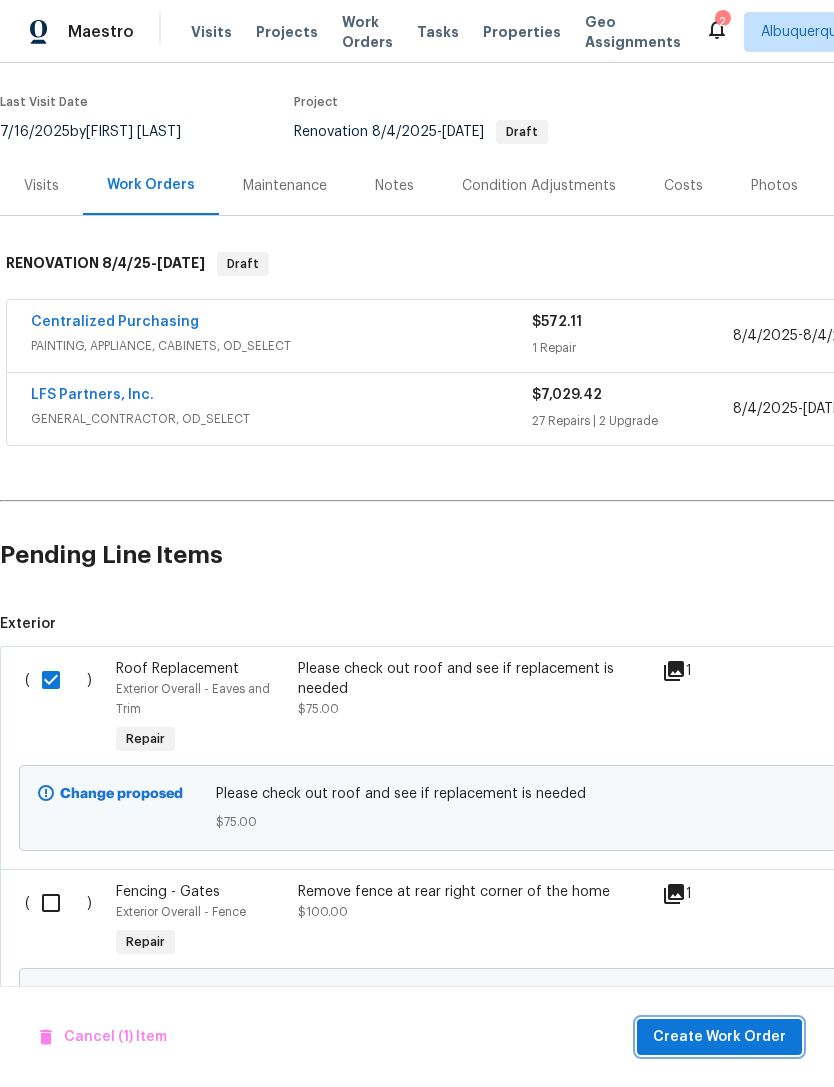 click on "Create Work Order" at bounding box center (719, 1037) 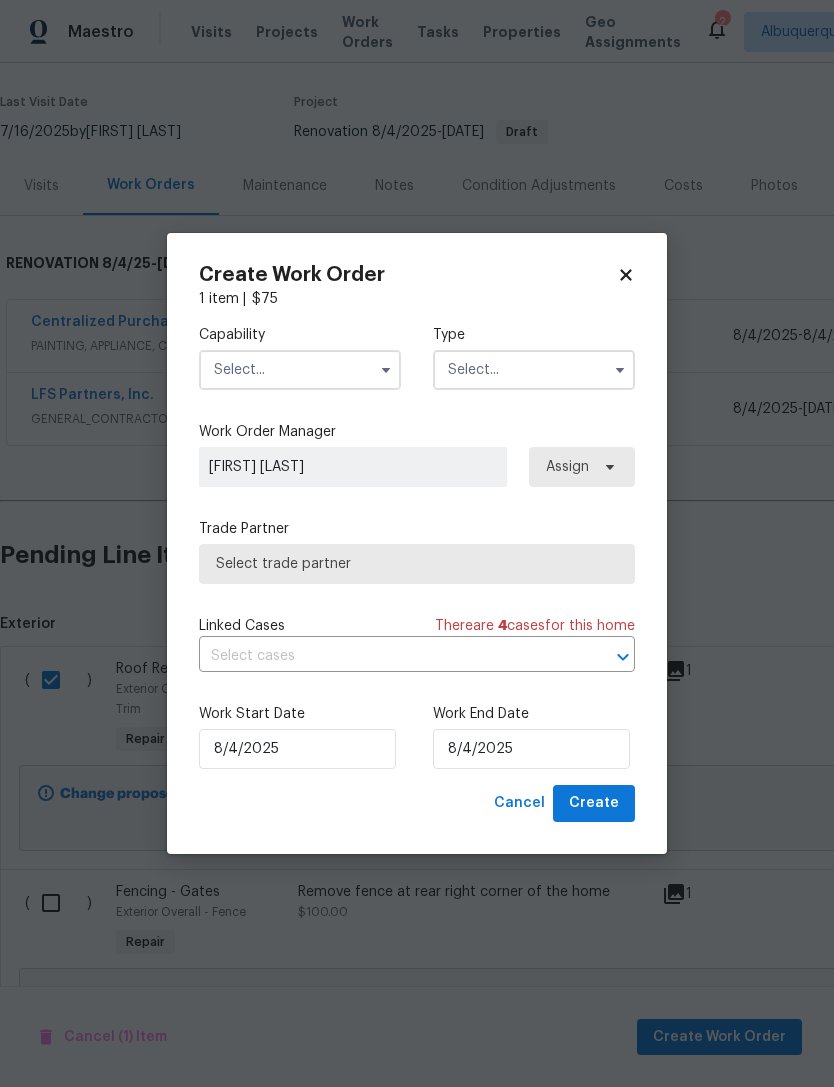 click at bounding box center (300, 370) 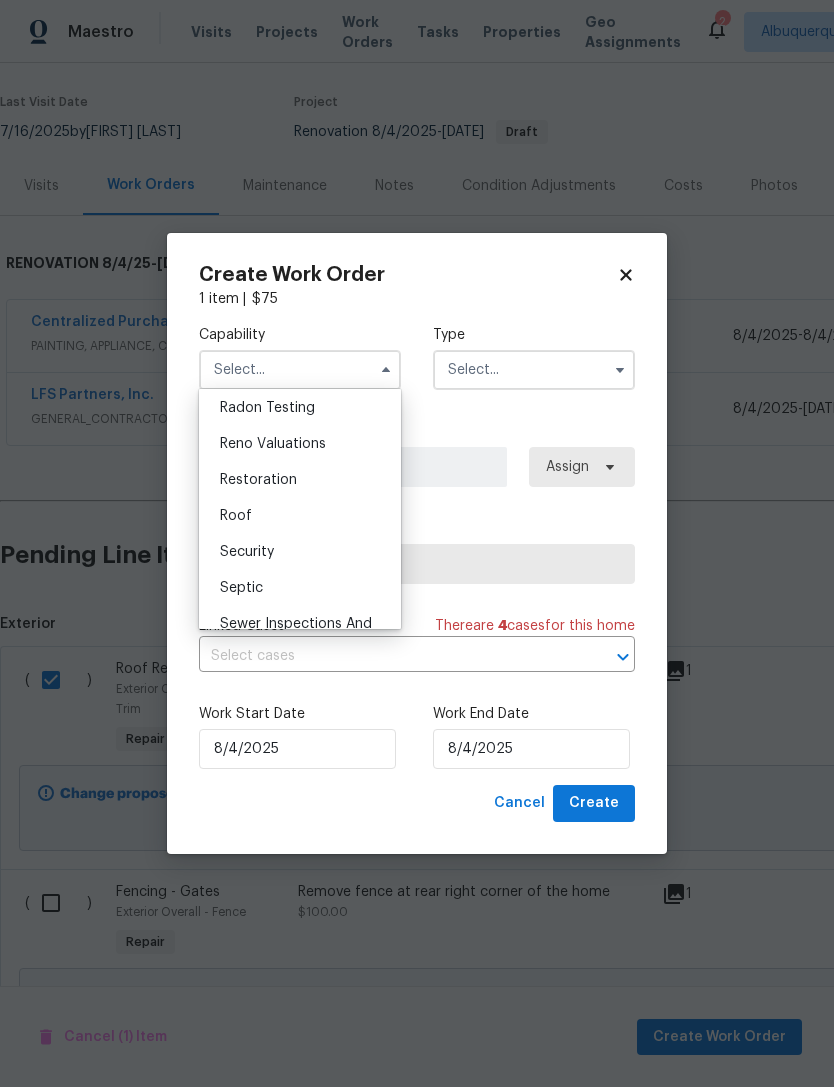 scroll, scrollTop: 1932, scrollLeft: 0, axis: vertical 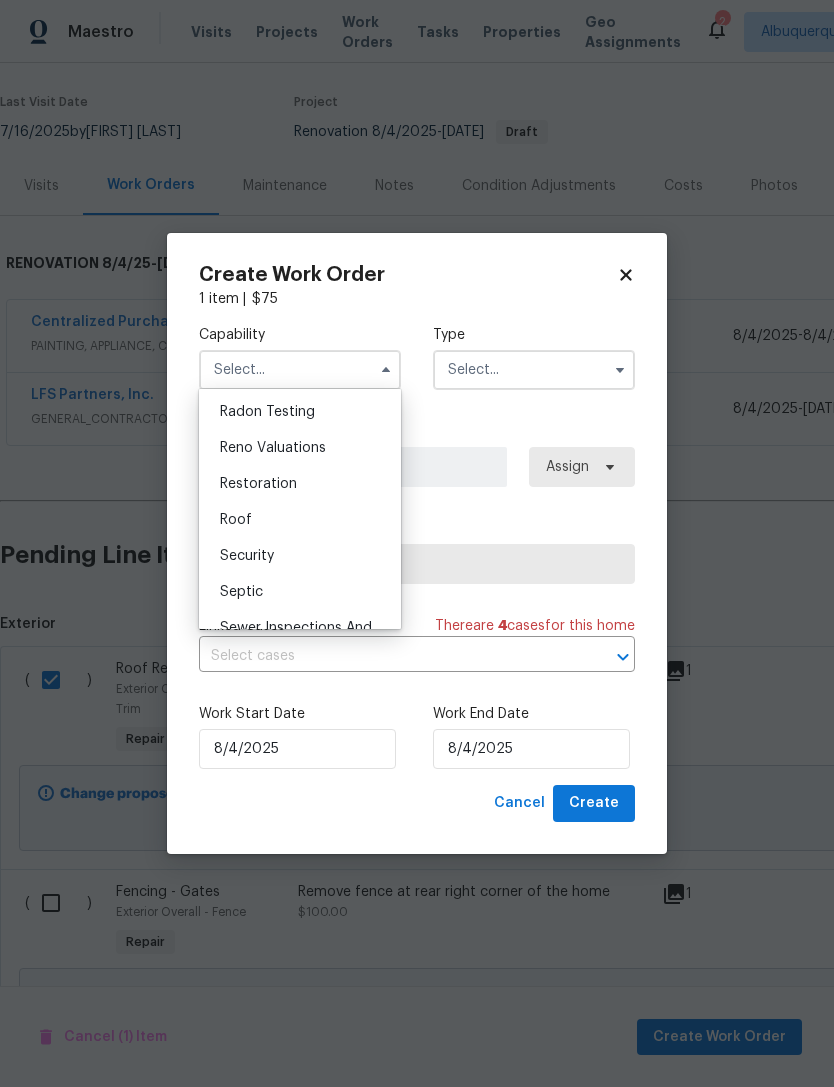 click on "Roof" at bounding box center (300, 520) 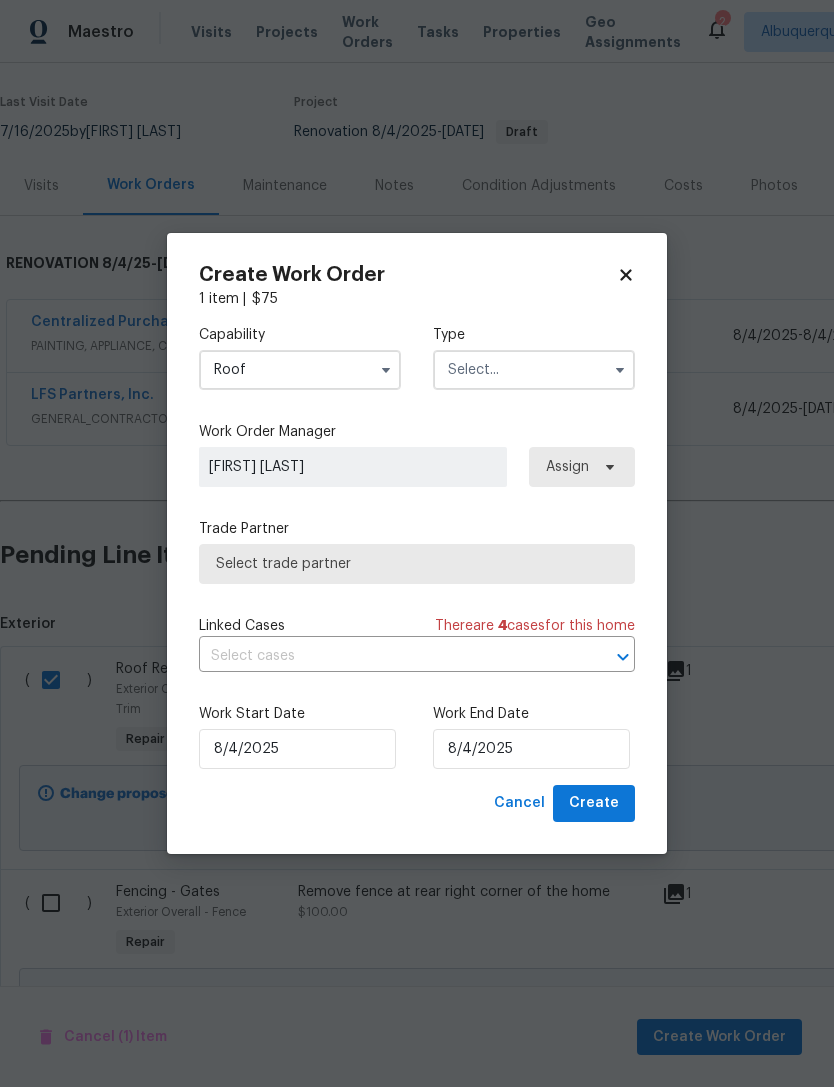 click at bounding box center (534, 370) 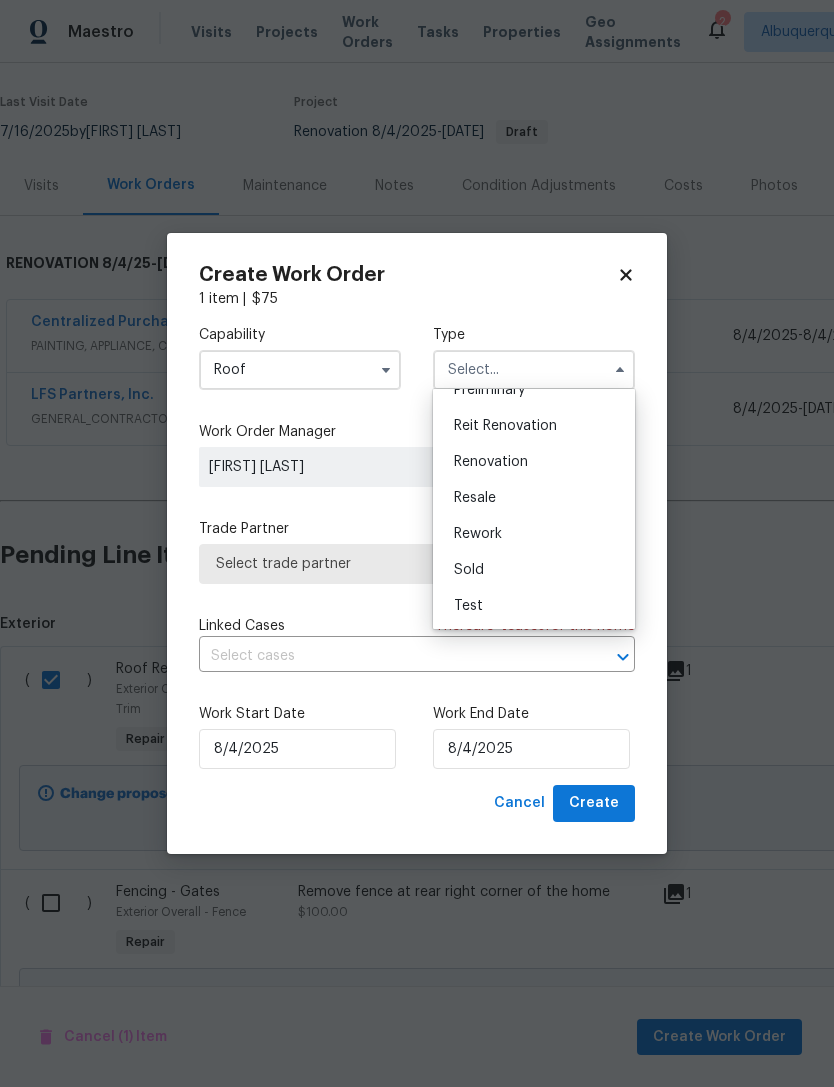 scroll, scrollTop: 454, scrollLeft: 0, axis: vertical 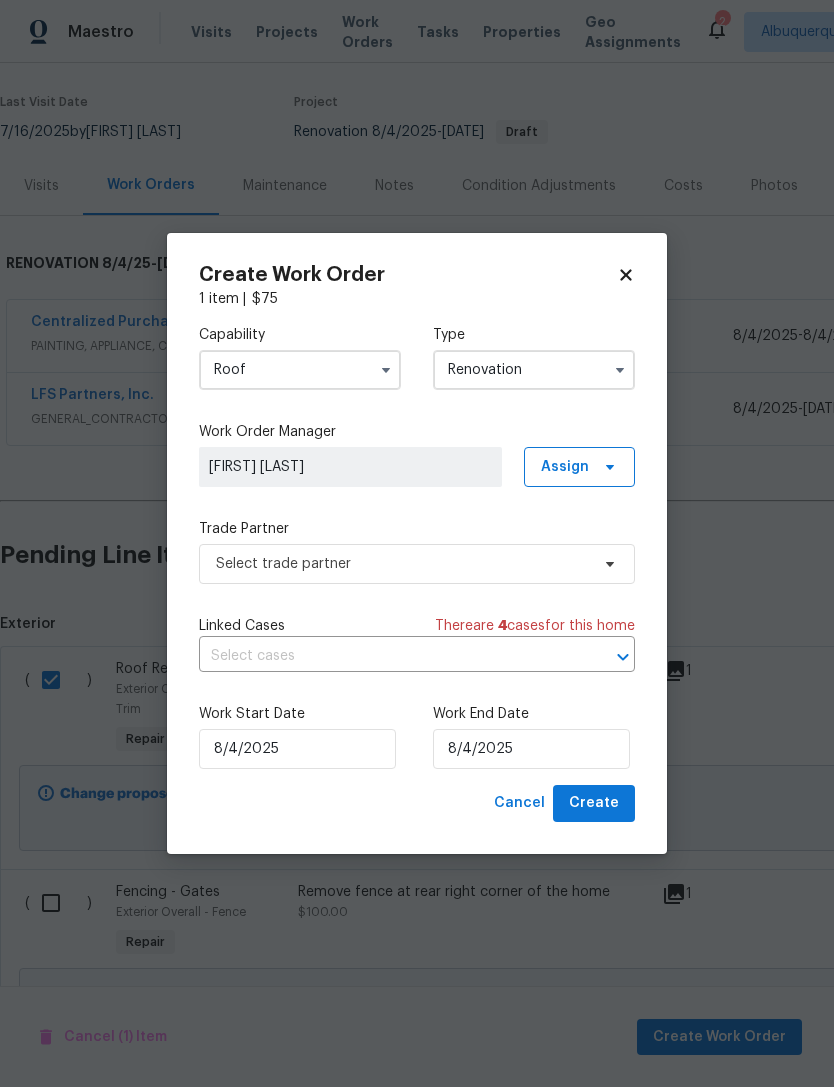 type on "Renovation" 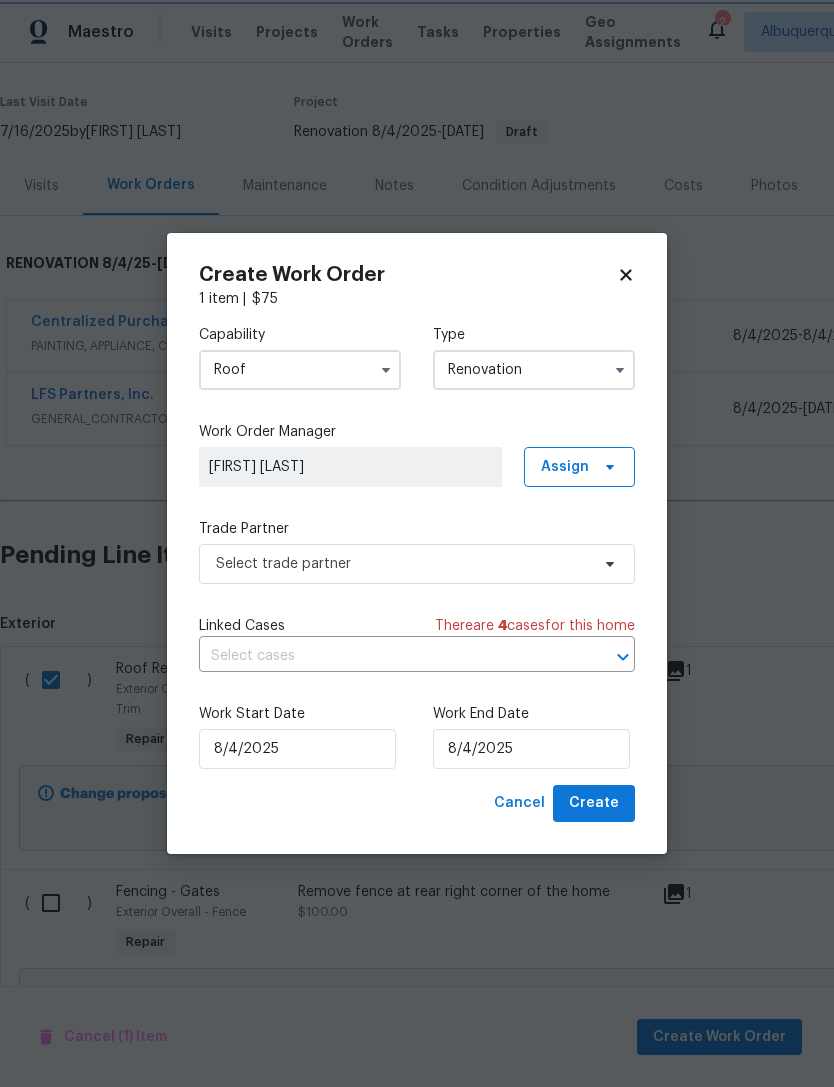 scroll, scrollTop: 0, scrollLeft: 0, axis: both 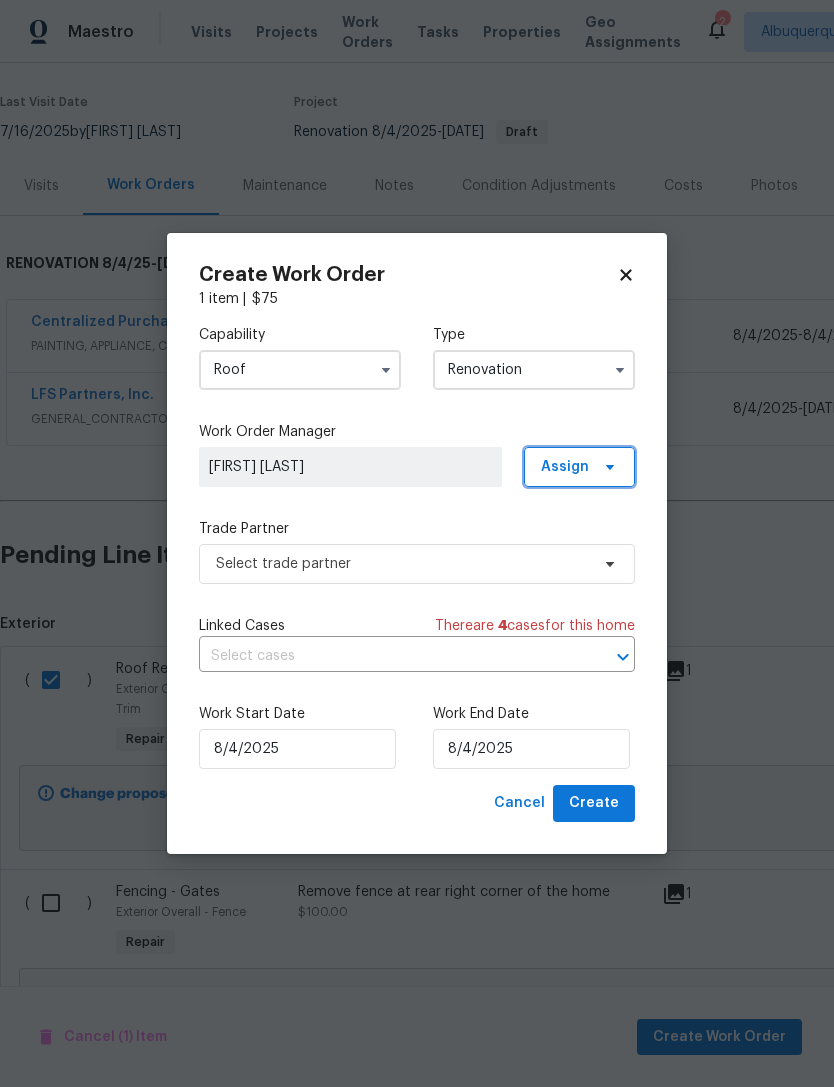 click 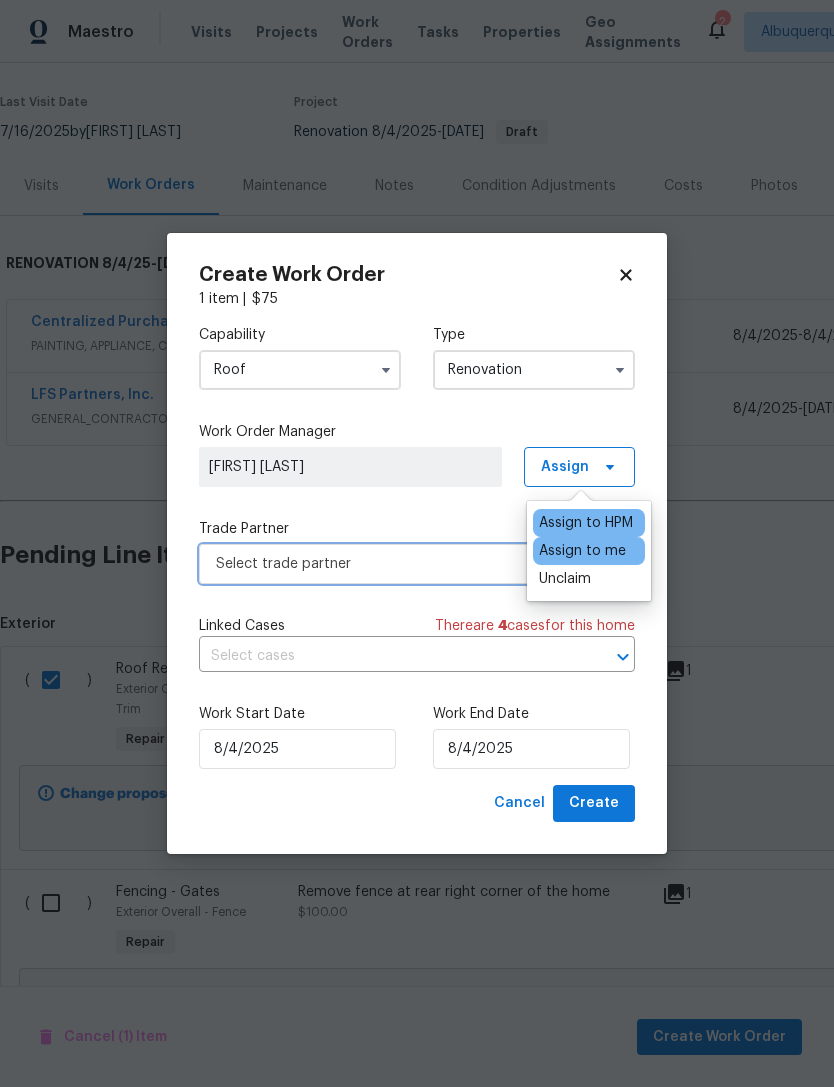 click on "Select trade partner" at bounding box center (402, 564) 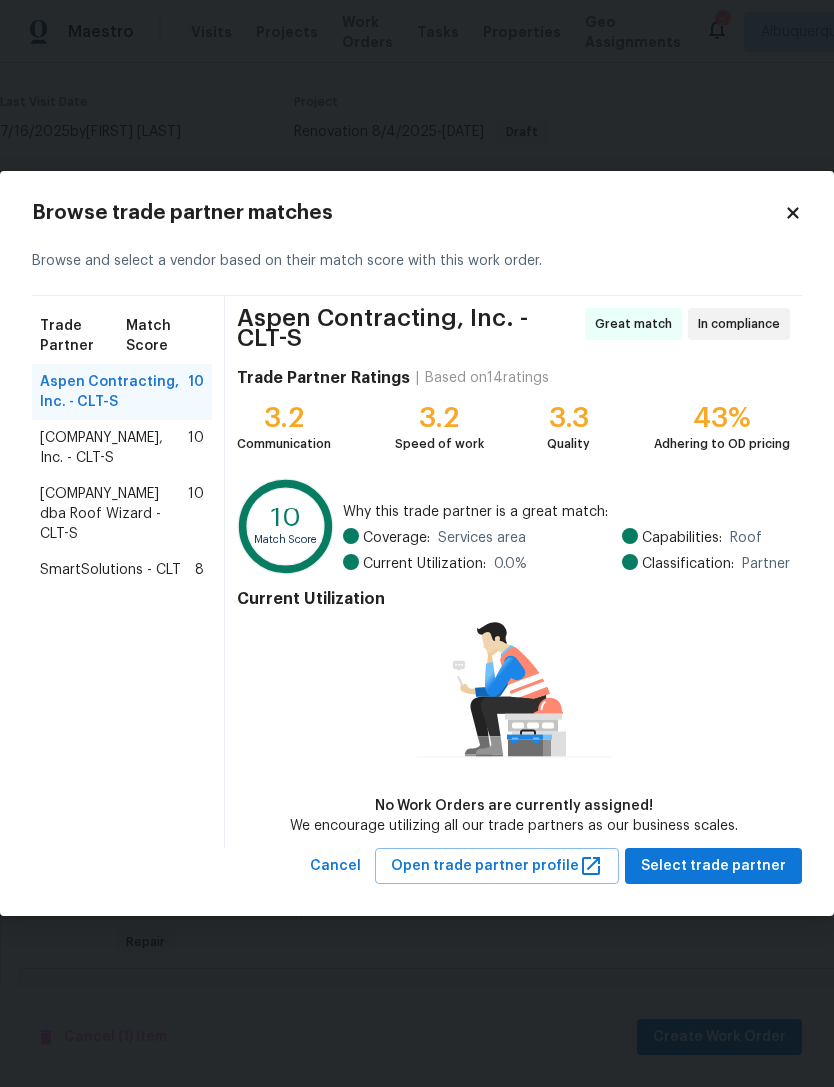 click on "[COMPANY_NAME], Inc. - CLT-S" at bounding box center (114, 448) 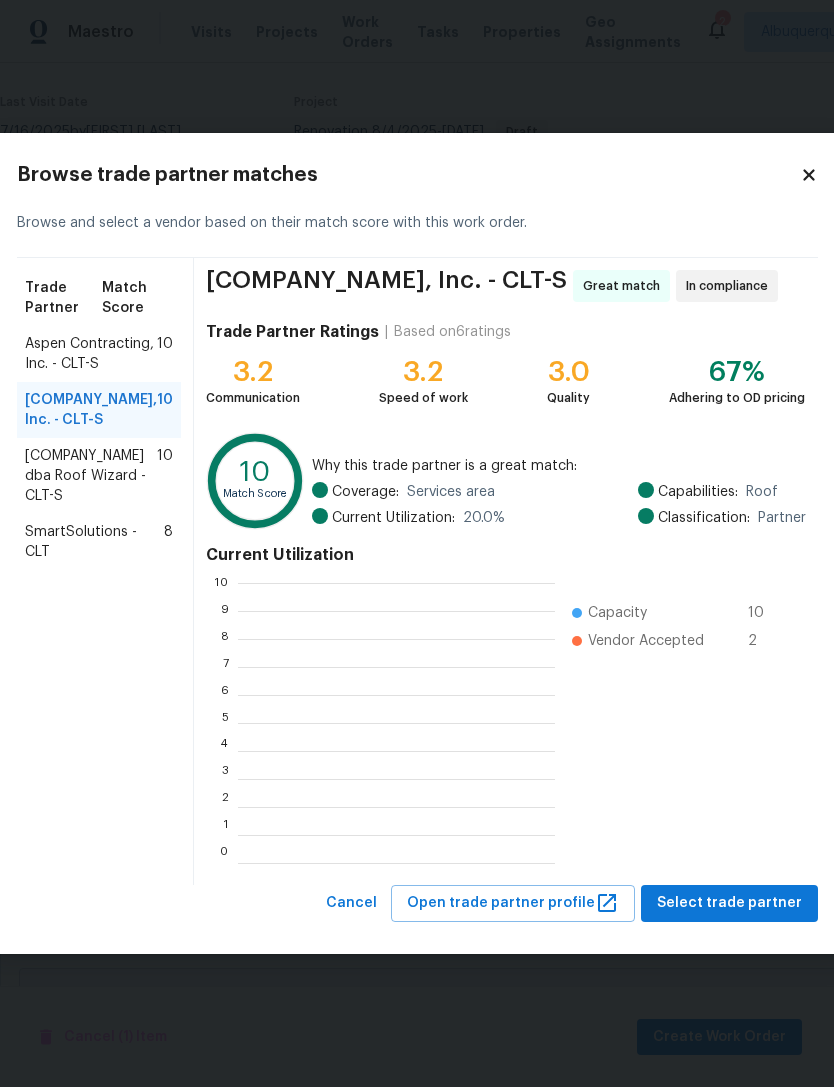 scroll, scrollTop: 2, scrollLeft: 2, axis: both 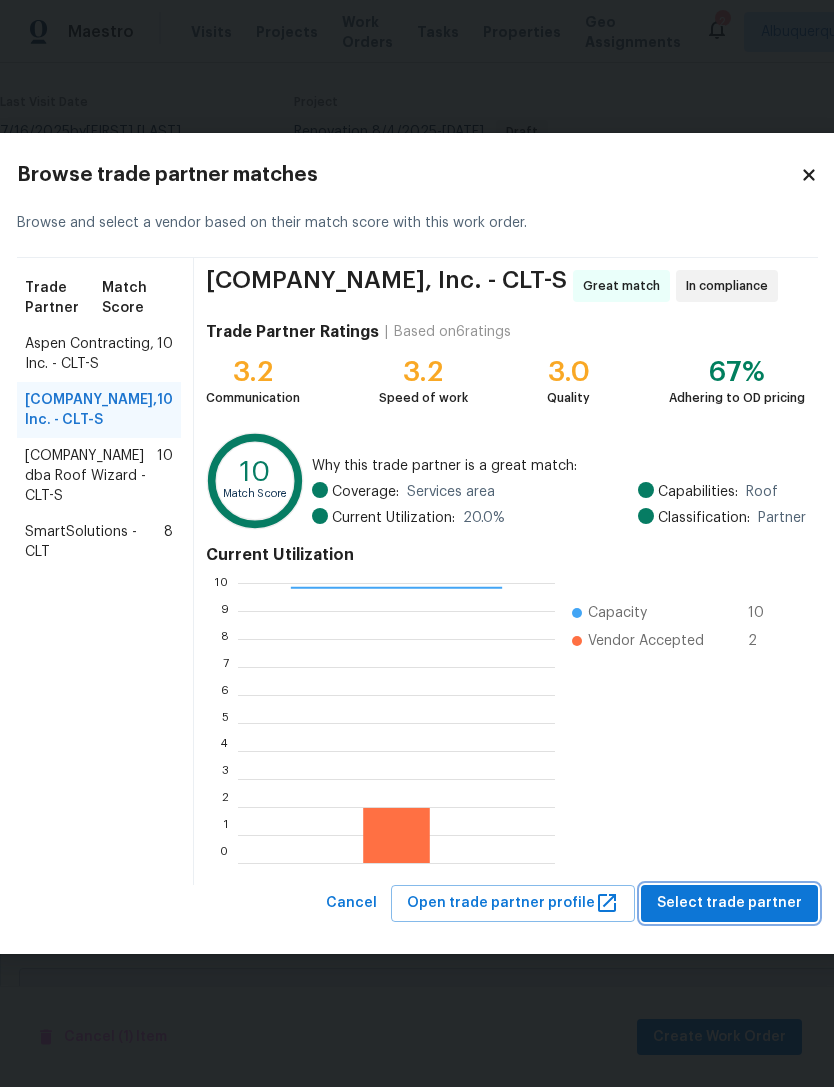 click on "Select trade partner" at bounding box center [729, 903] 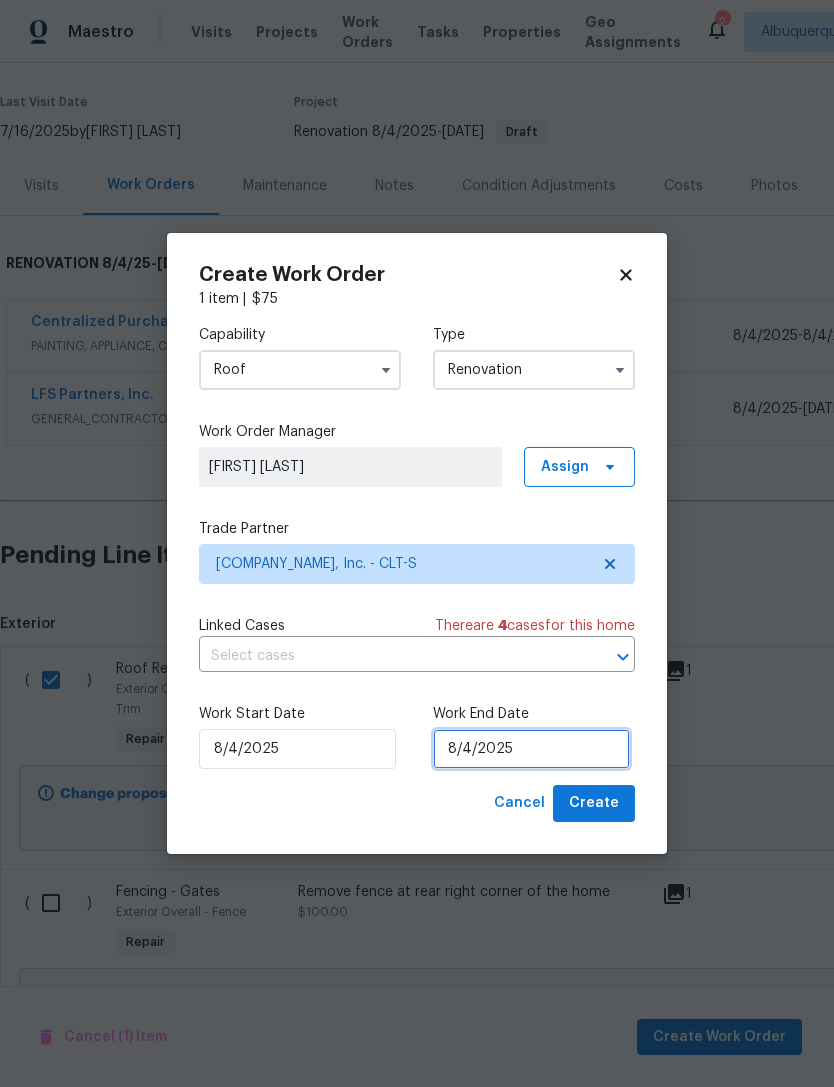 click on "8/4/2025" at bounding box center (531, 749) 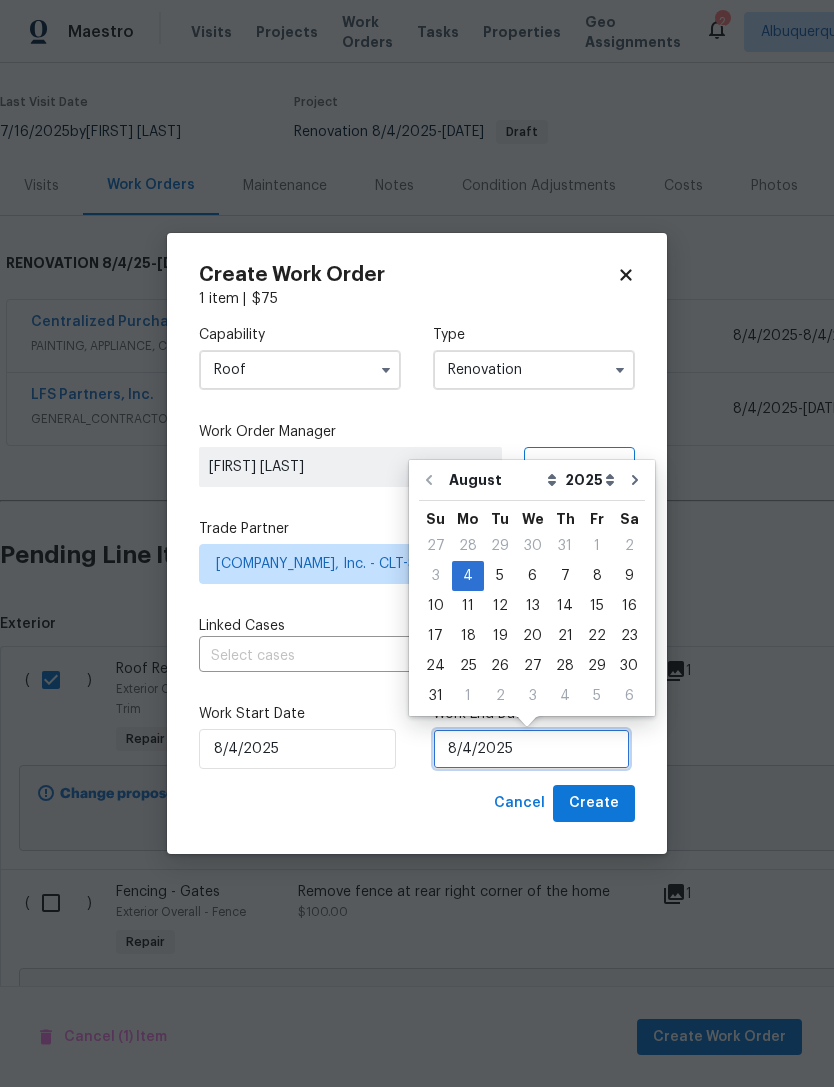 scroll, scrollTop: 37, scrollLeft: 0, axis: vertical 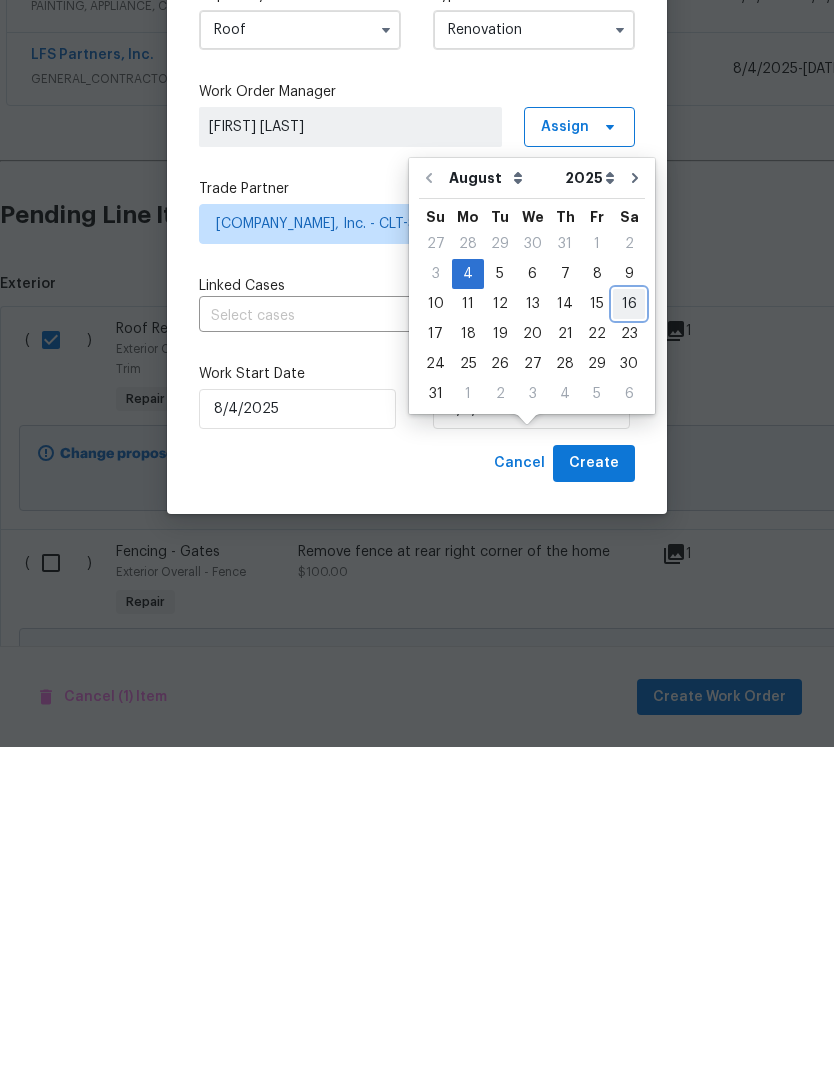 click on "16" at bounding box center (629, 644) 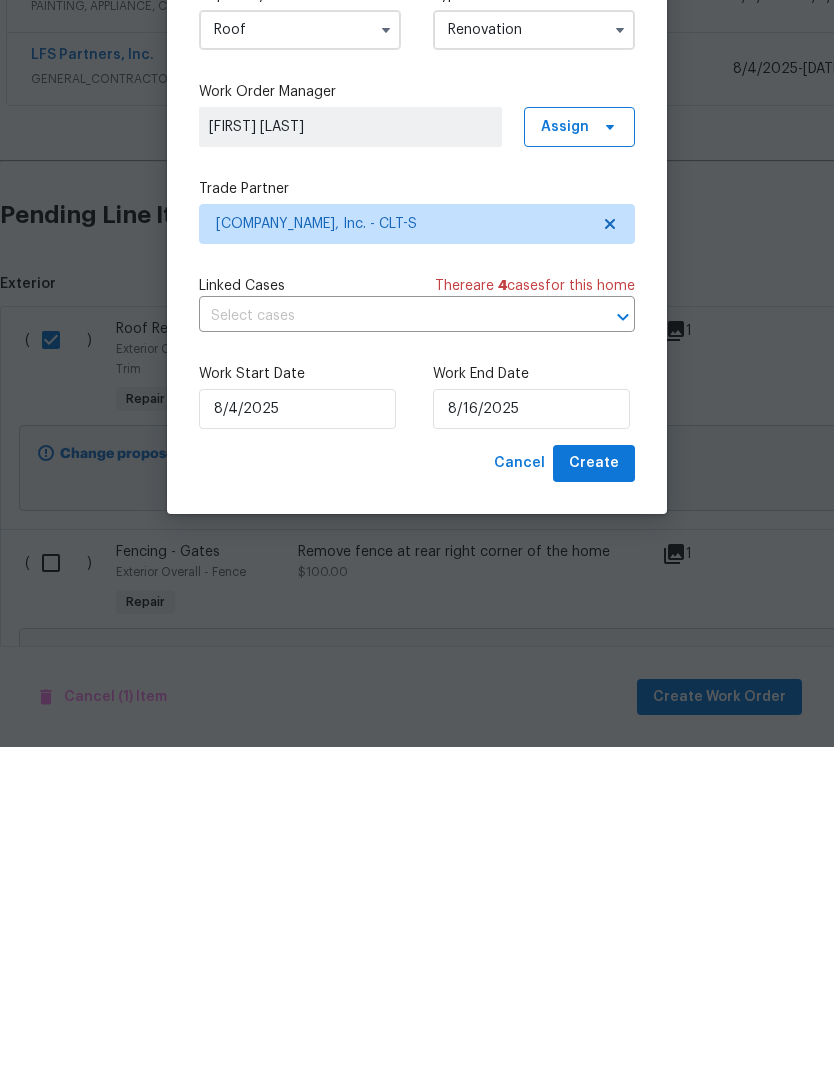 scroll, scrollTop: 64, scrollLeft: 0, axis: vertical 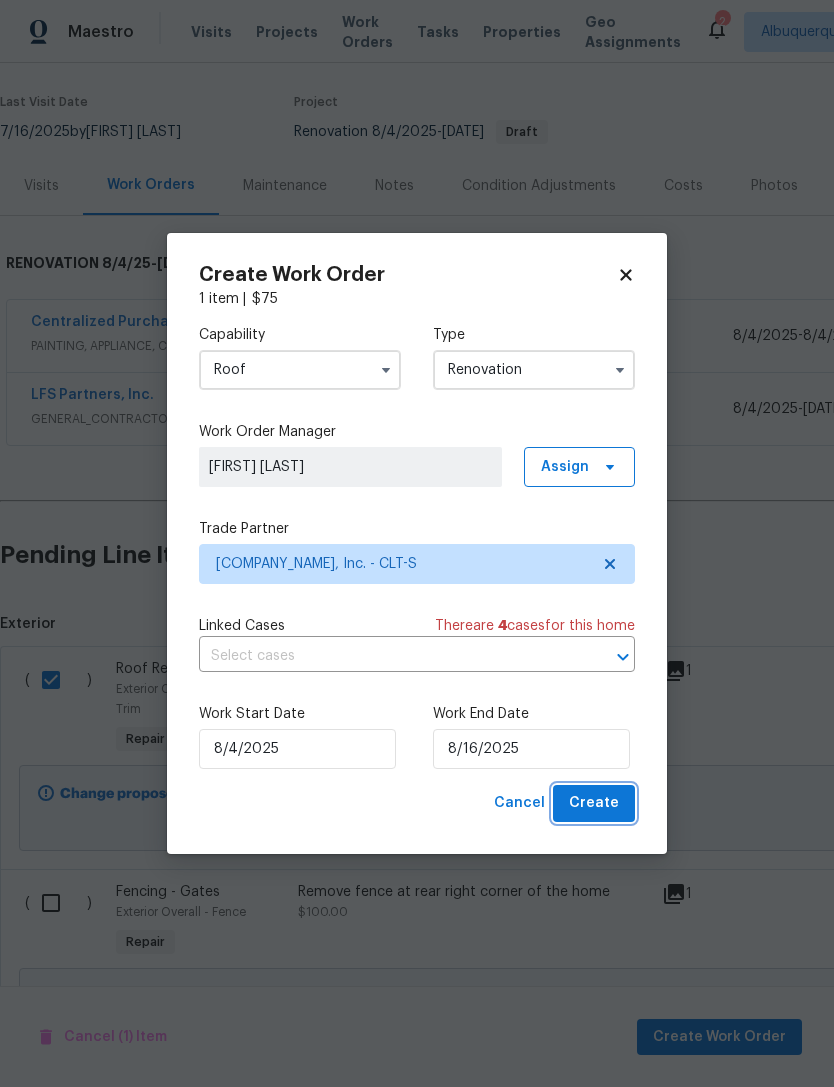 click on "Create" at bounding box center [594, 803] 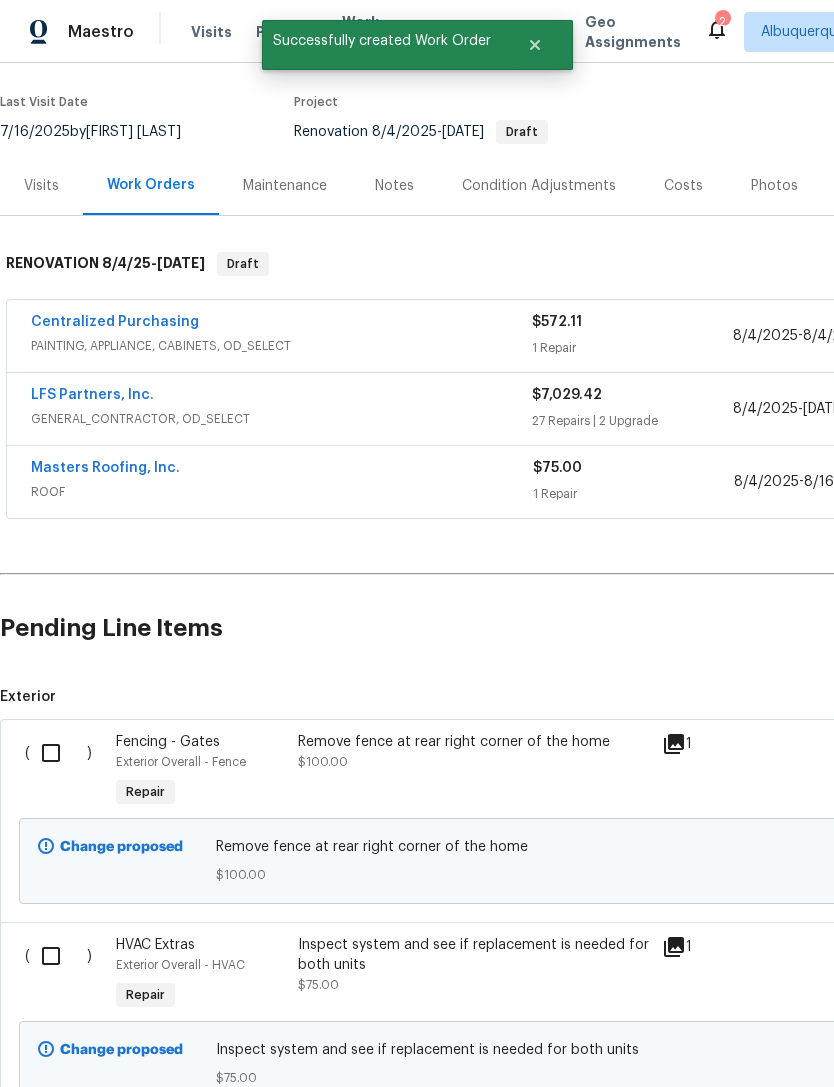click at bounding box center [58, 753] 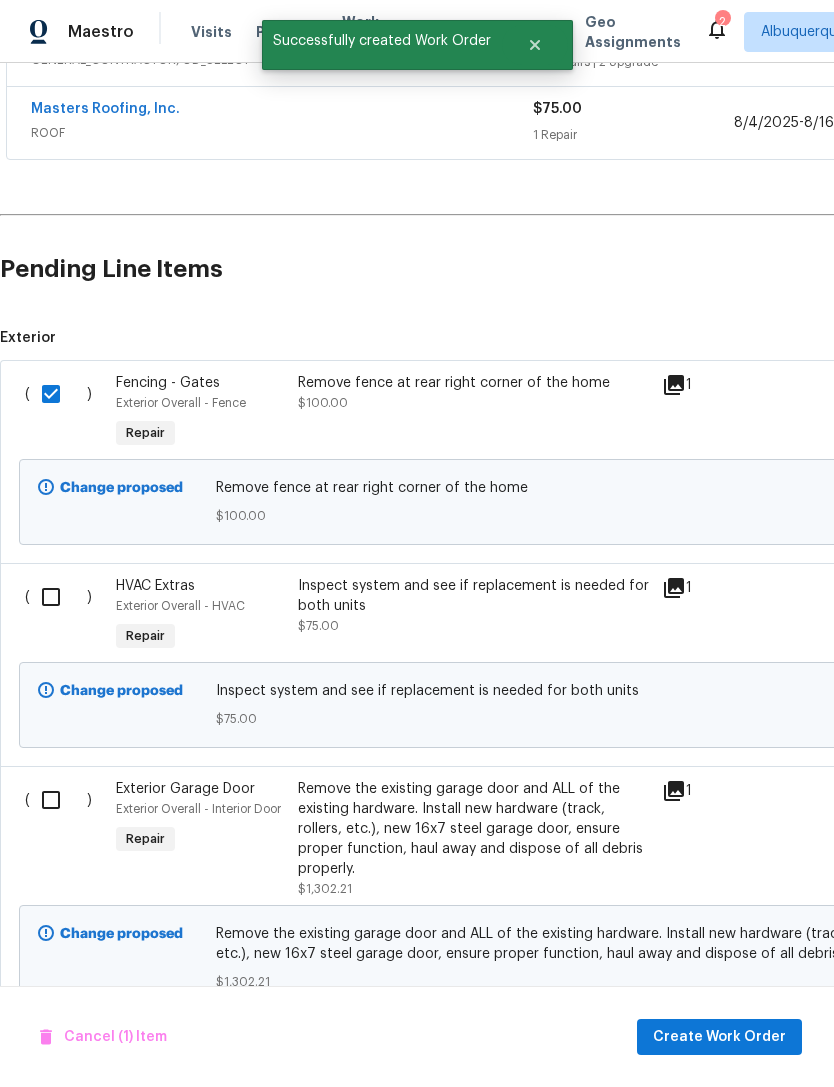 scroll, scrollTop: 506, scrollLeft: 0, axis: vertical 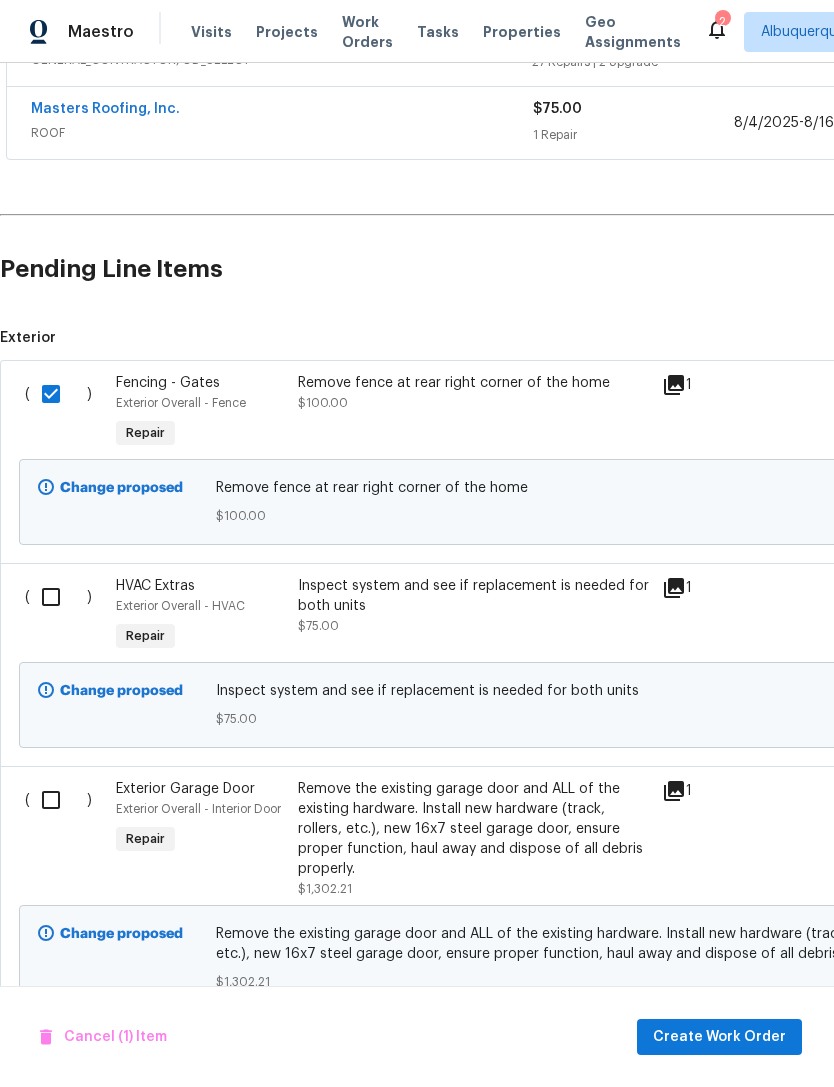 click at bounding box center (58, 800) 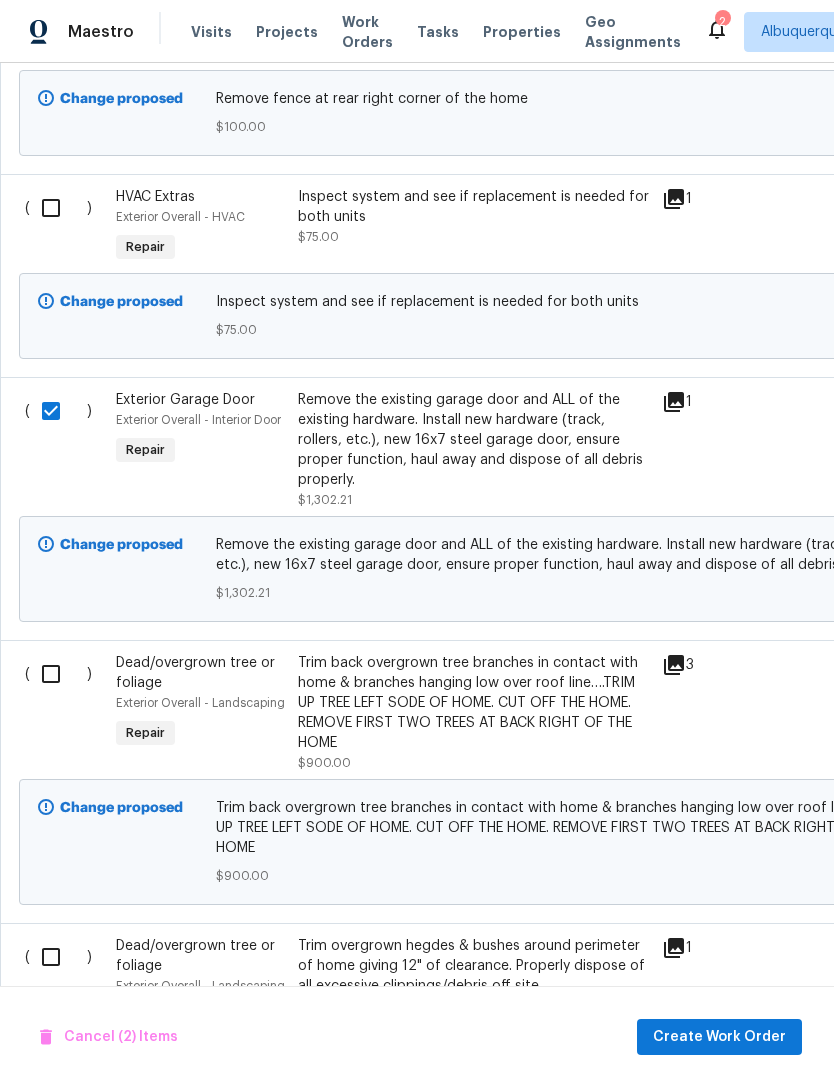 scroll, scrollTop: 896, scrollLeft: 0, axis: vertical 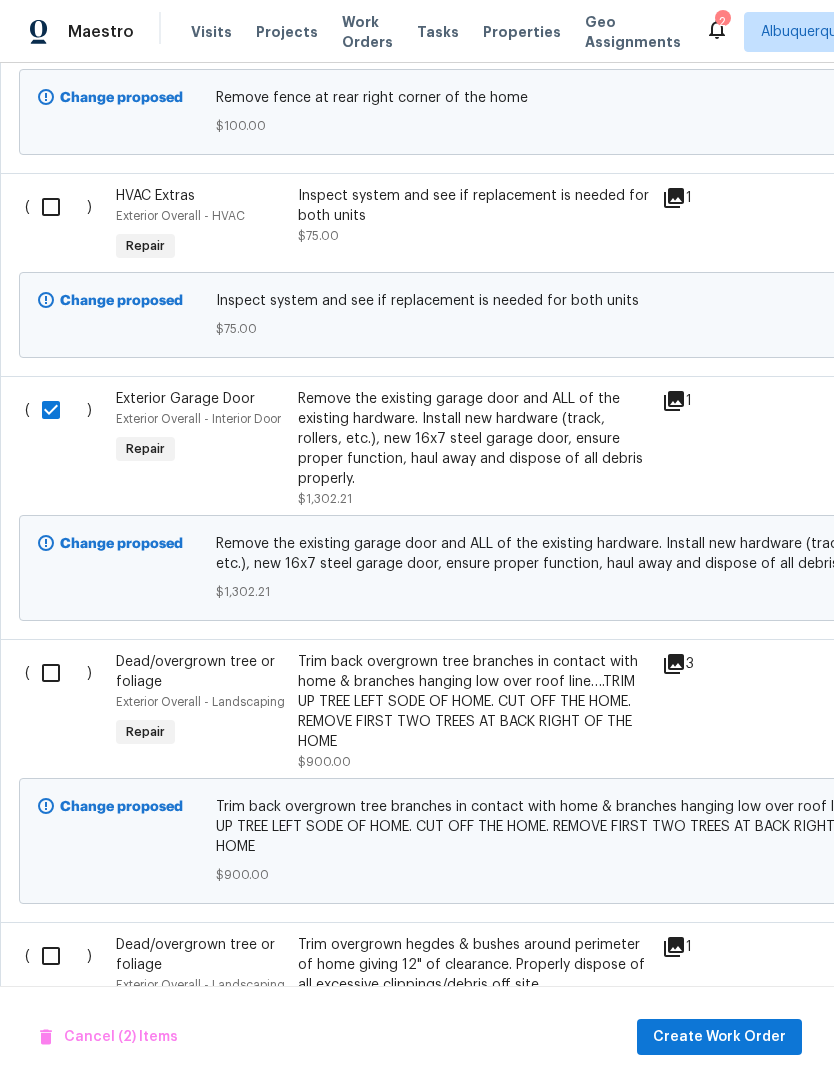 click at bounding box center [58, 673] 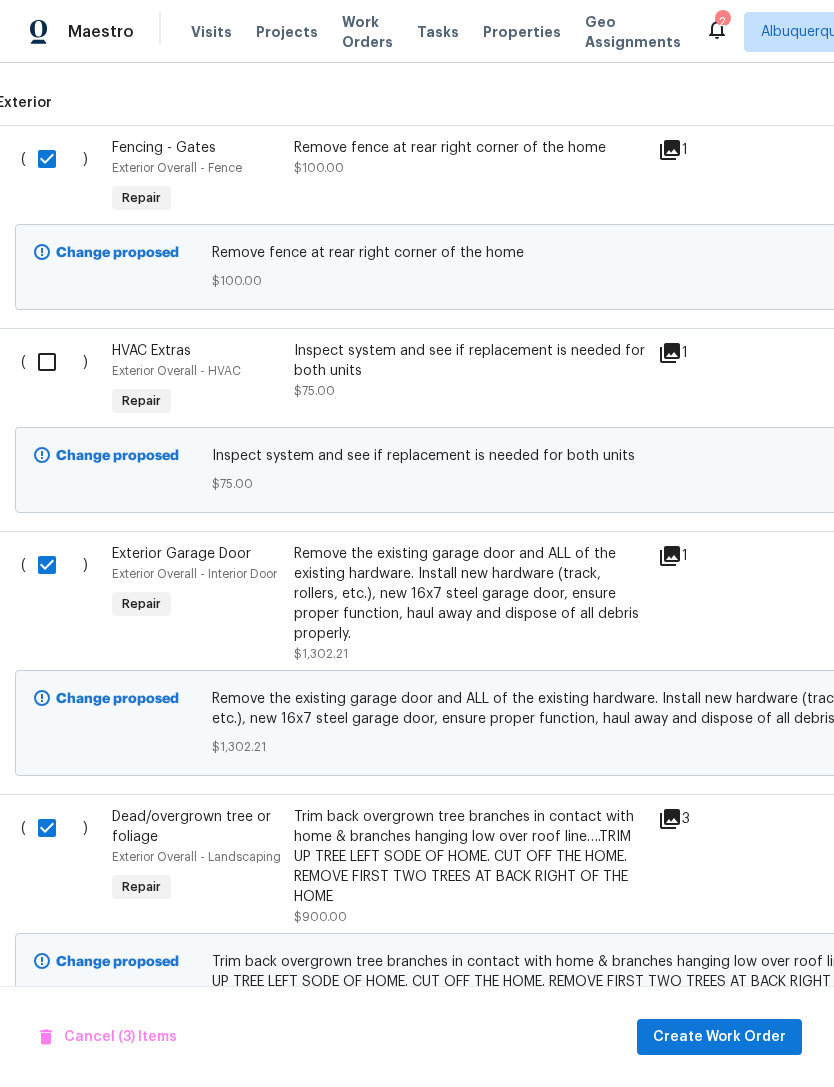scroll, scrollTop: 696, scrollLeft: 7, axis: both 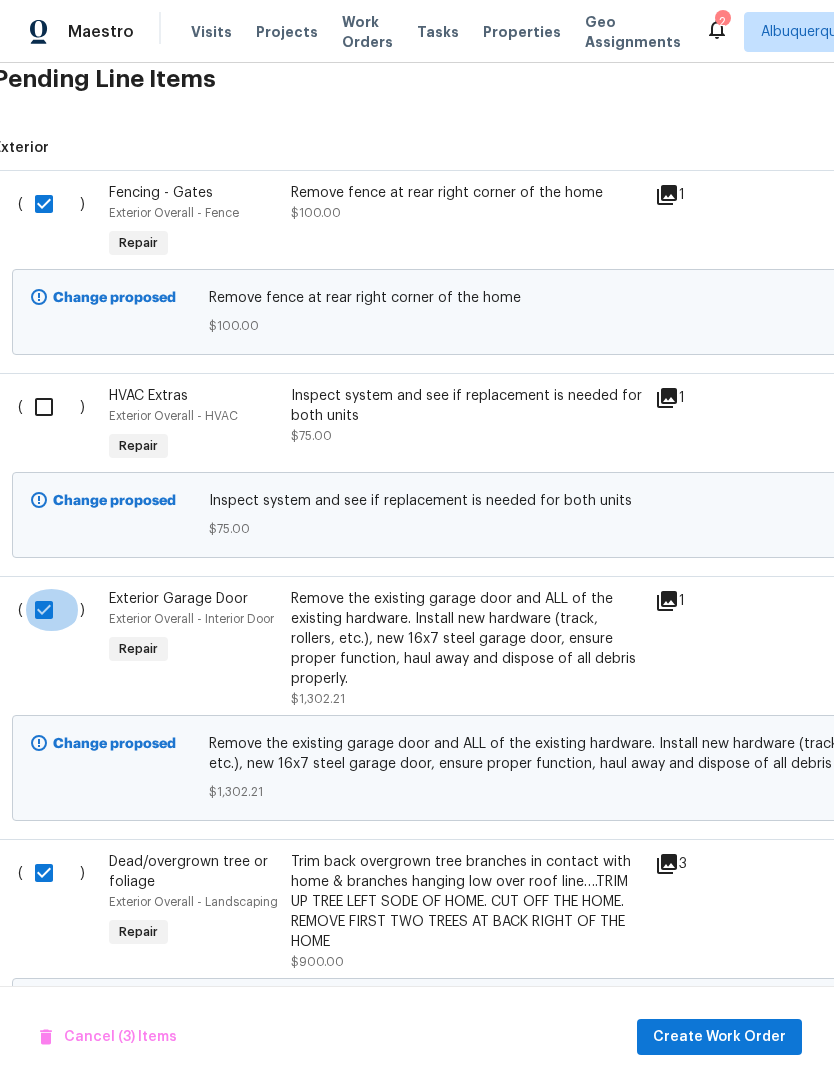 click at bounding box center (51, 610) 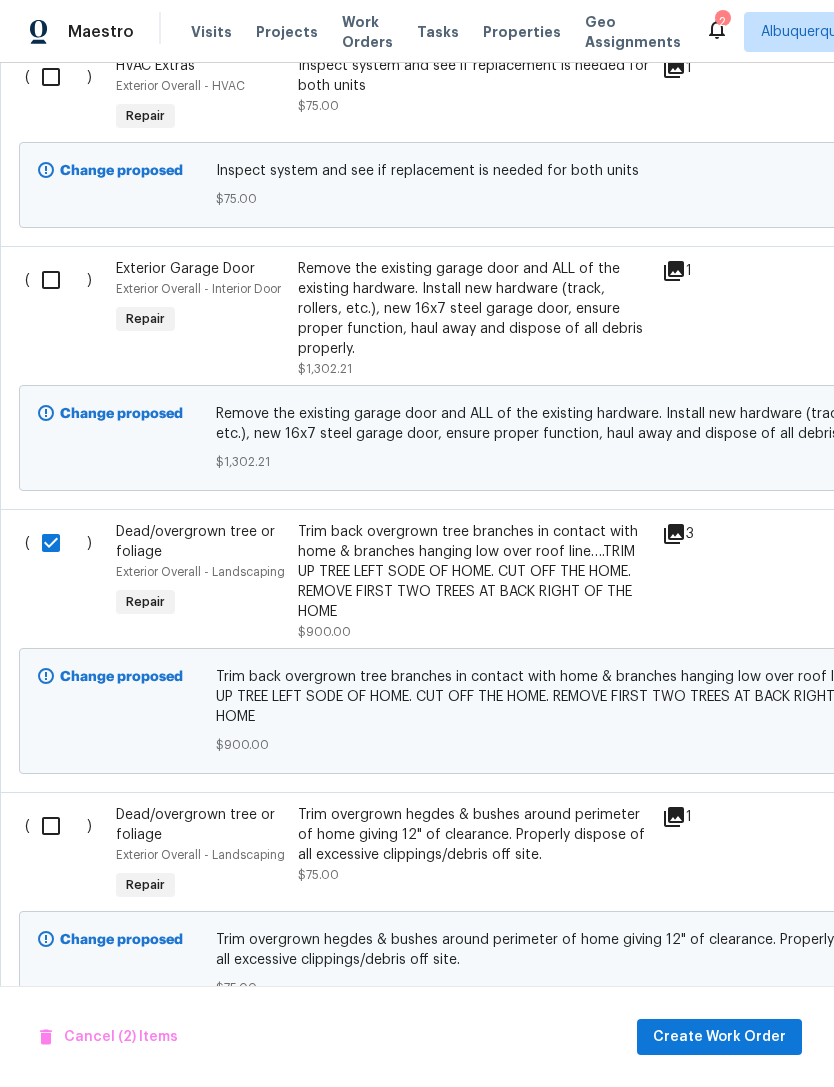 scroll, scrollTop: 1026, scrollLeft: 0, axis: vertical 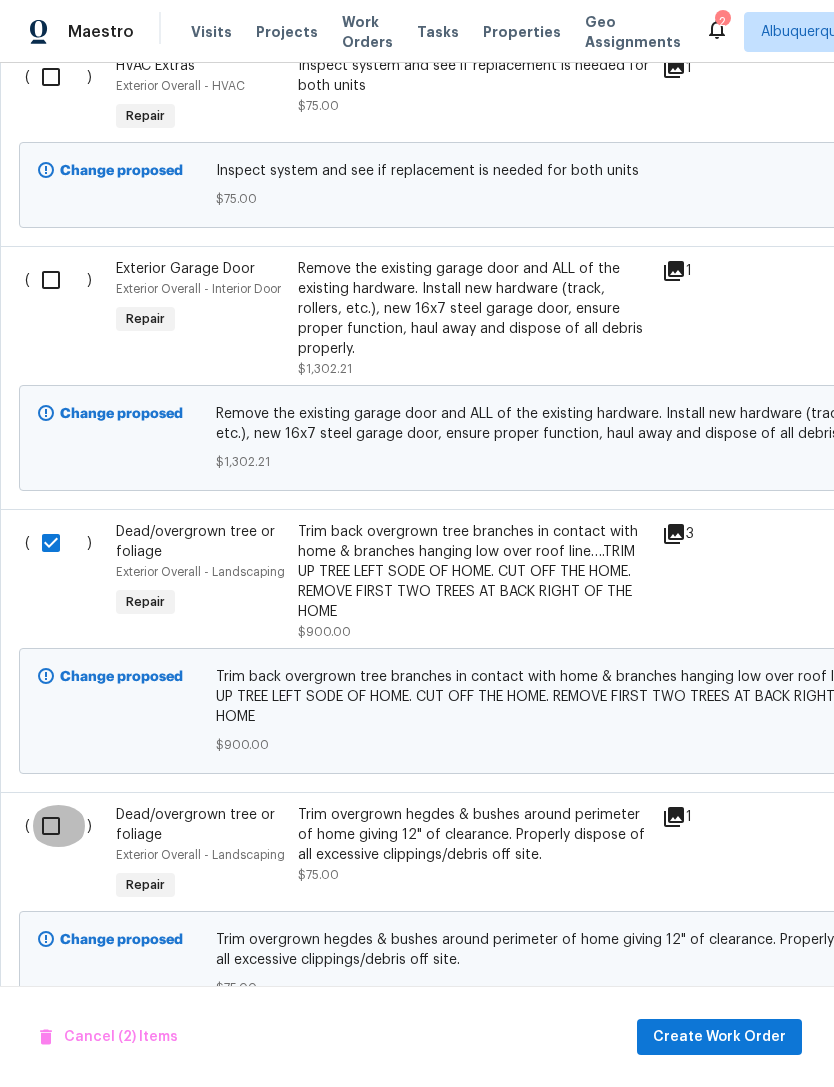 click at bounding box center (58, 826) 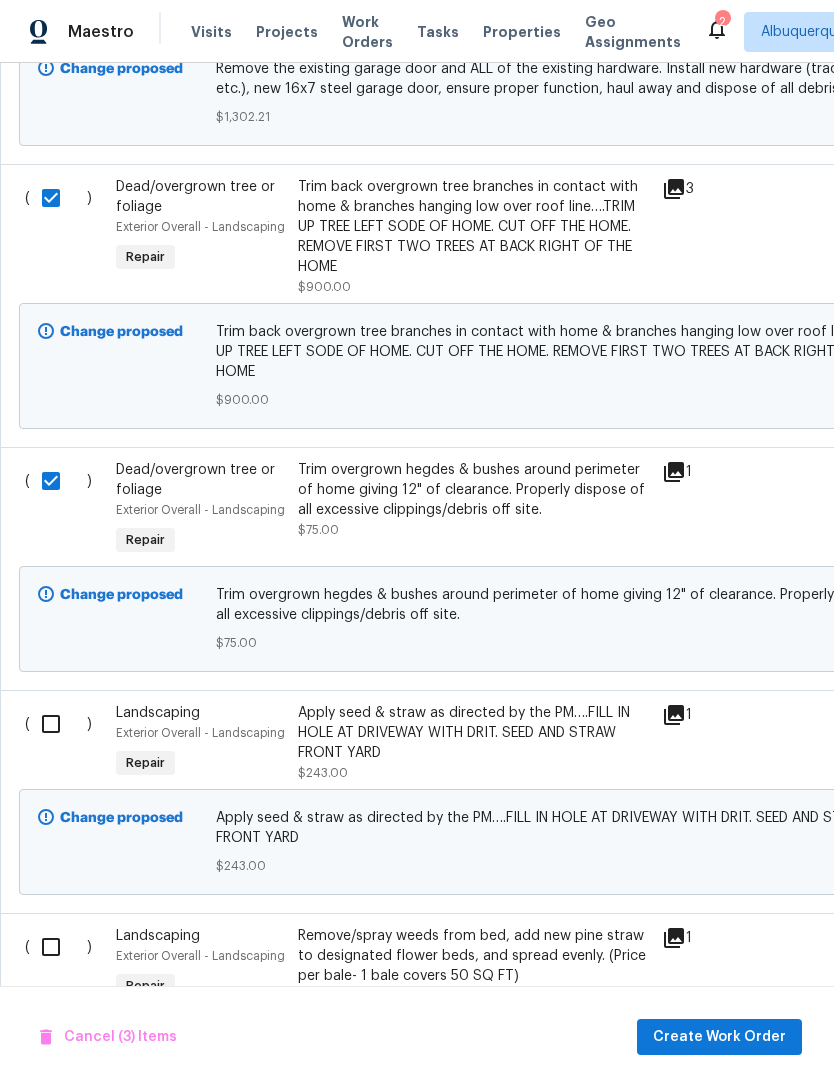 scroll, scrollTop: 1388, scrollLeft: 0, axis: vertical 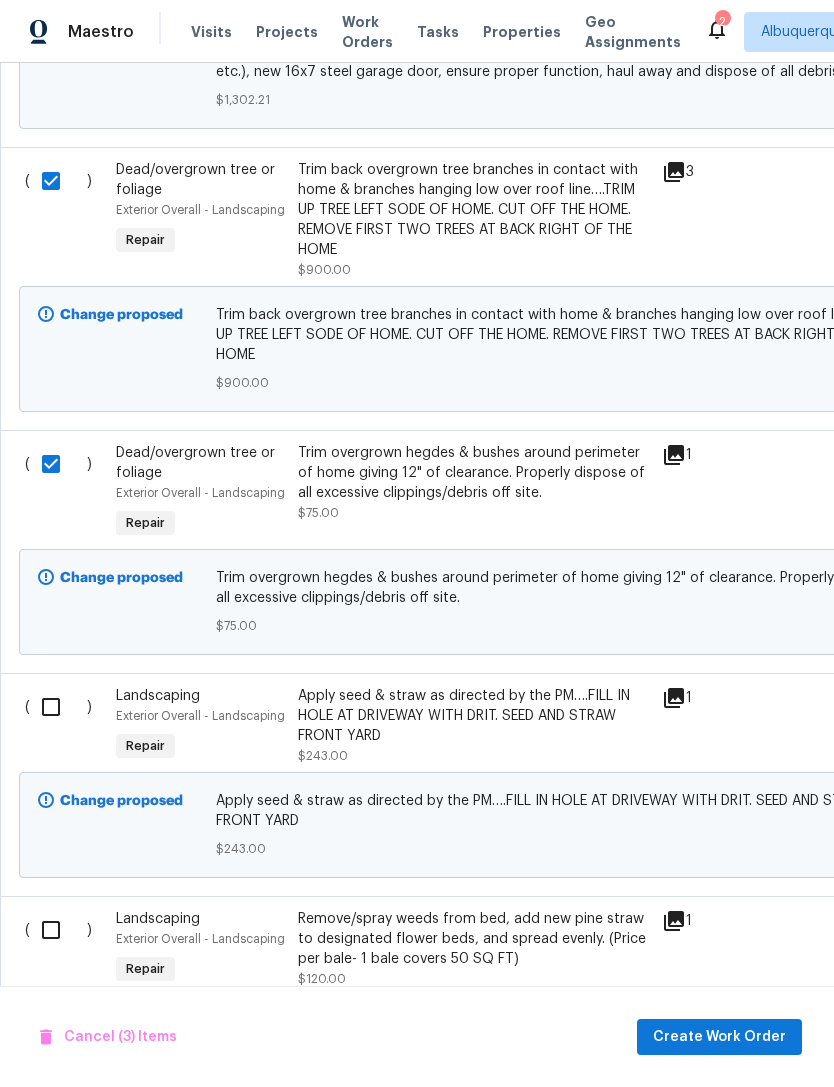 click at bounding box center [58, 707] 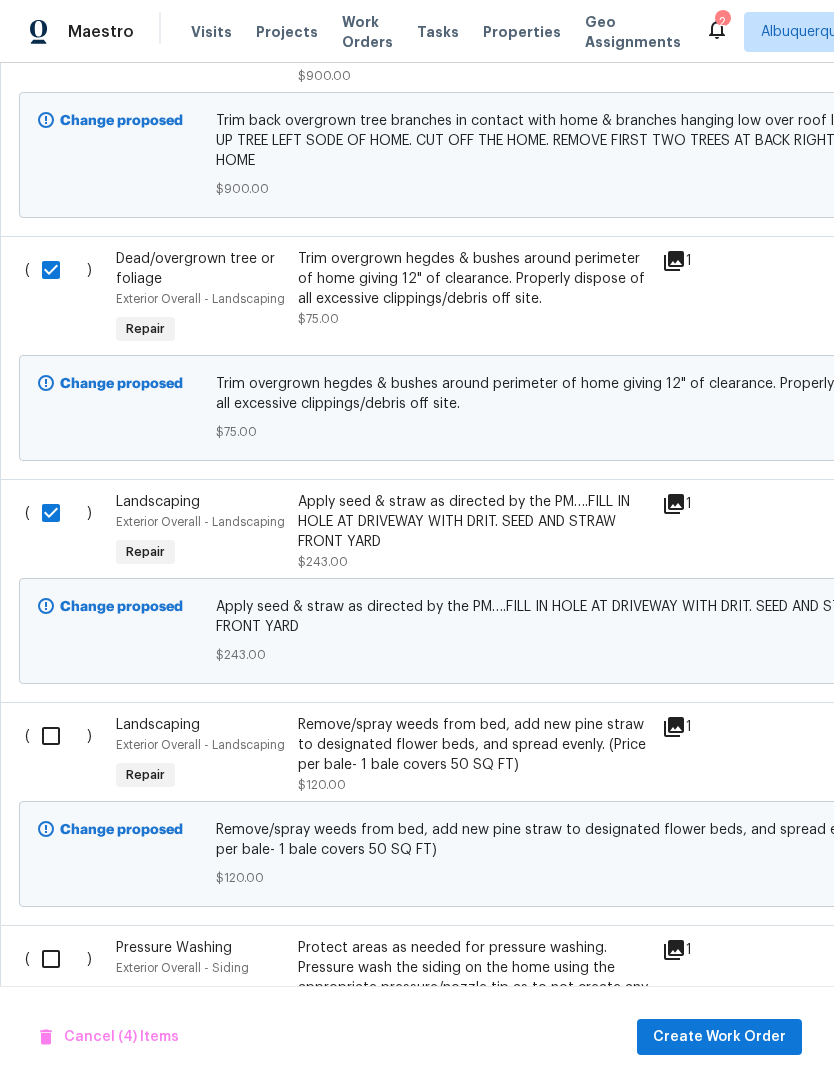 scroll, scrollTop: 1582, scrollLeft: 0, axis: vertical 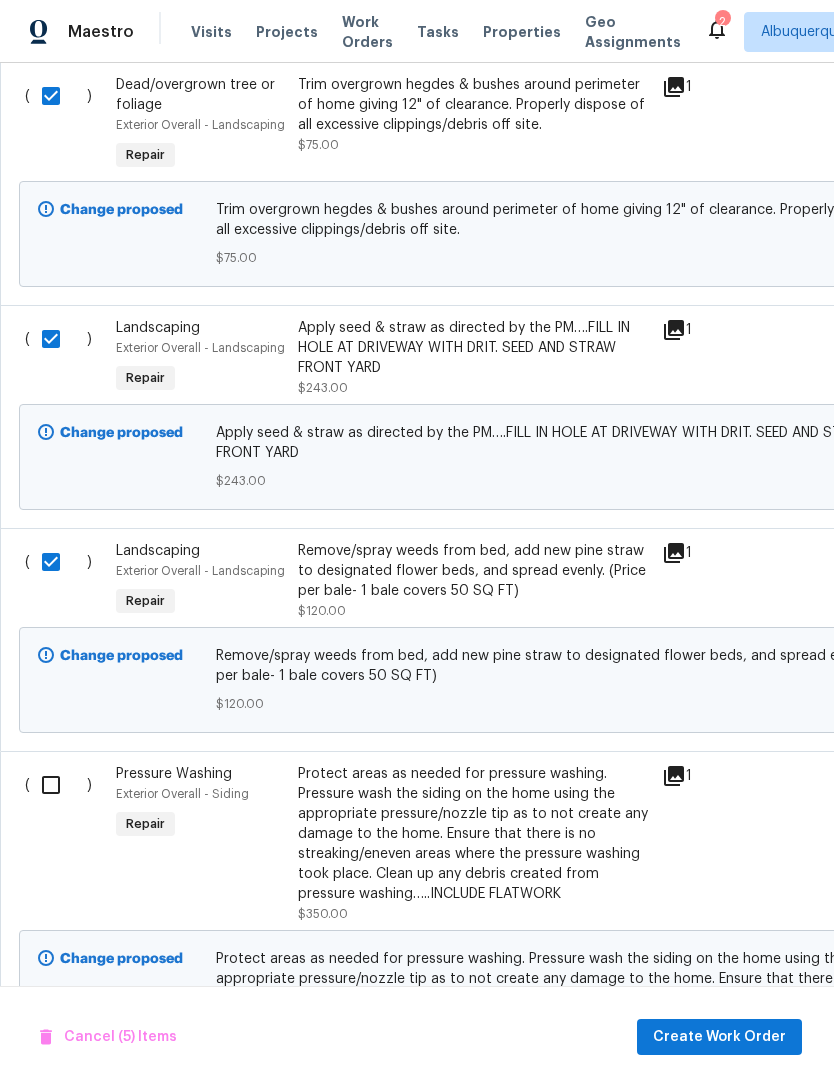 click at bounding box center [58, 785] 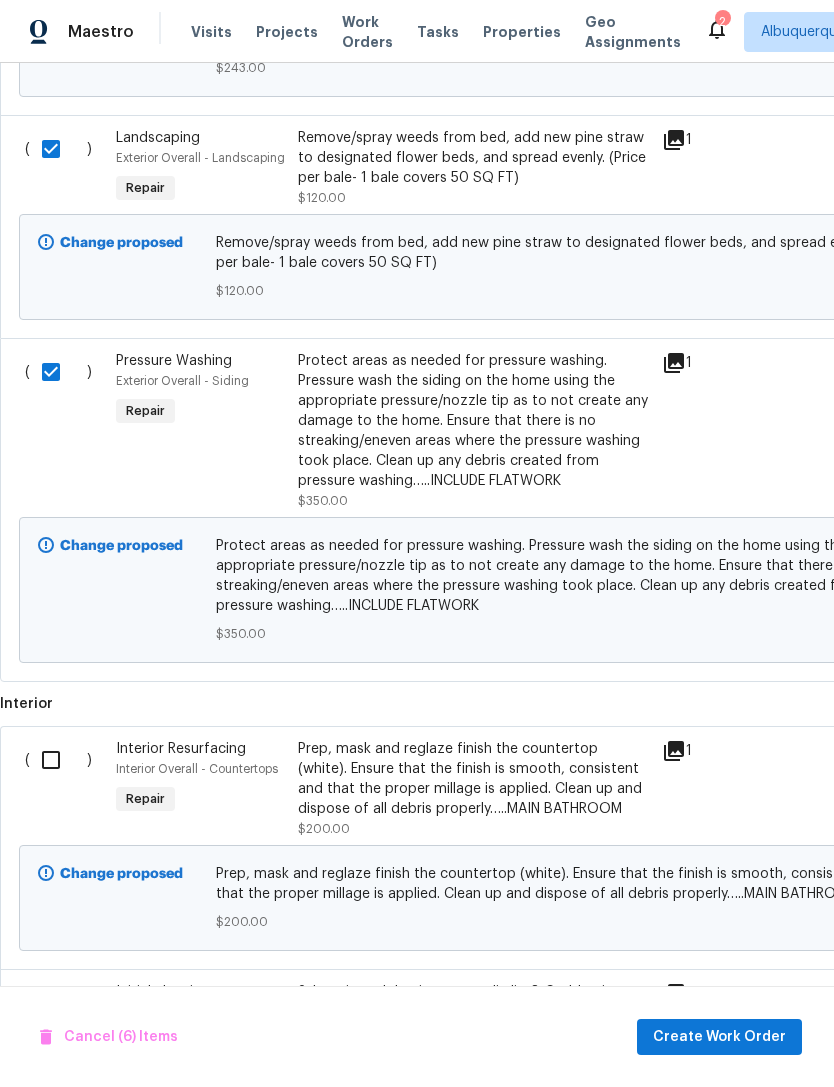 scroll, scrollTop: 2178, scrollLeft: 0, axis: vertical 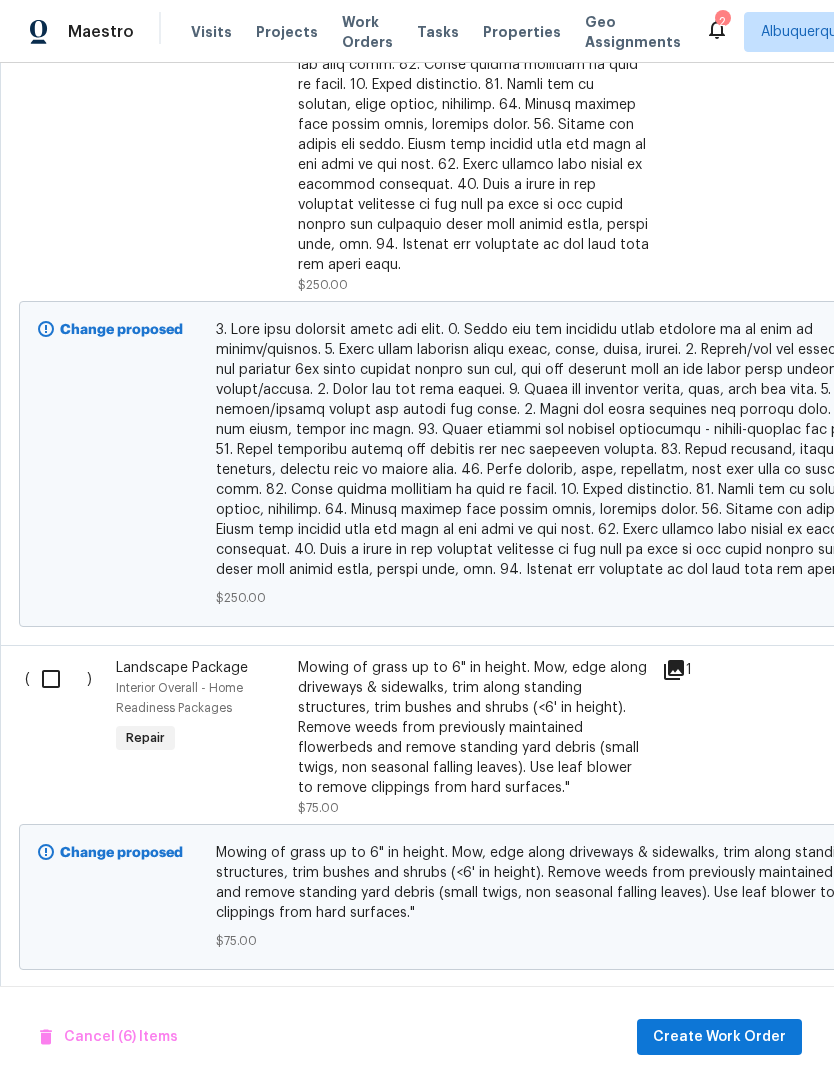 click at bounding box center (58, 679) 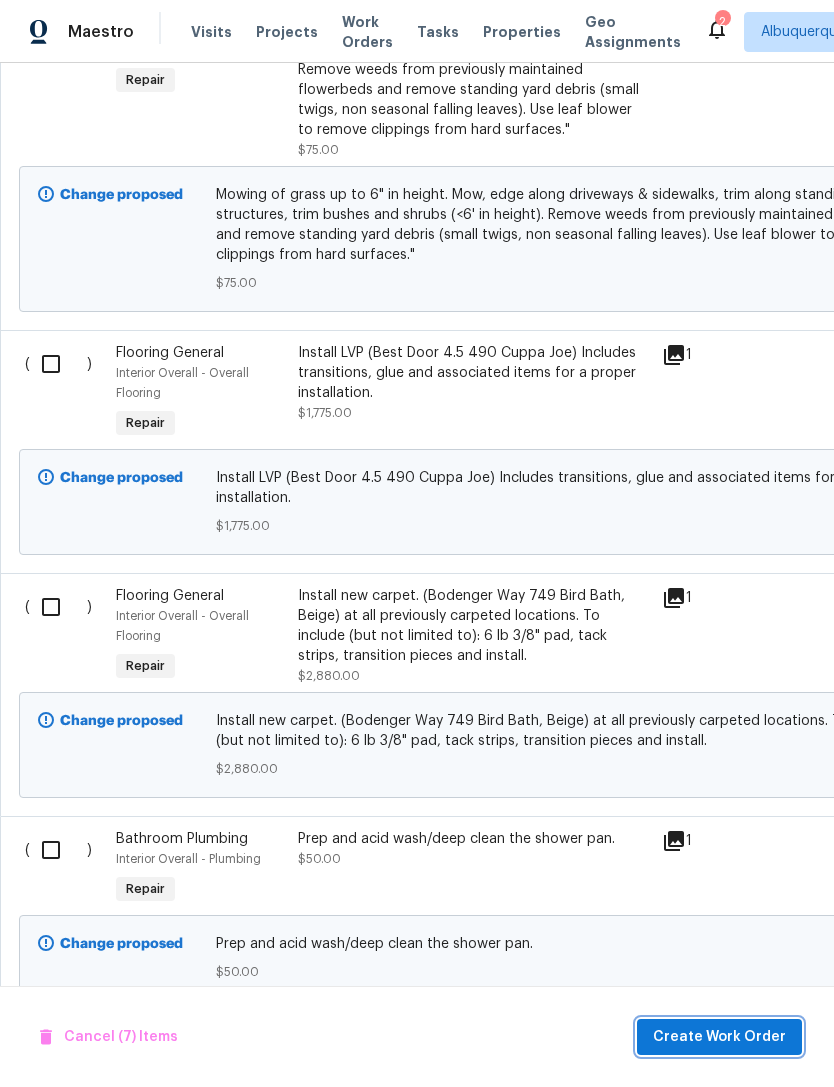 click on "Create Work Order" at bounding box center (719, 1037) 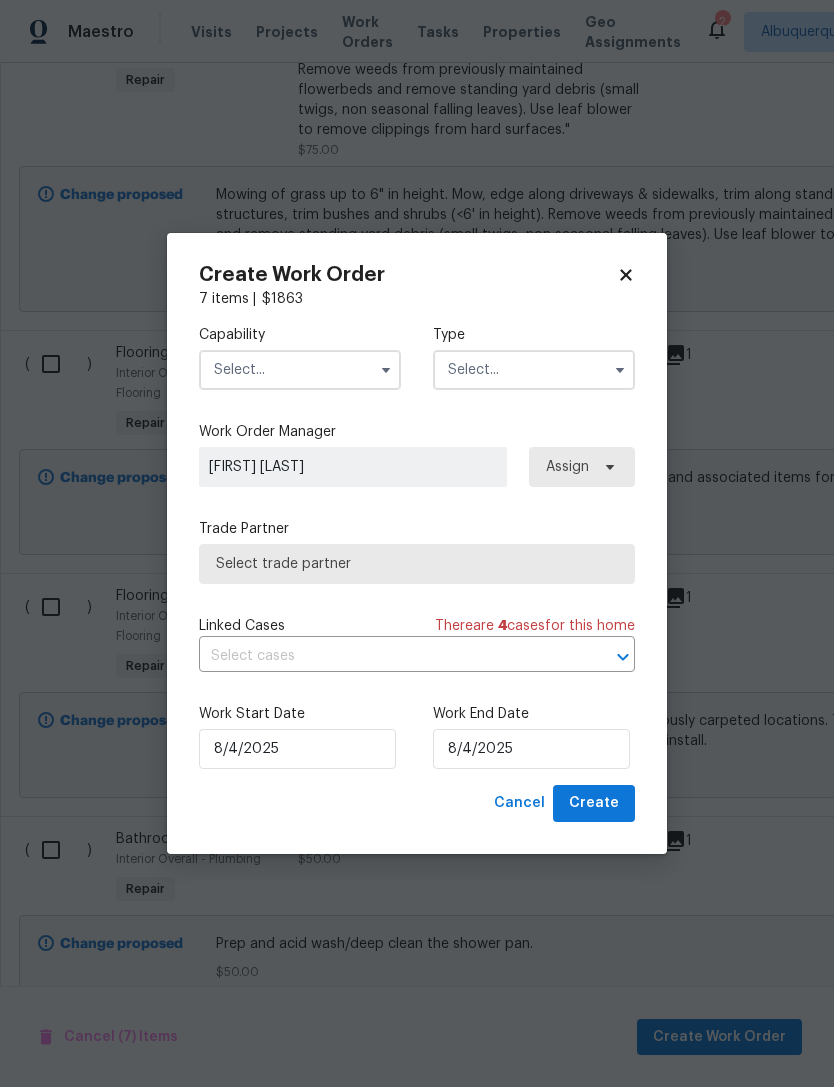 click at bounding box center [300, 370] 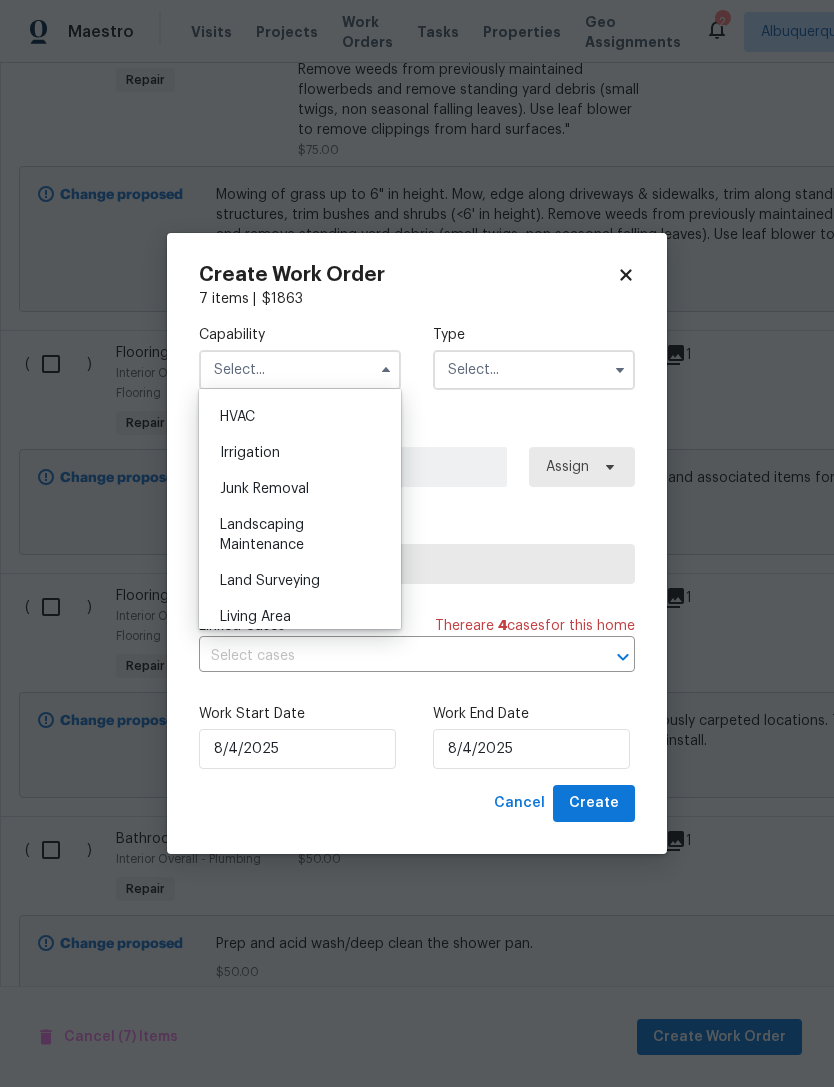 click on "Landscaping Maintenance" at bounding box center (300, 535) 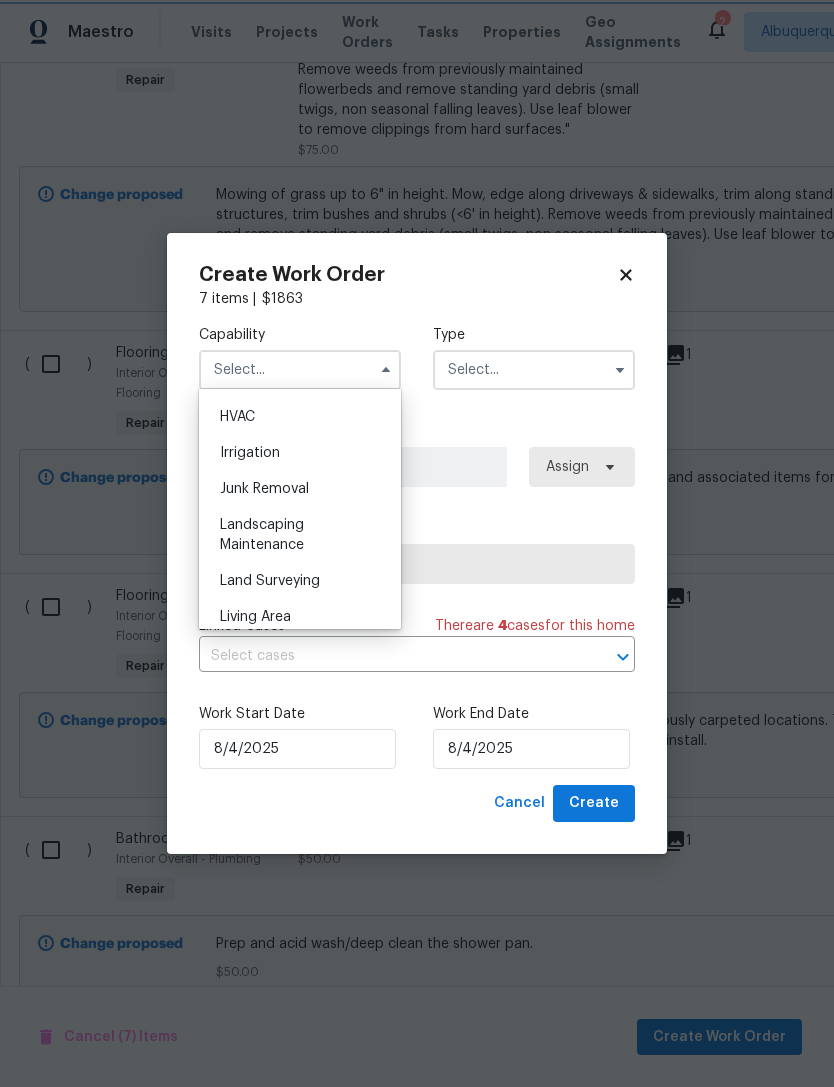 type on "Landscaping Maintenance" 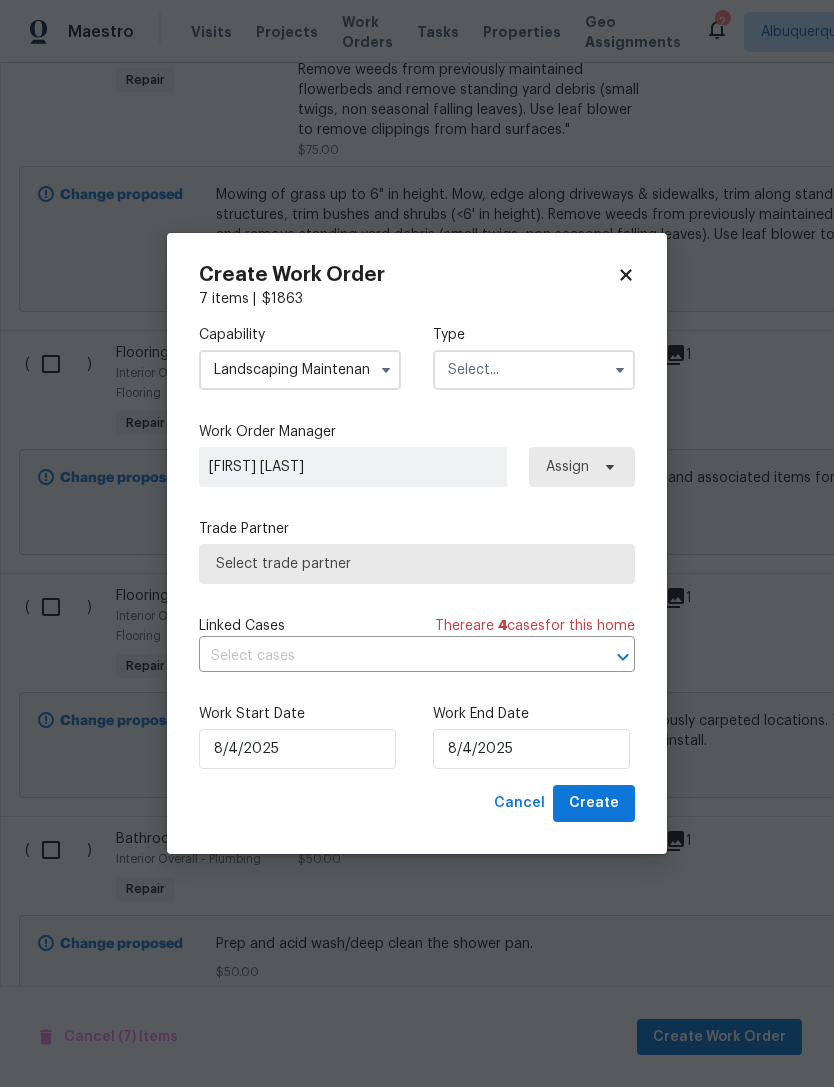 click at bounding box center [534, 370] 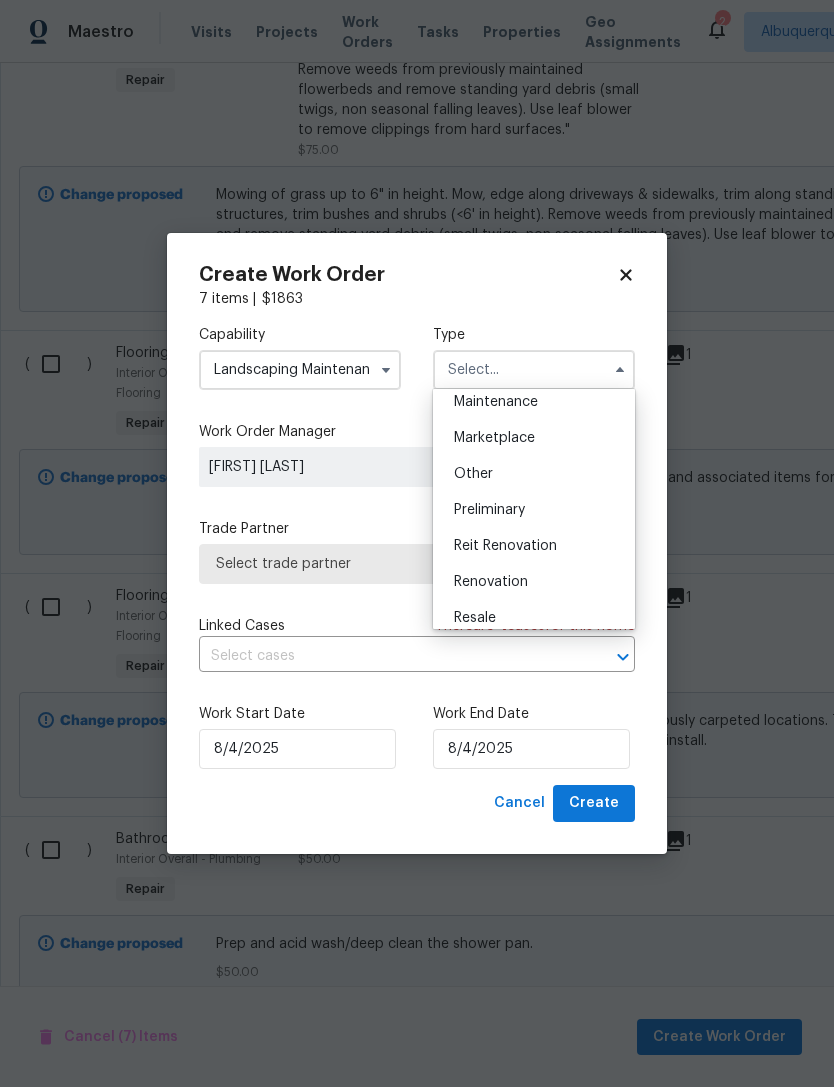 click on "Renovation" at bounding box center (534, 582) 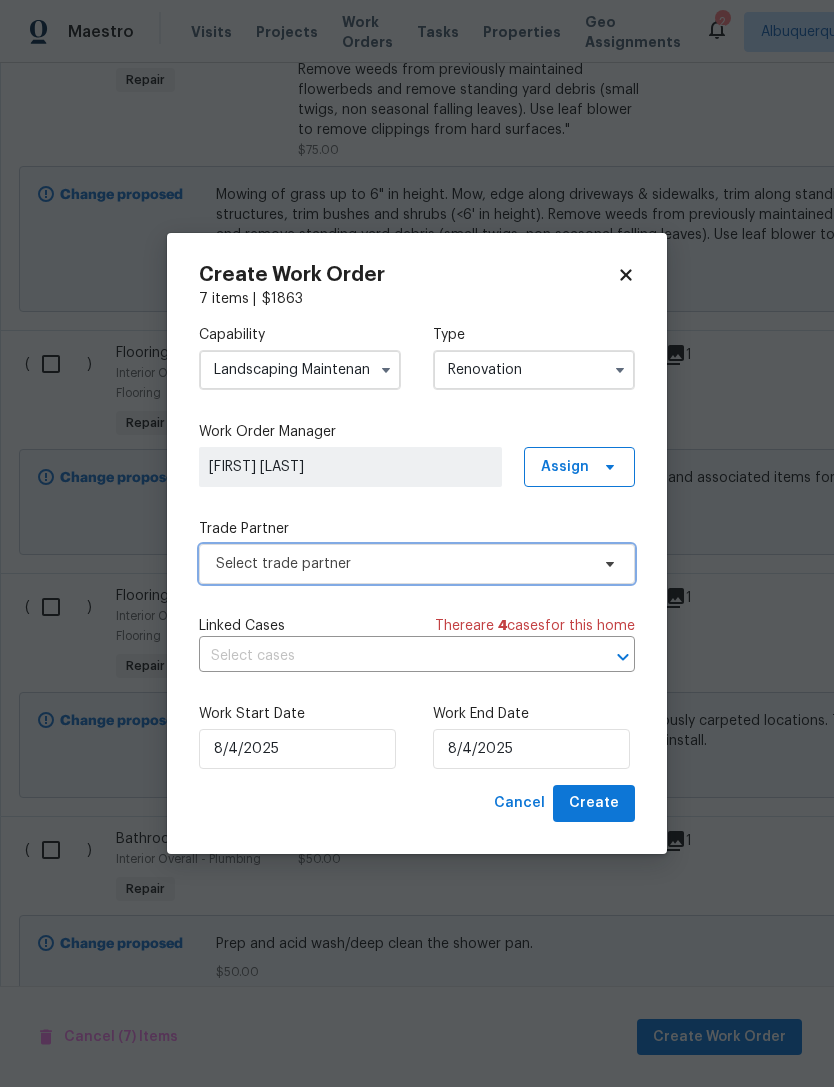 click on "Select trade partner" at bounding box center [402, 564] 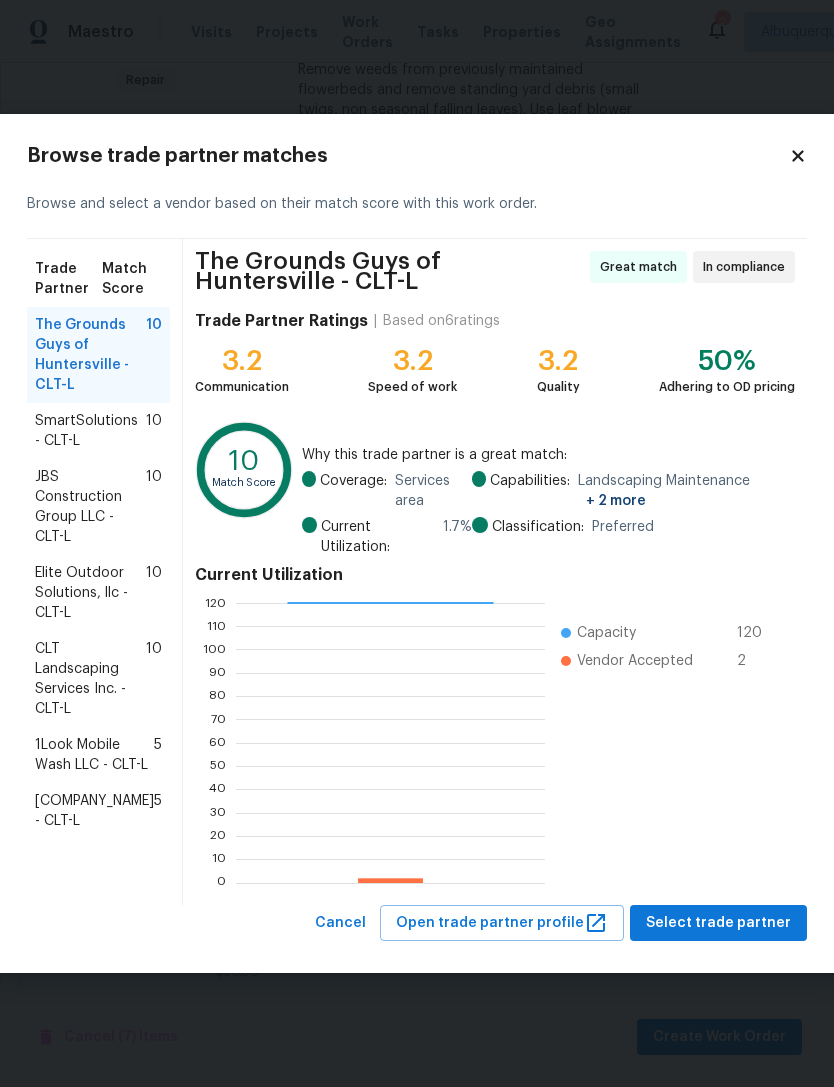 click on "CLT Landscaping Services Inc. - CLT-L" at bounding box center [90, 679] 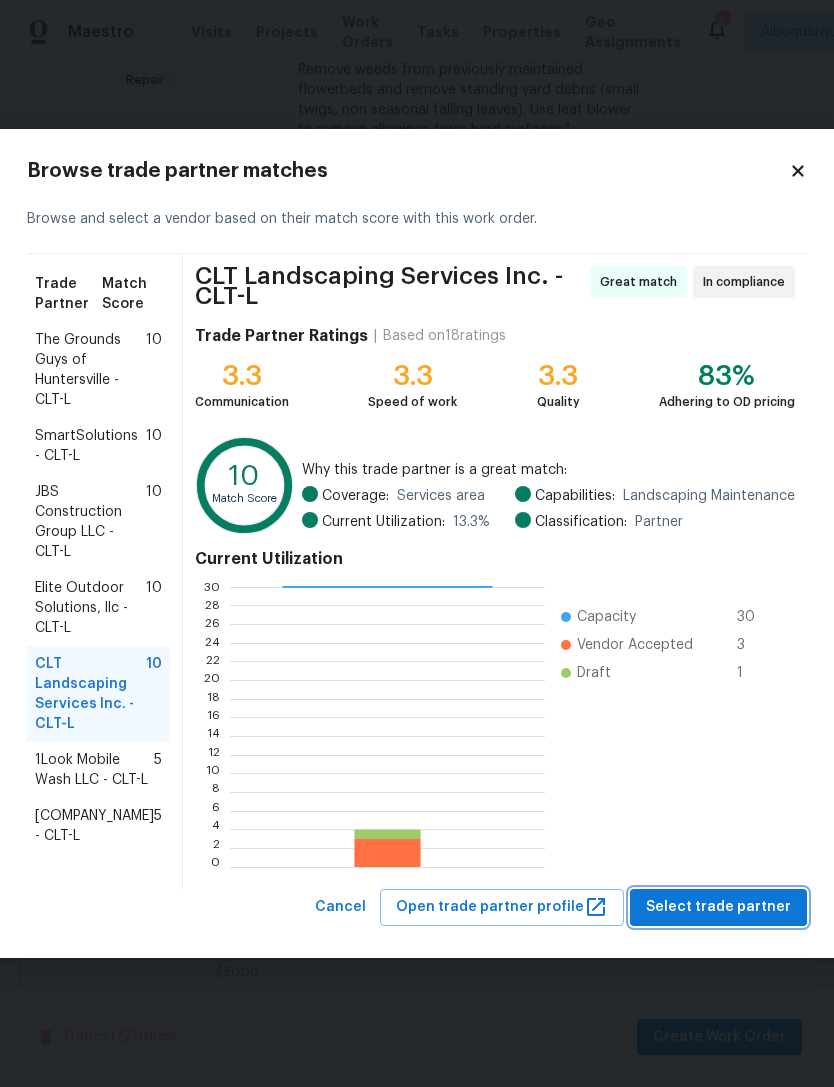 click on "Select trade partner" at bounding box center [718, 907] 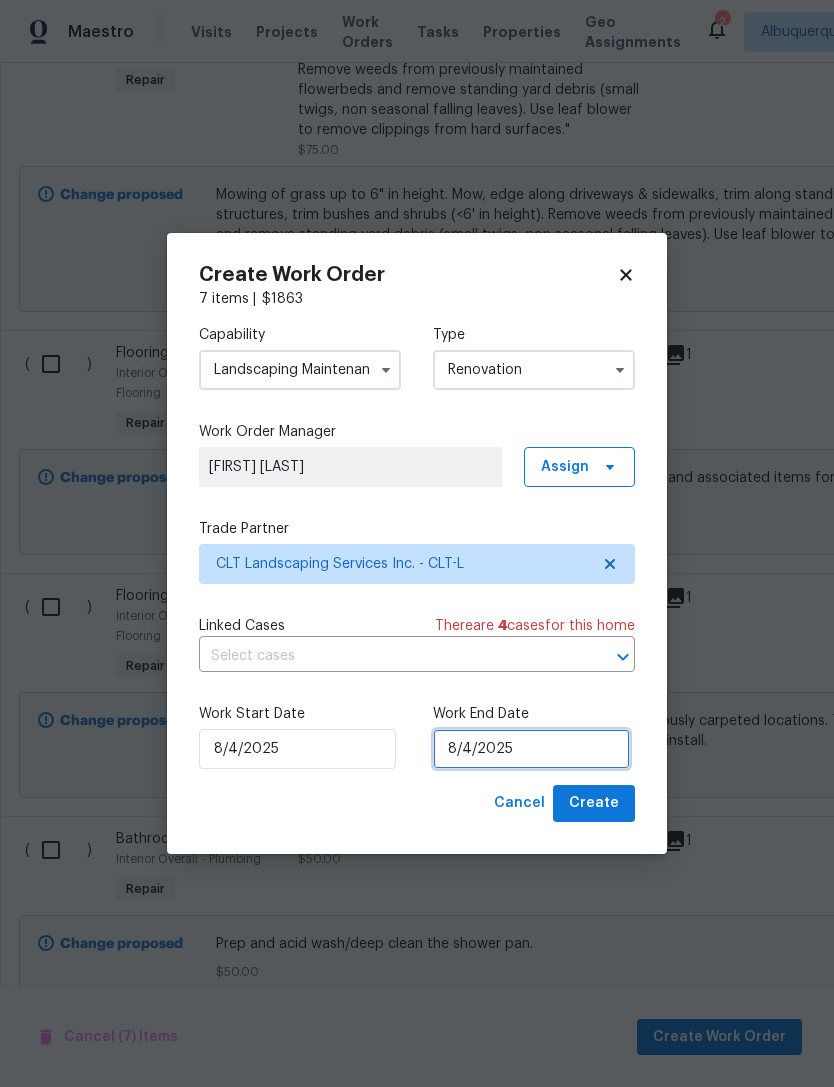click on "8/4/2025" at bounding box center [531, 749] 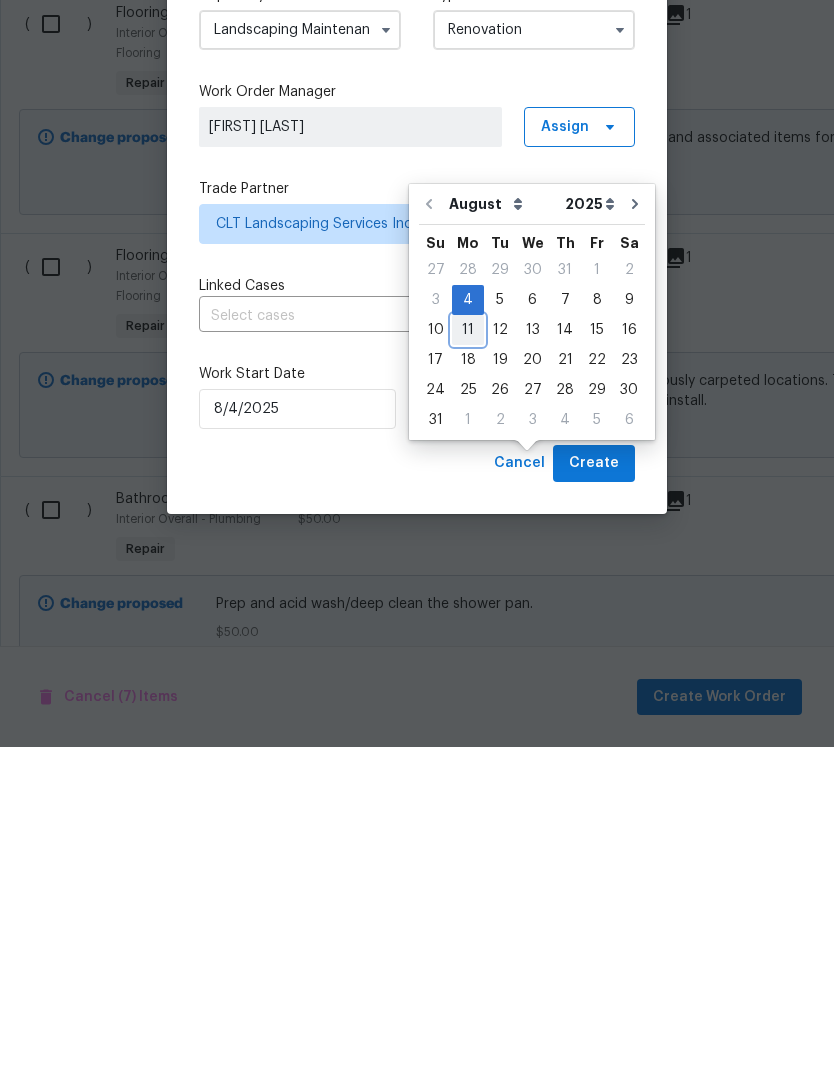 click on "11" at bounding box center [468, 670] 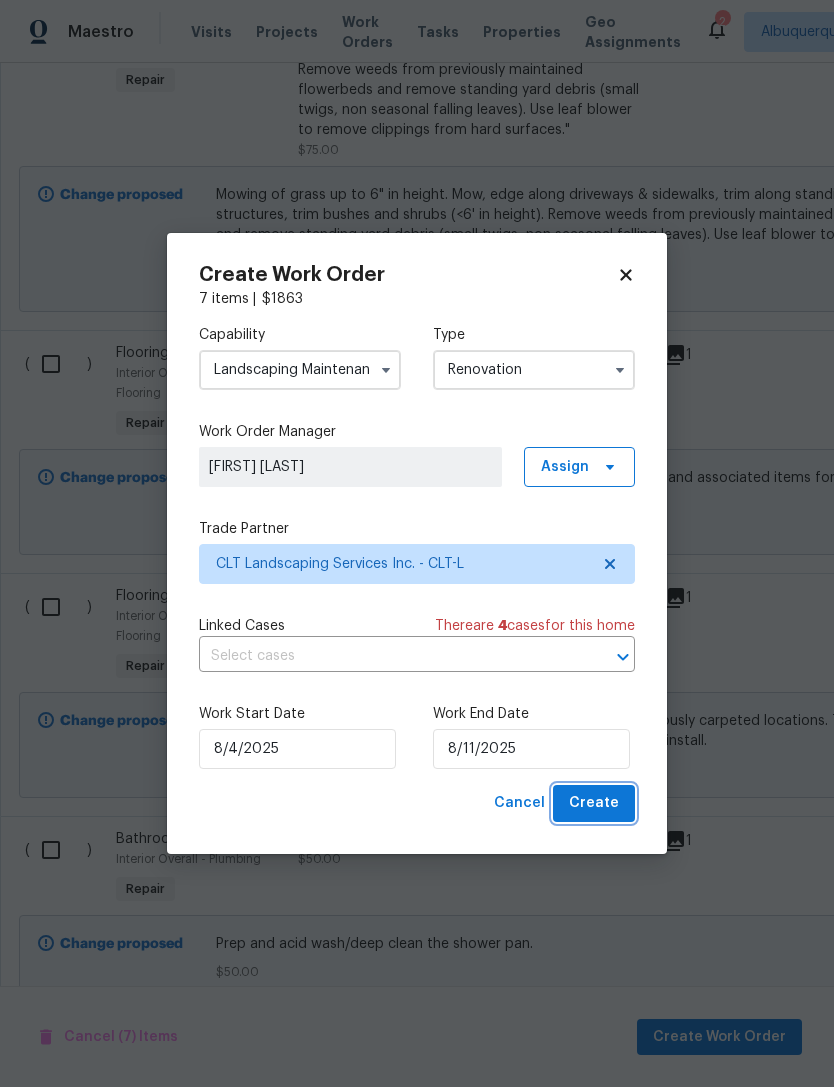 click on "Create" at bounding box center [594, 803] 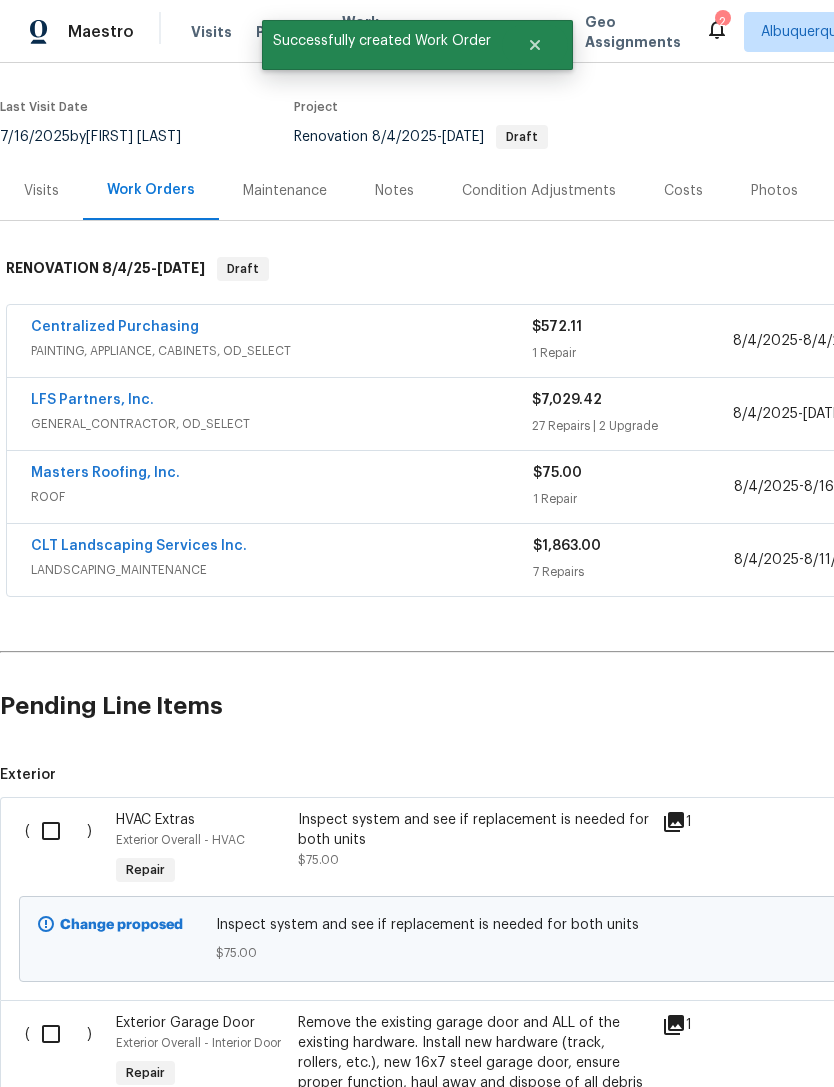 click at bounding box center [58, 831] 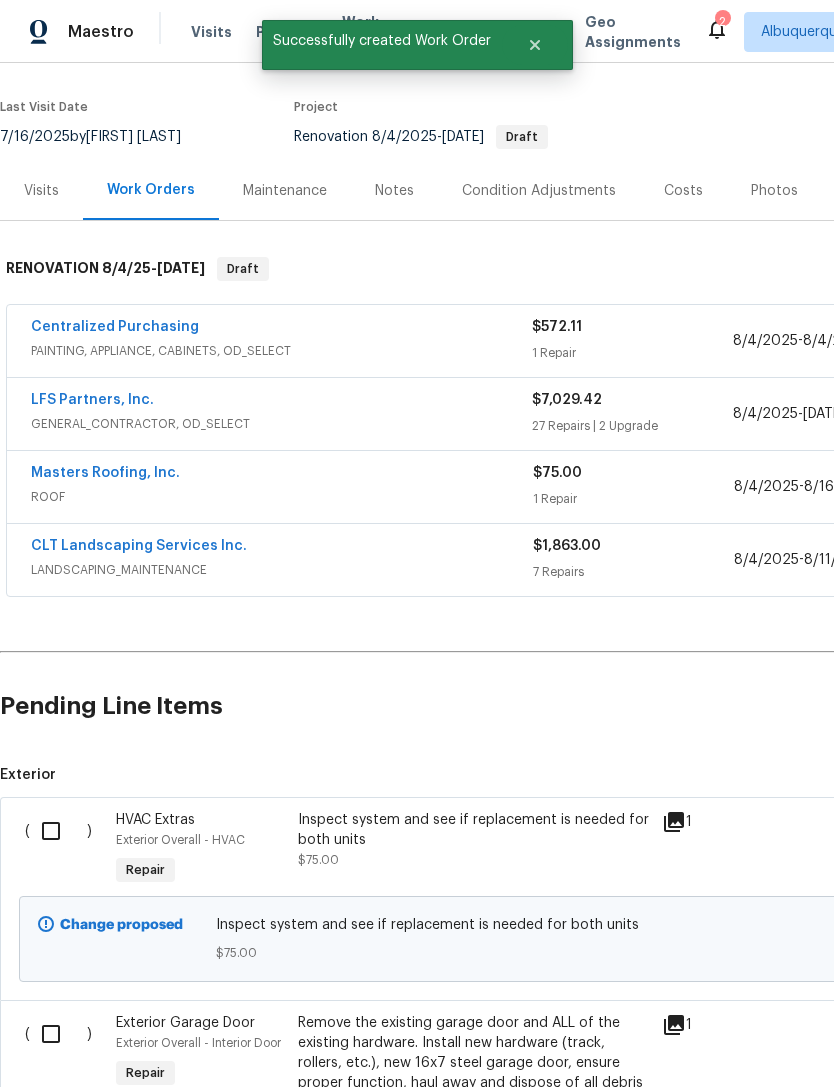 checkbox on "true" 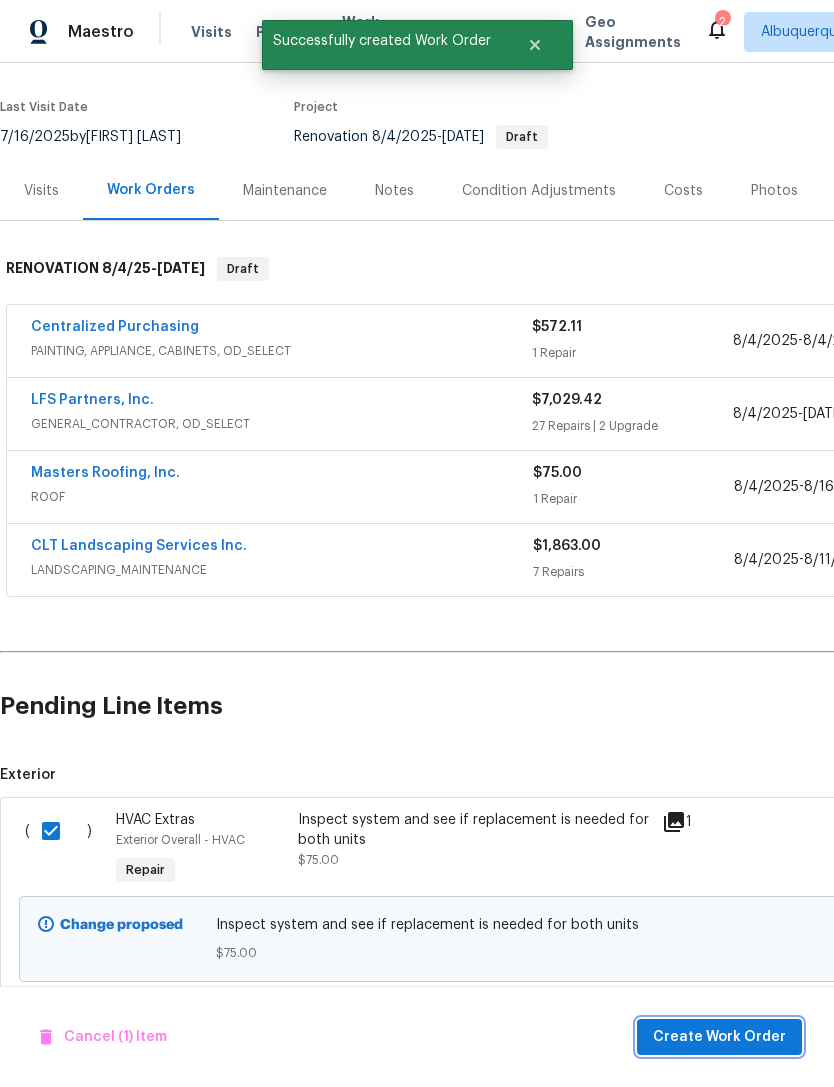 click on "Create Work Order" at bounding box center [719, 1037] 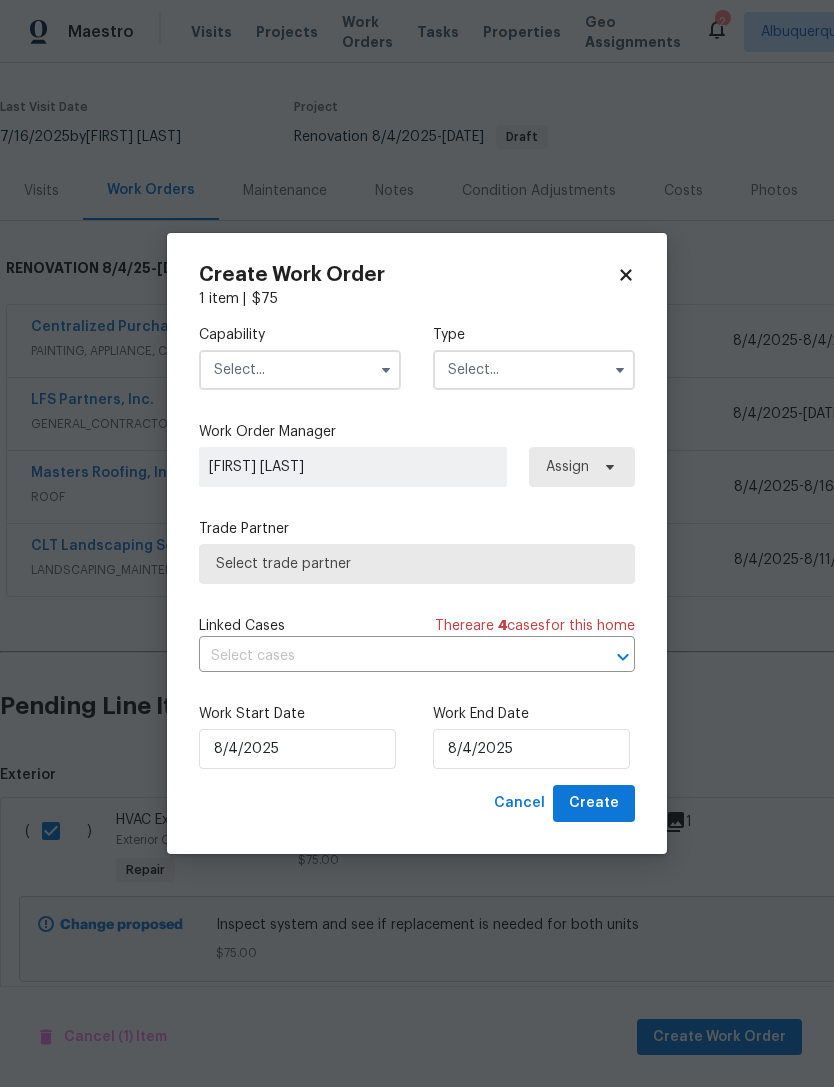 click at bounding box center [300, 370] 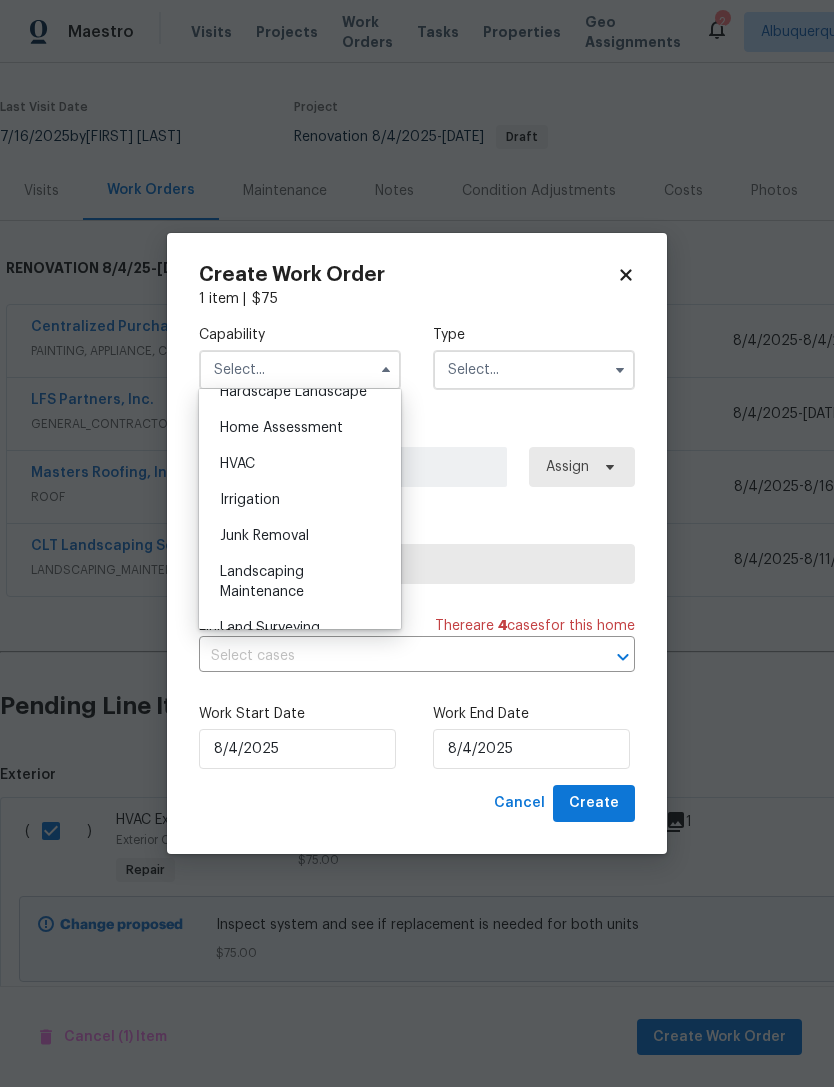 click on "HVAC" at bounding box center [300, 464] 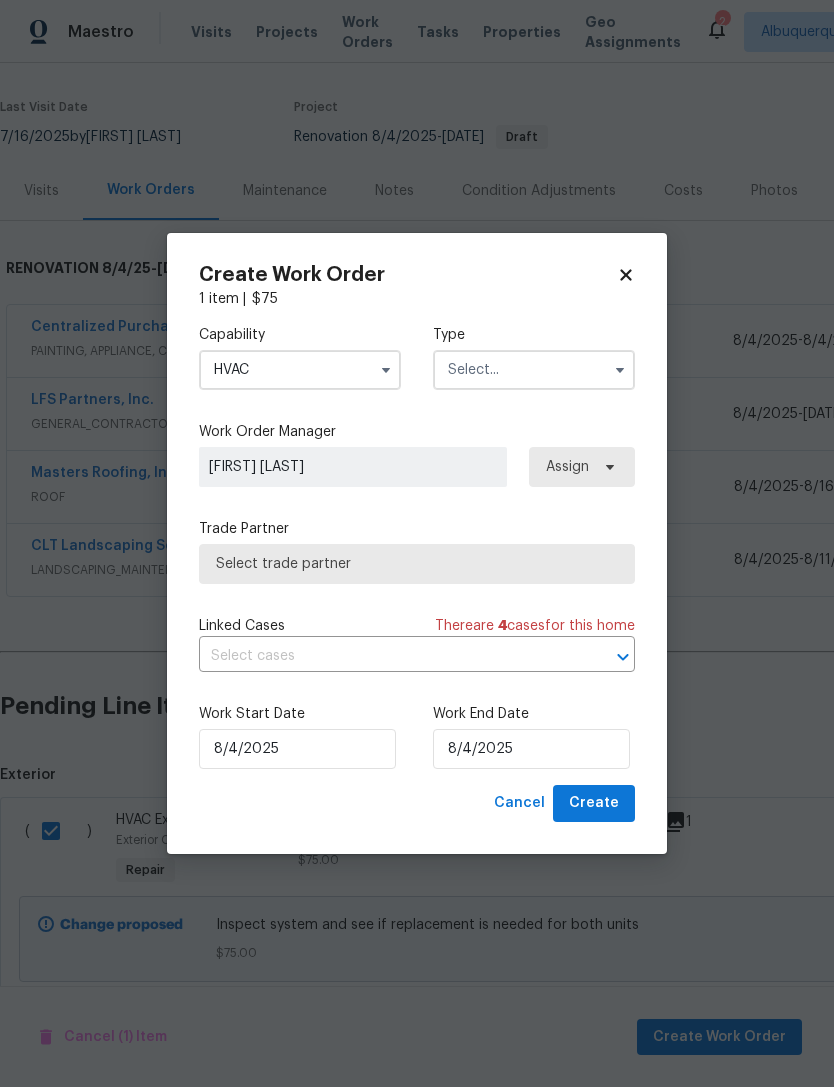 click at bounding box center [534, 370] 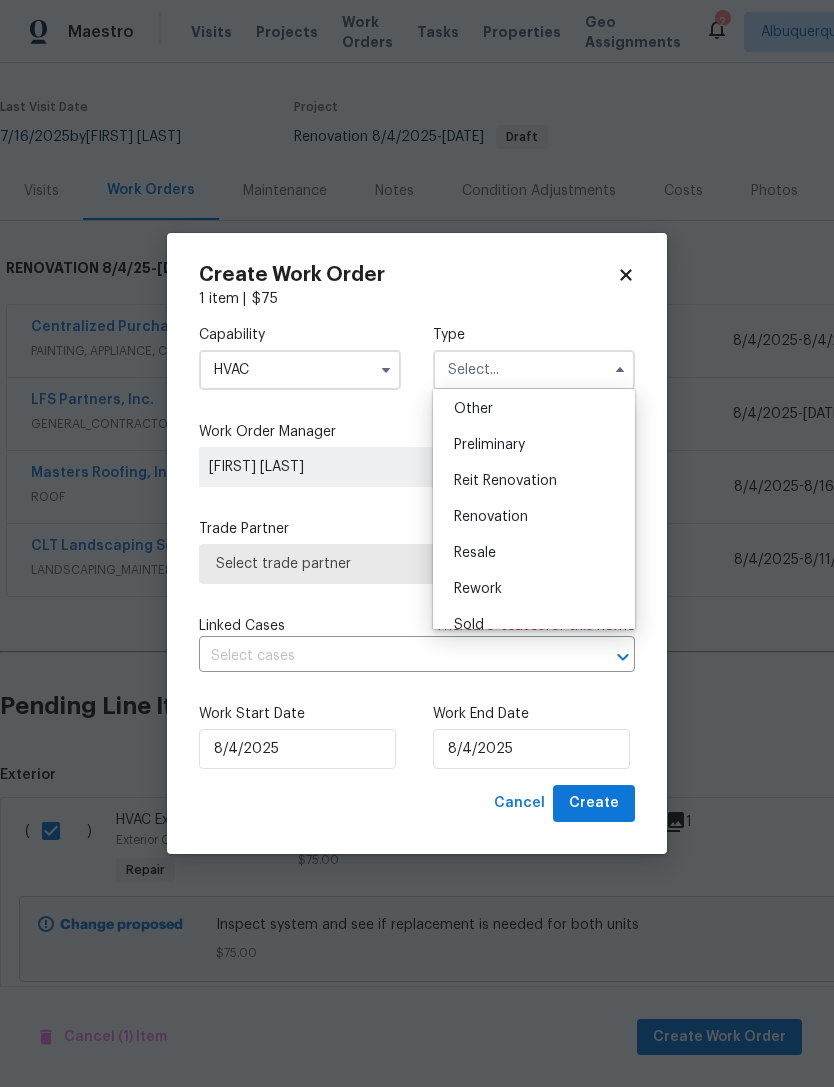 click on "Renovation" at bounding box center (534, 517) 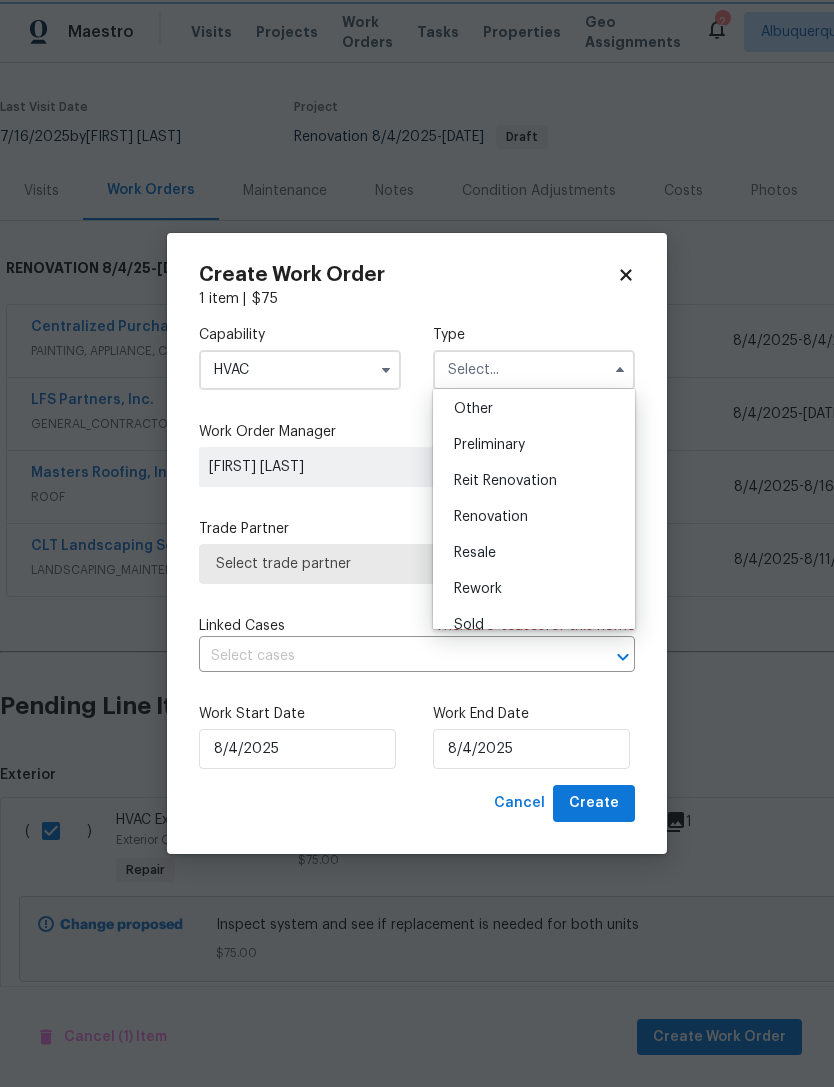 type on "Renovation" 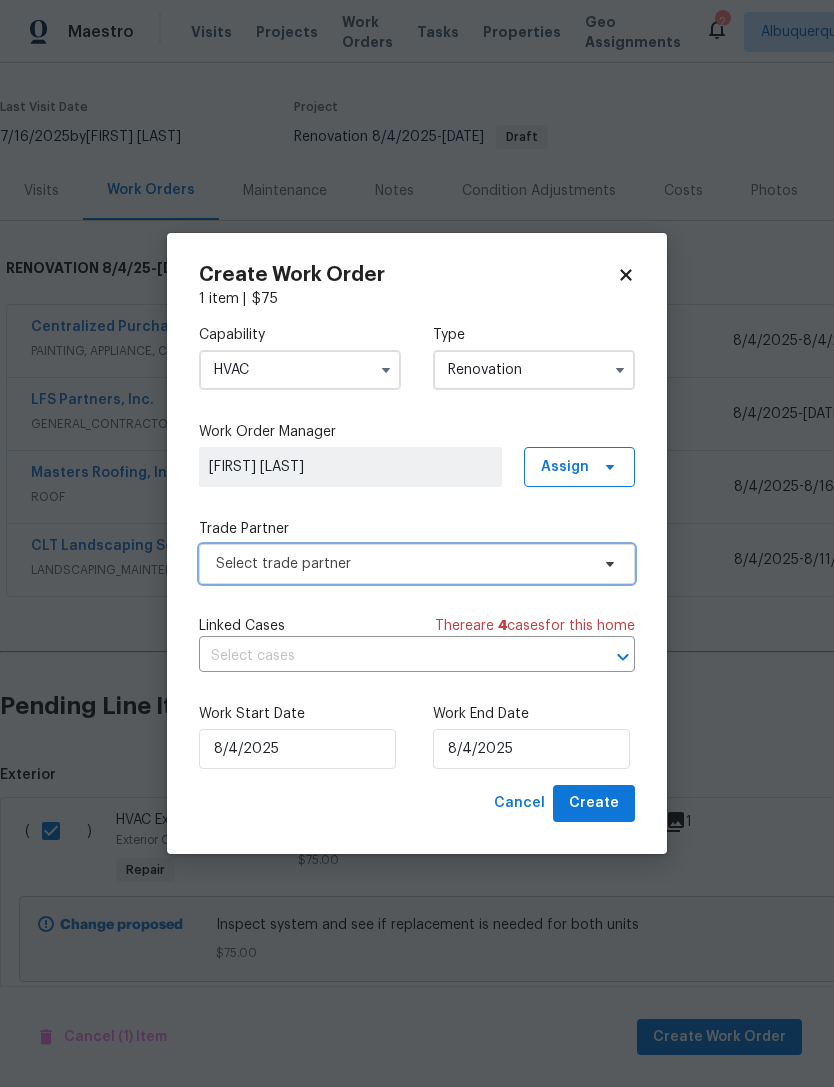 click on "Select trade partner" at bounding box center (402, 564) 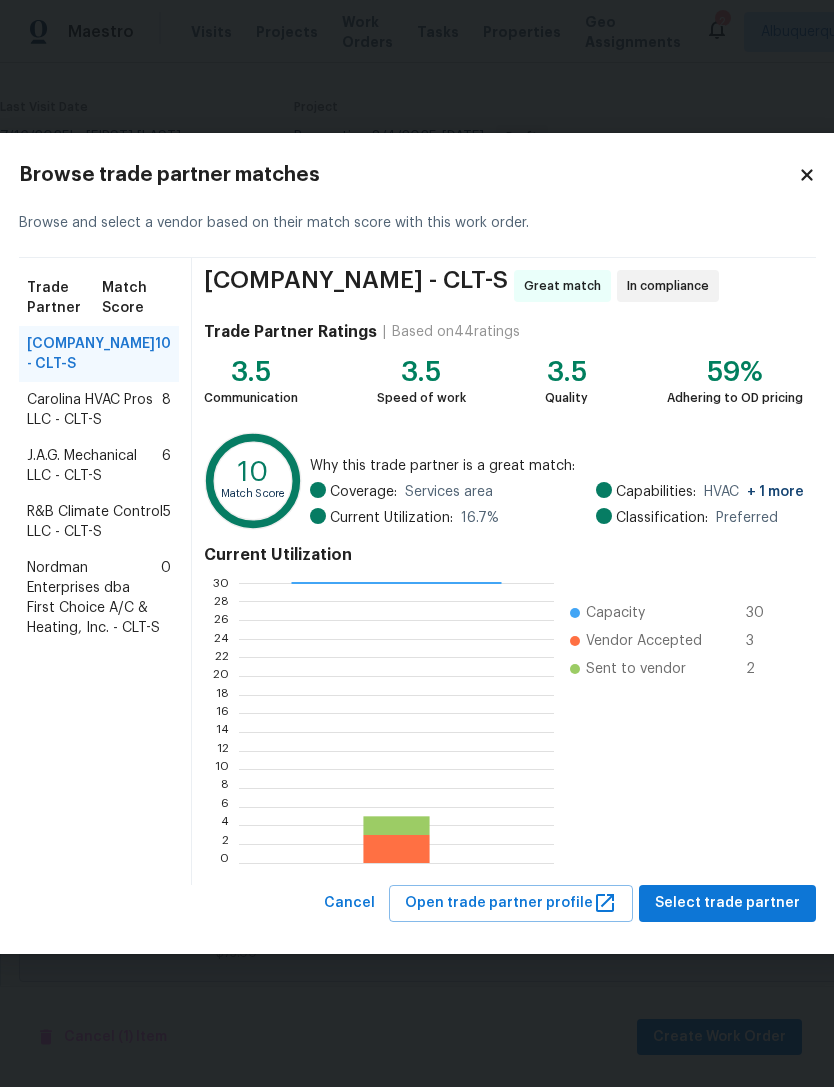 click on "Carolina HVAC Pros LLC - CLT-S" at bounding box center (94, 410) 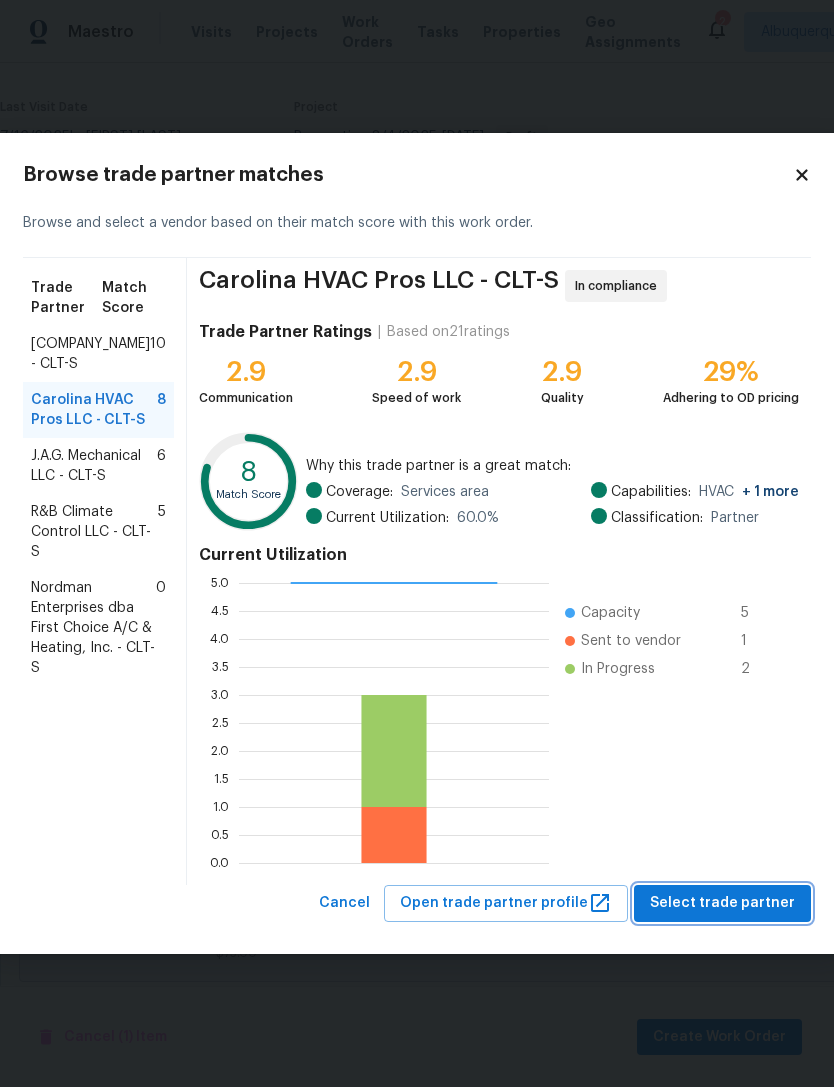click on "Select trade partner" at bounding box center [722, 903] 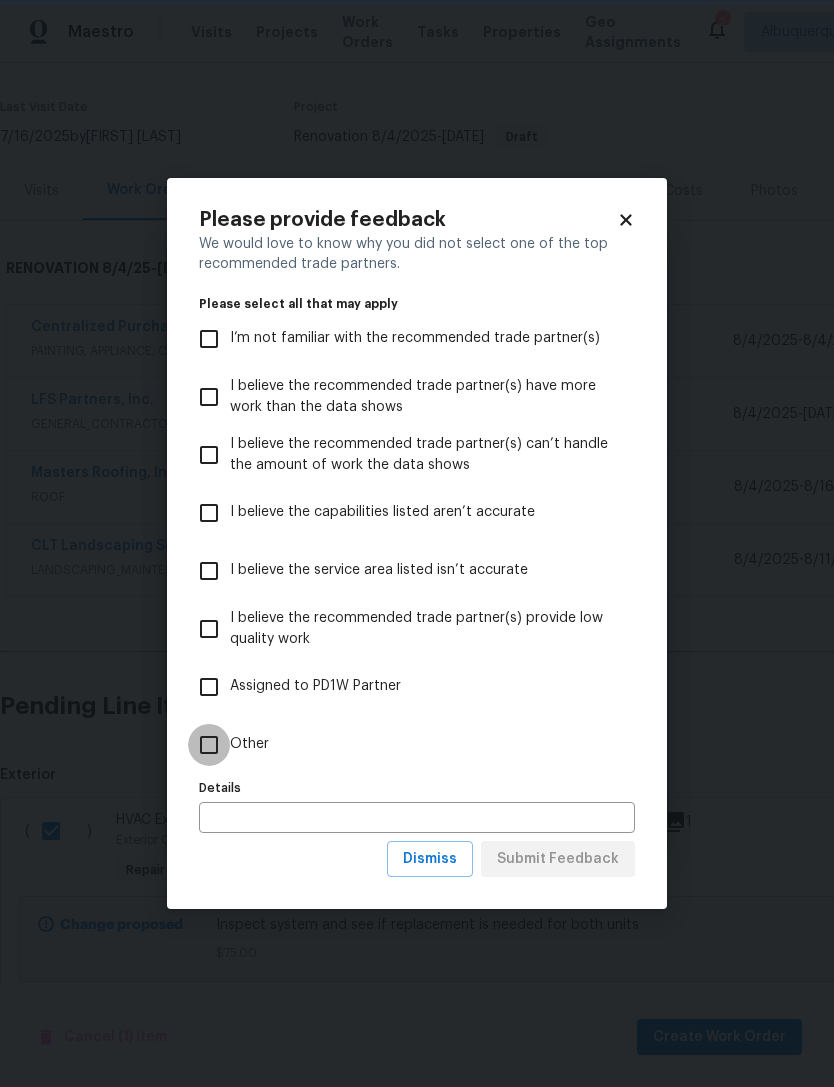 click on "Other" at bounding box center [209, 745] 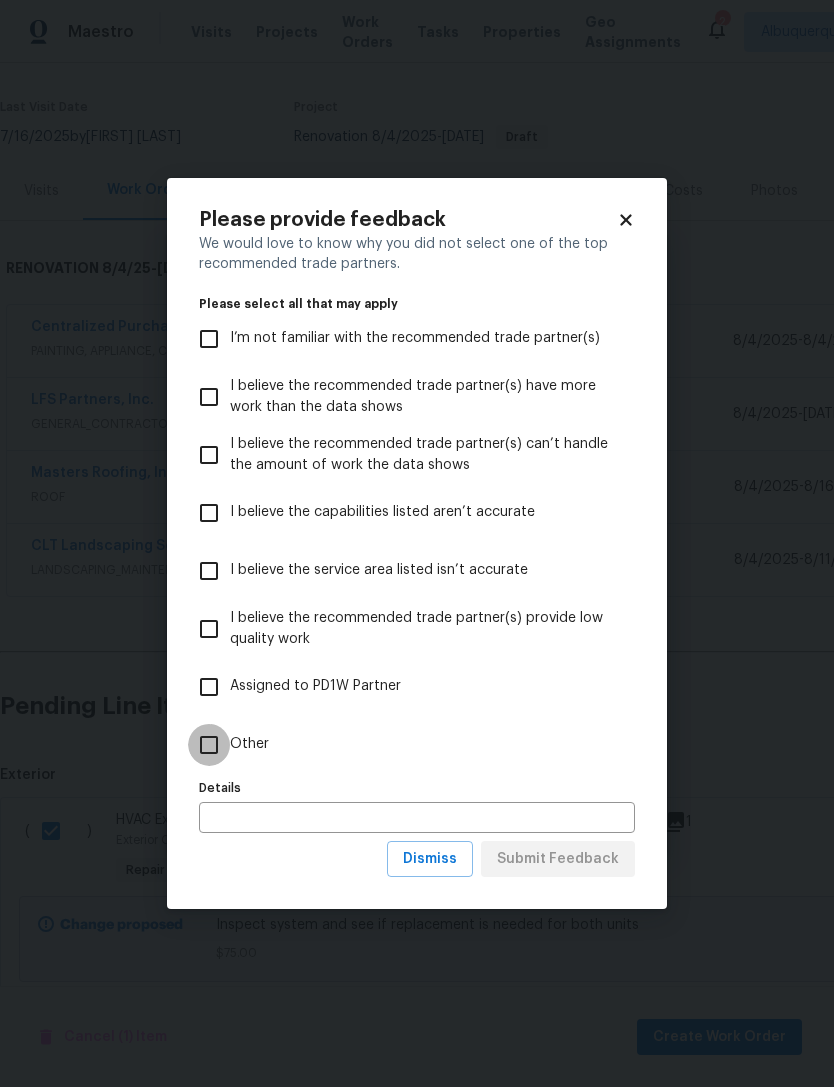 checkbox on "true" 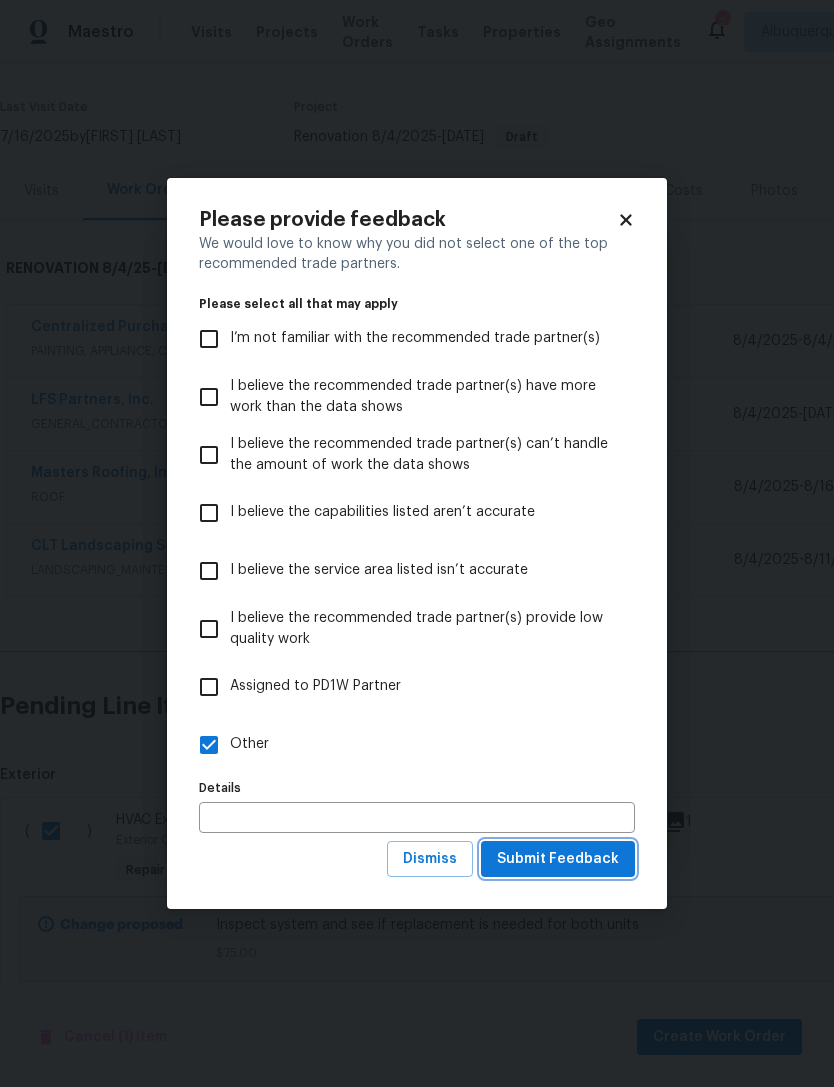 click on "Submit Feedback" at bounding box center (558, 859) 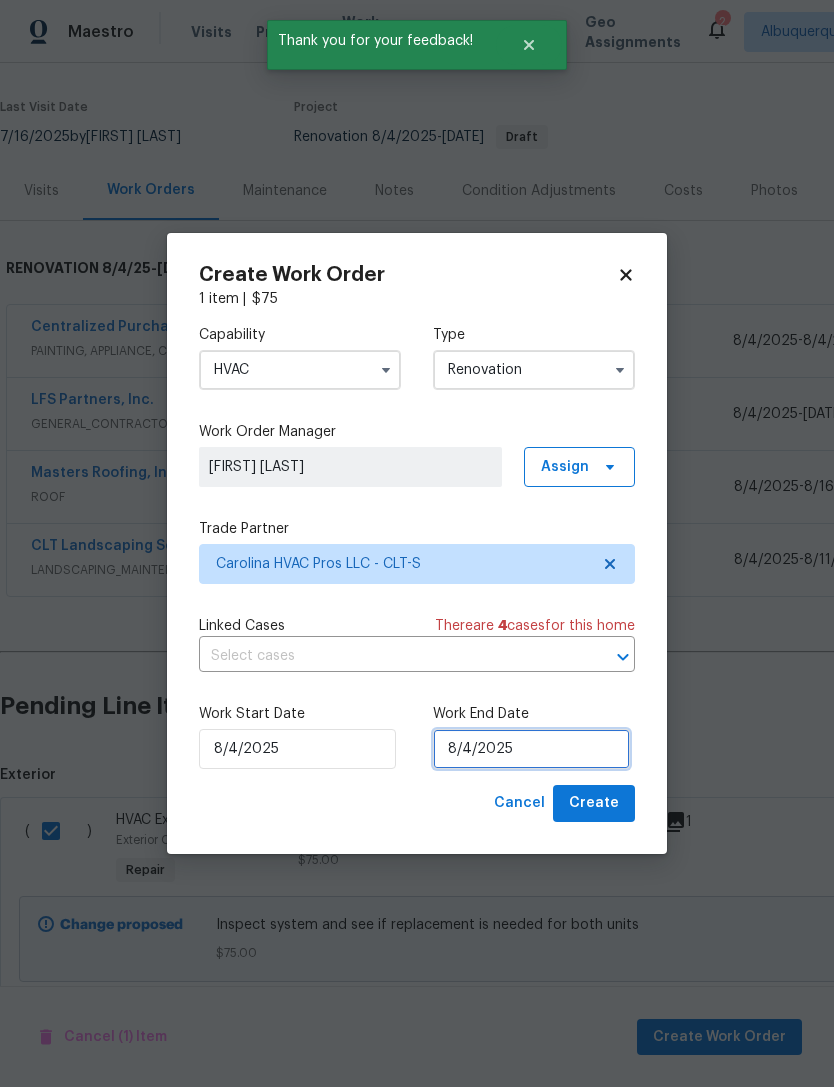 click on "8/4/2025" at bounding box center [531, 749] 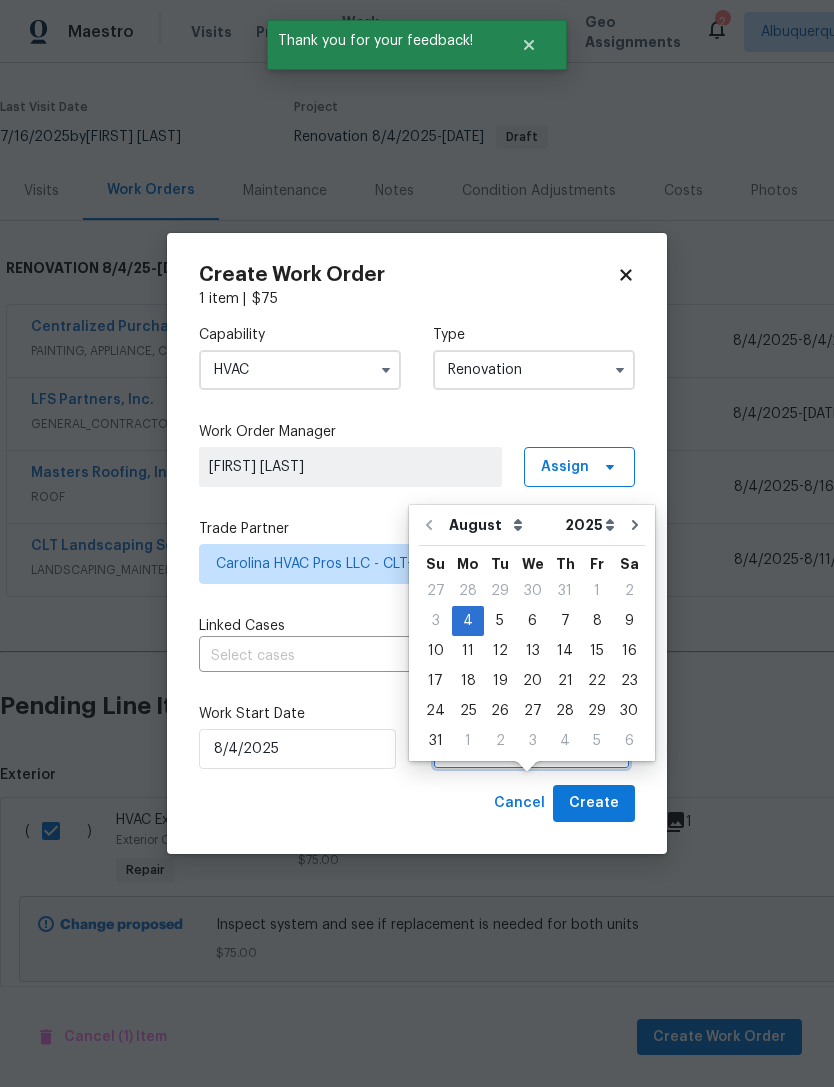 scroll, scrollTop: 44, scrollLeft: 0, axis: vertical 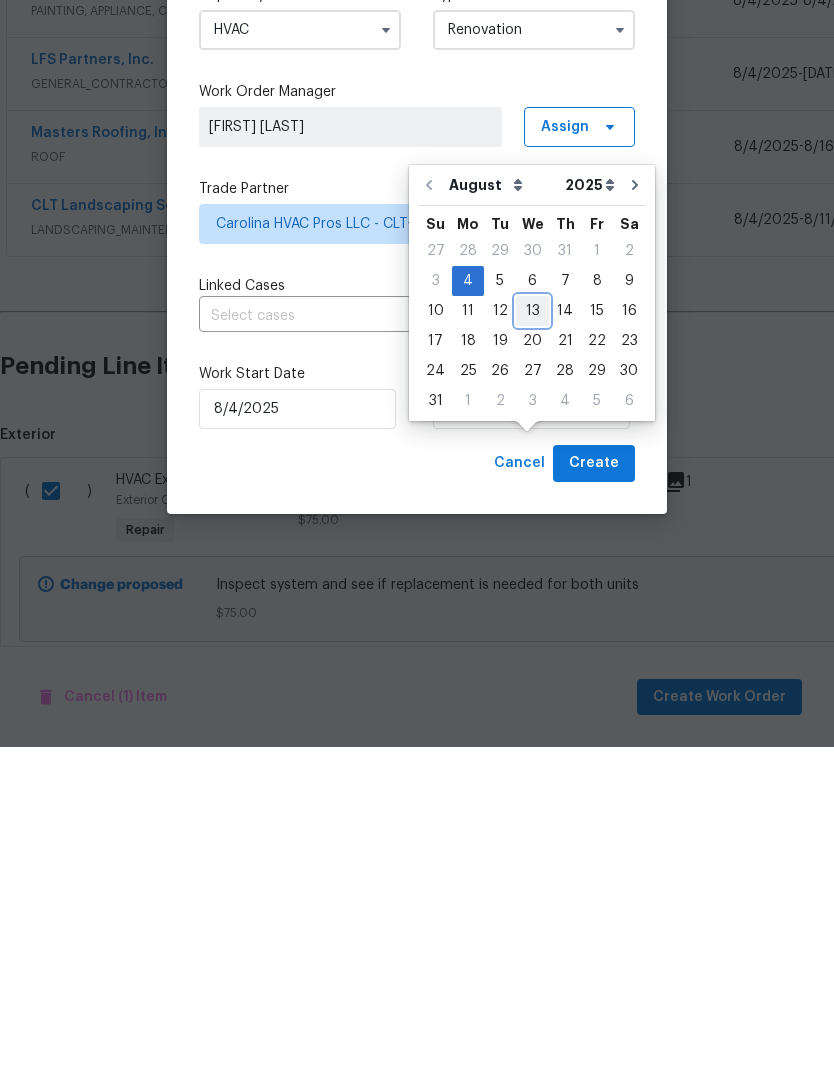 click on "13" at bounding box center (532, 651) 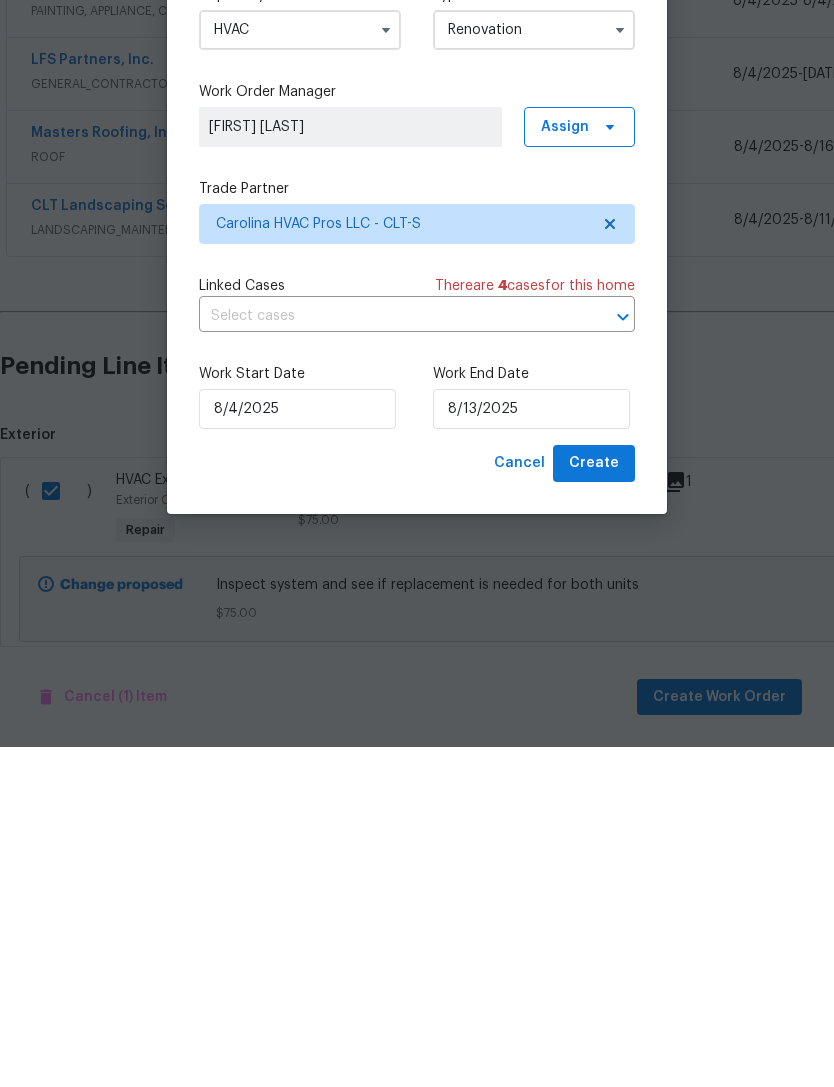 scroll, scrollTop: 64, scrollLeft: 0, axis: vertical 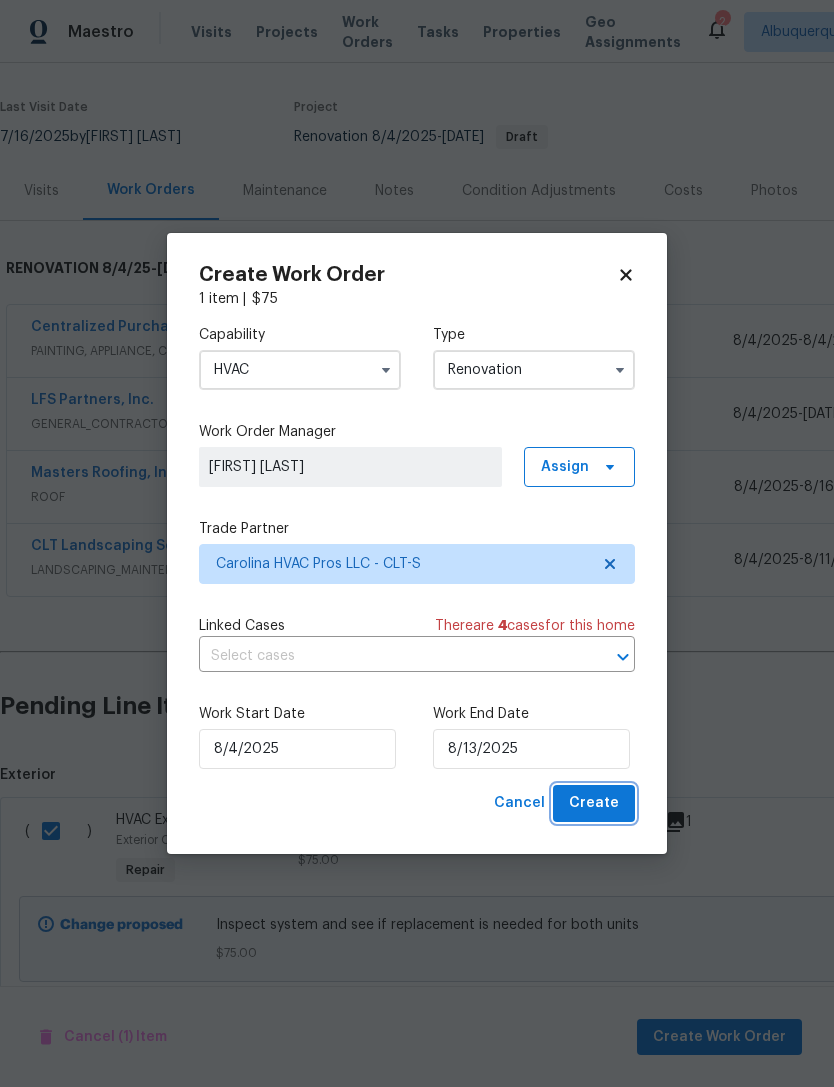 click on "Create" at bounding box center [594, 803] 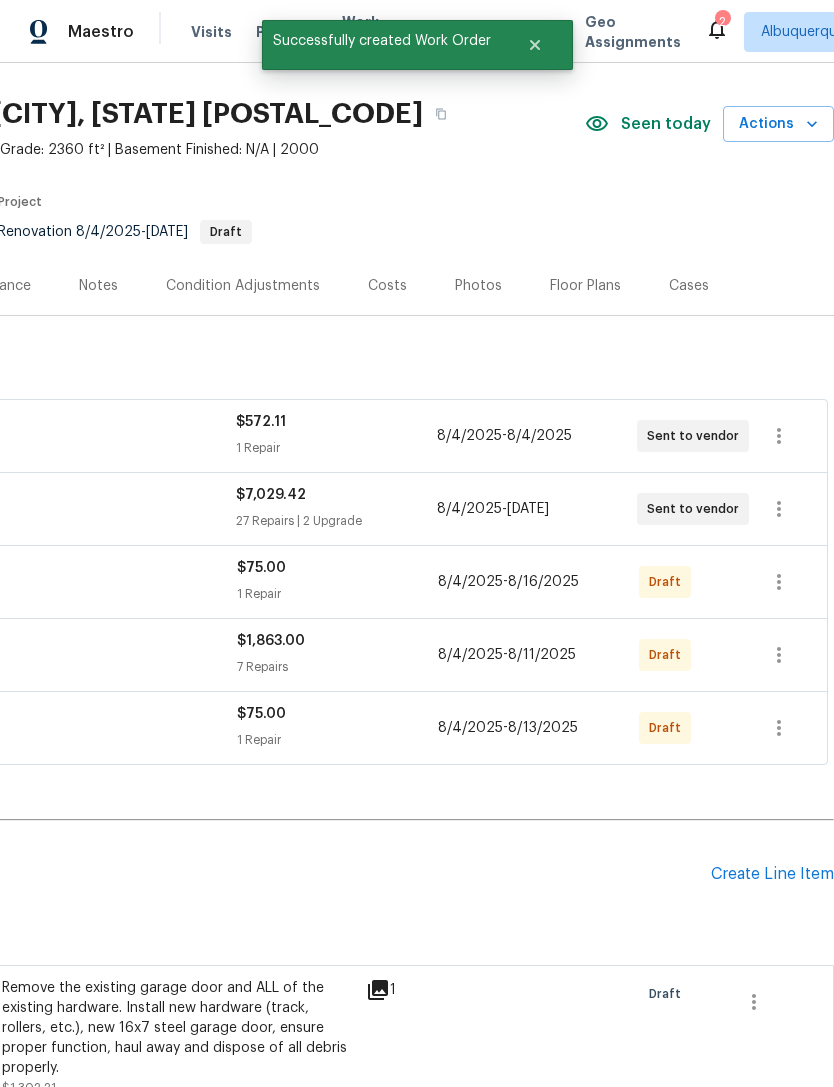 scroll, scrollTop: 46, scrollLeft: 296, axis: both 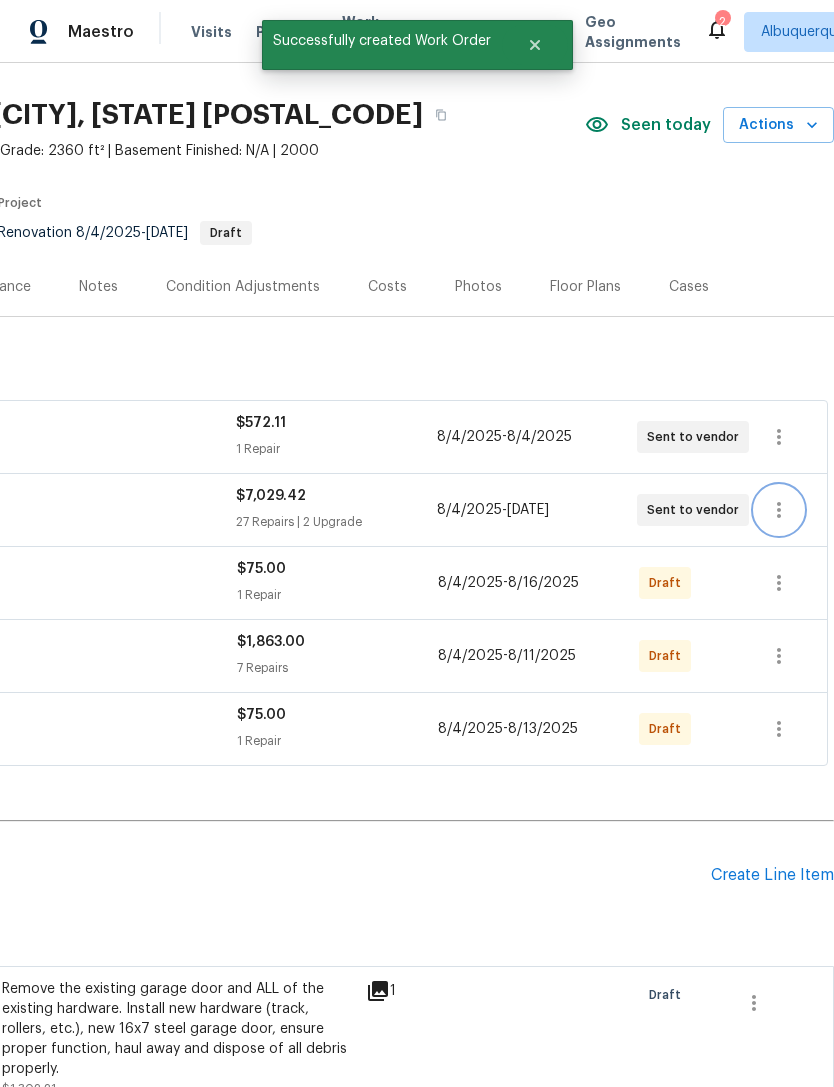 click 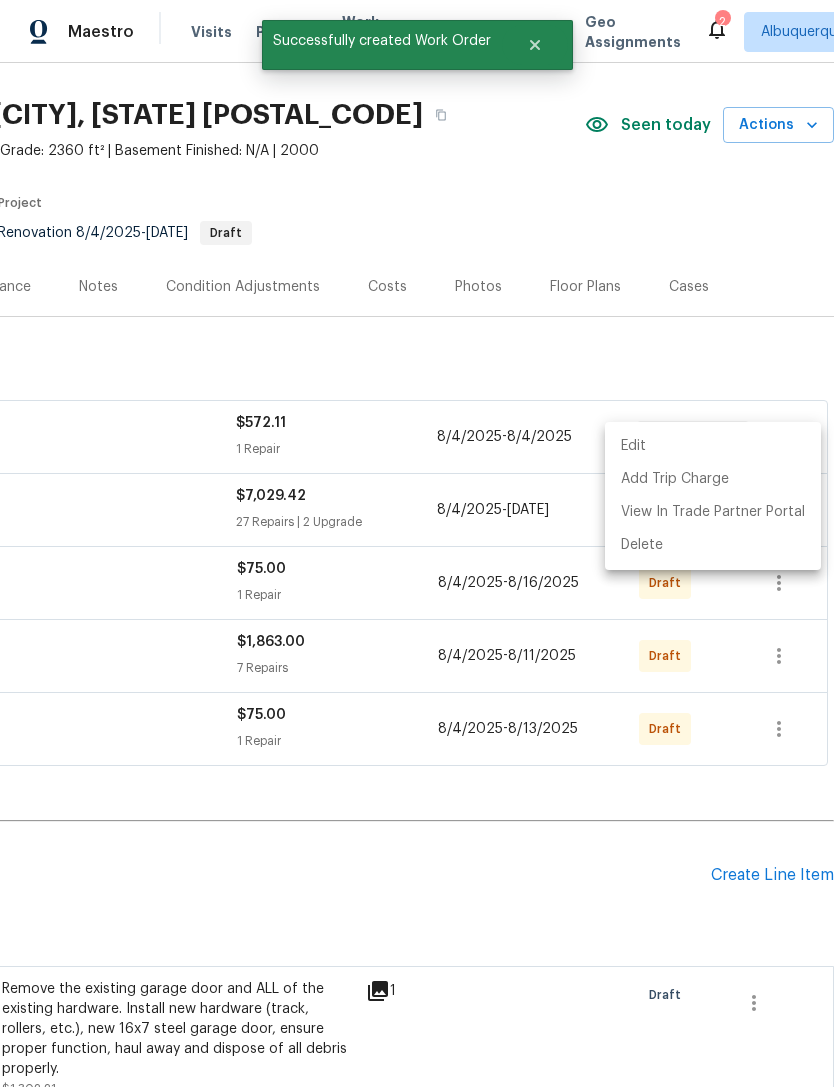 click on "Edit" at bounding box center (713, 446) 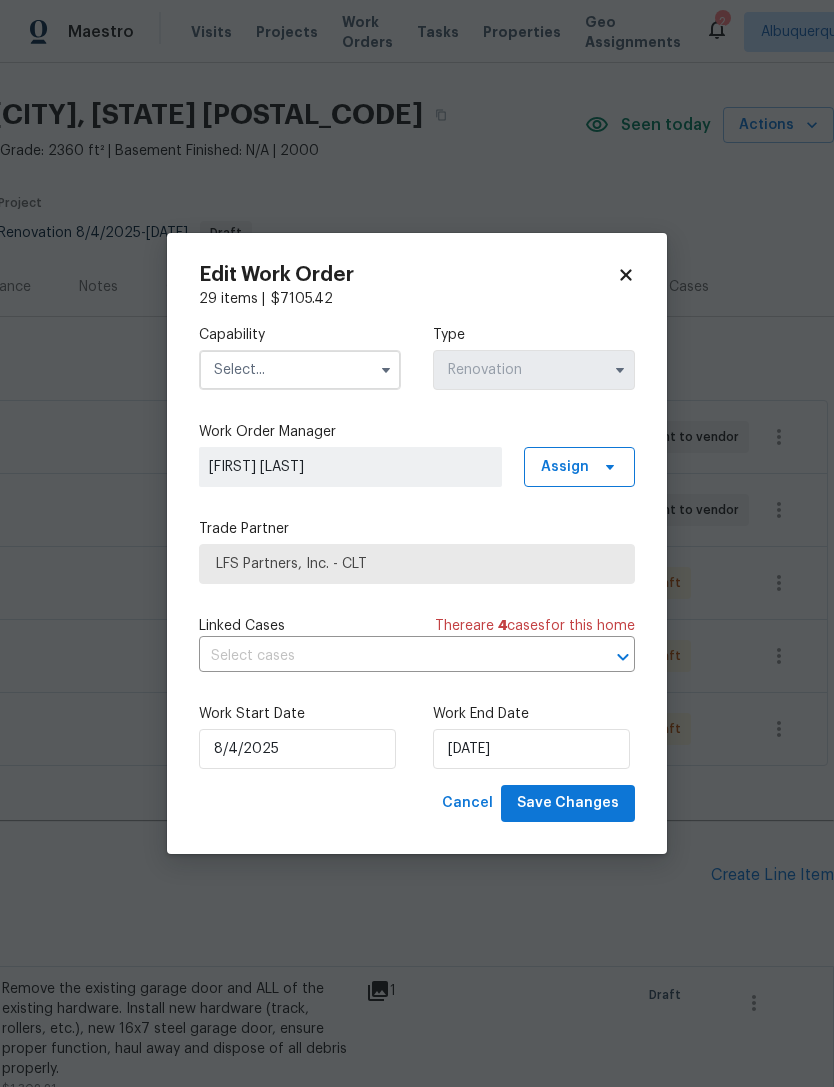 click at bounding box center [300, 370] 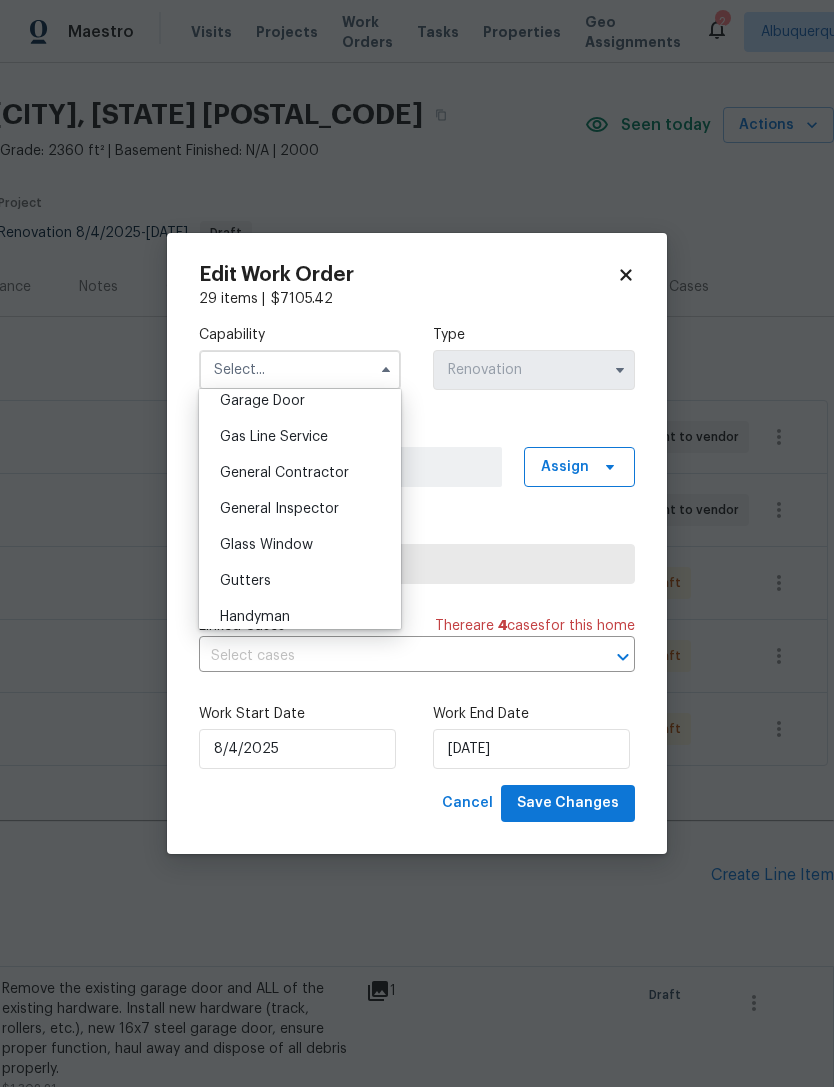 scroll, scrollTop: 901, scrollLeft: 0, axis: vertical 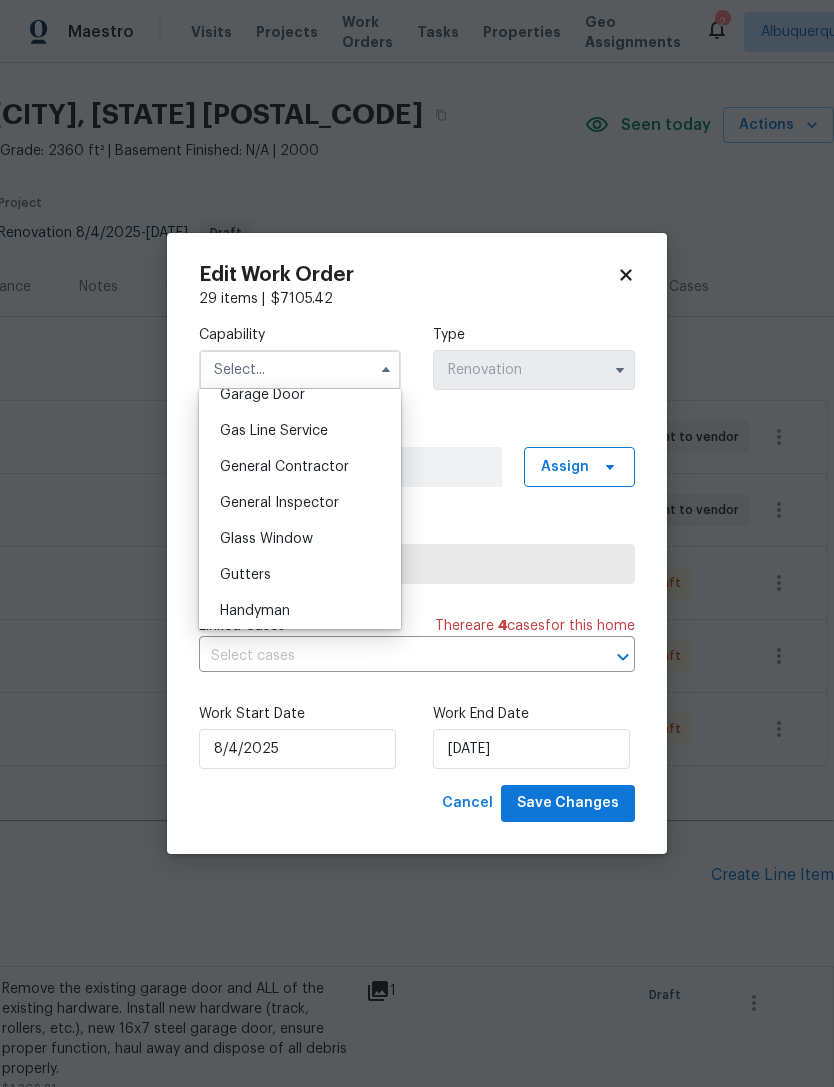 click on "General Contractor" at bounding box center [300, 467] 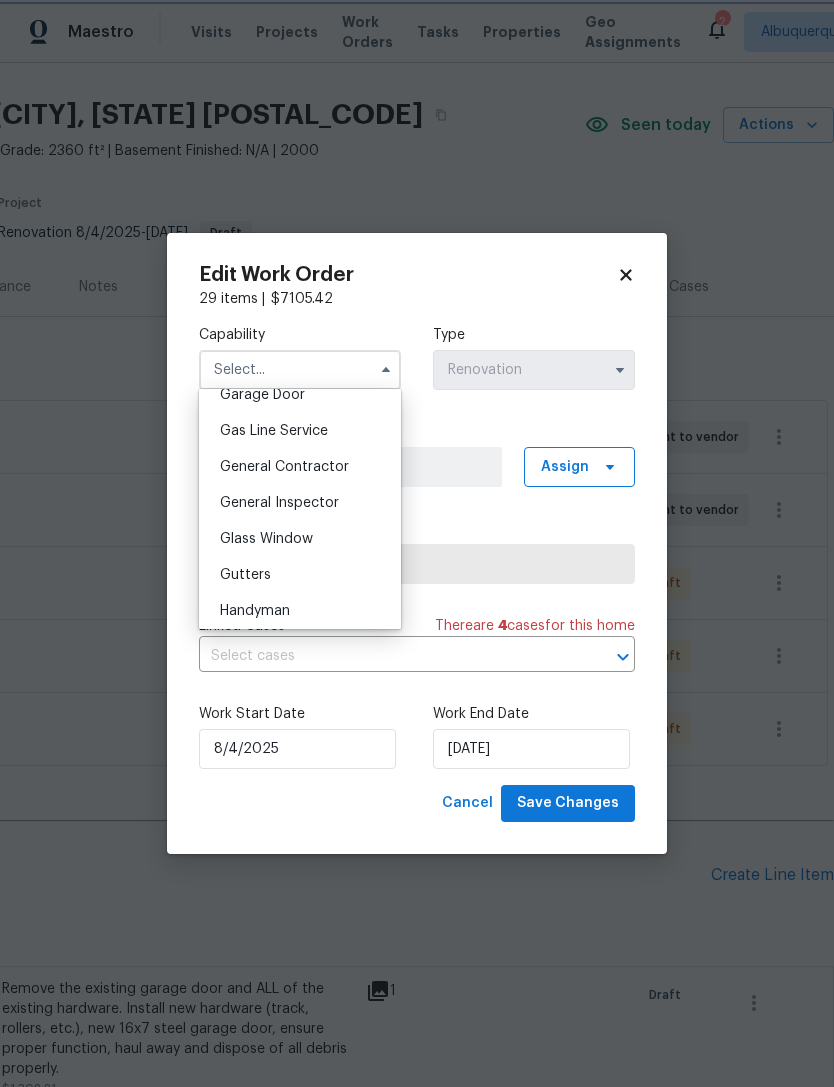 type on "General Contractor" 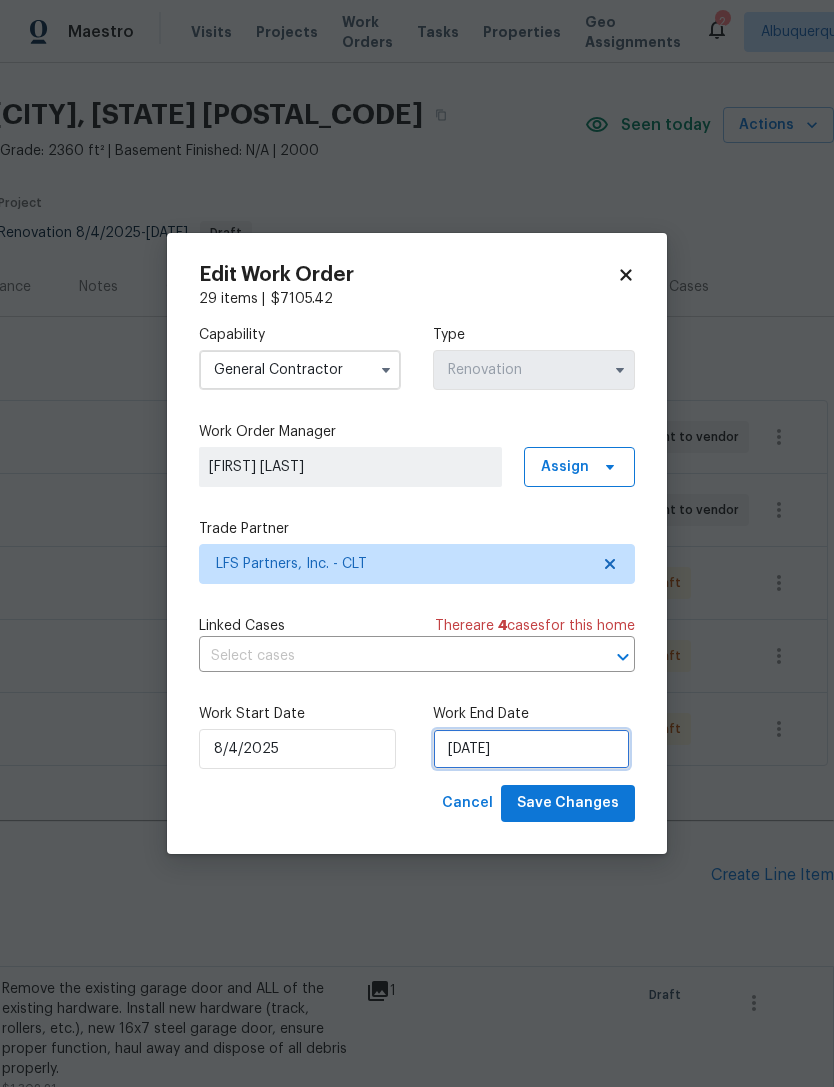 click on "[DATE]" at bounding box center [531, 749] 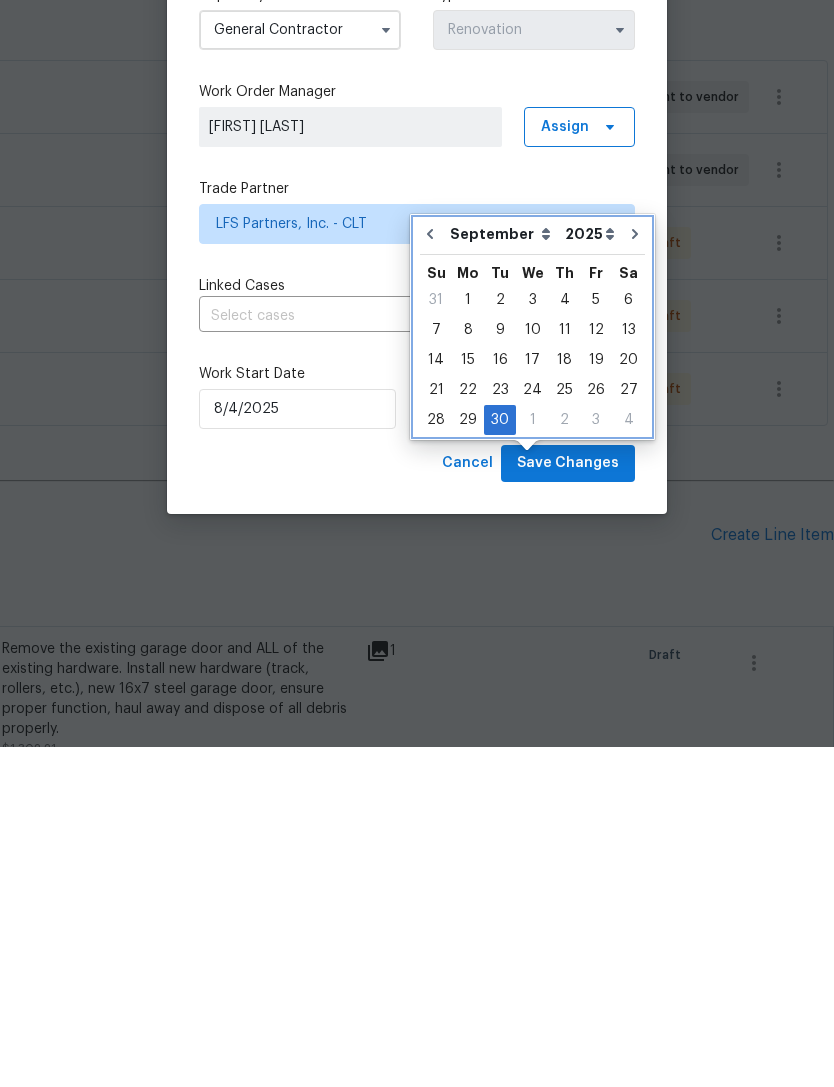 click 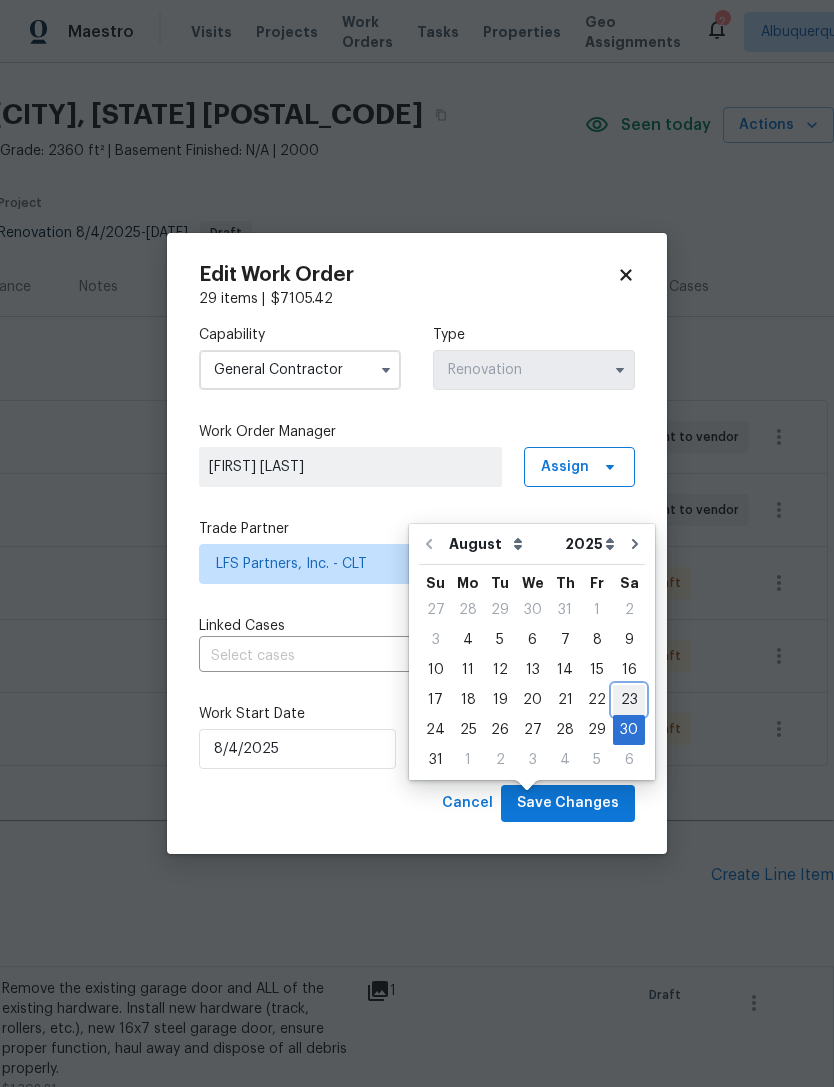 click on "23" at bounding box center [629, 700] 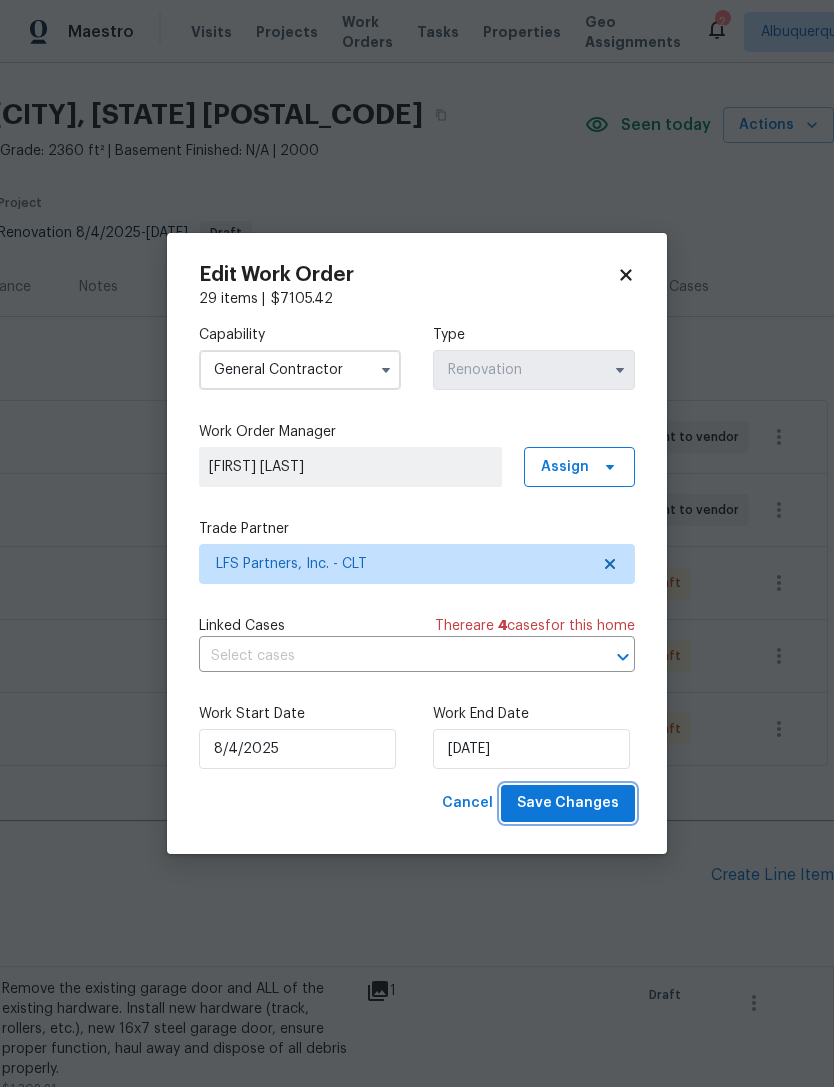 click on "Save Changes" at bounding box center (568, 803) 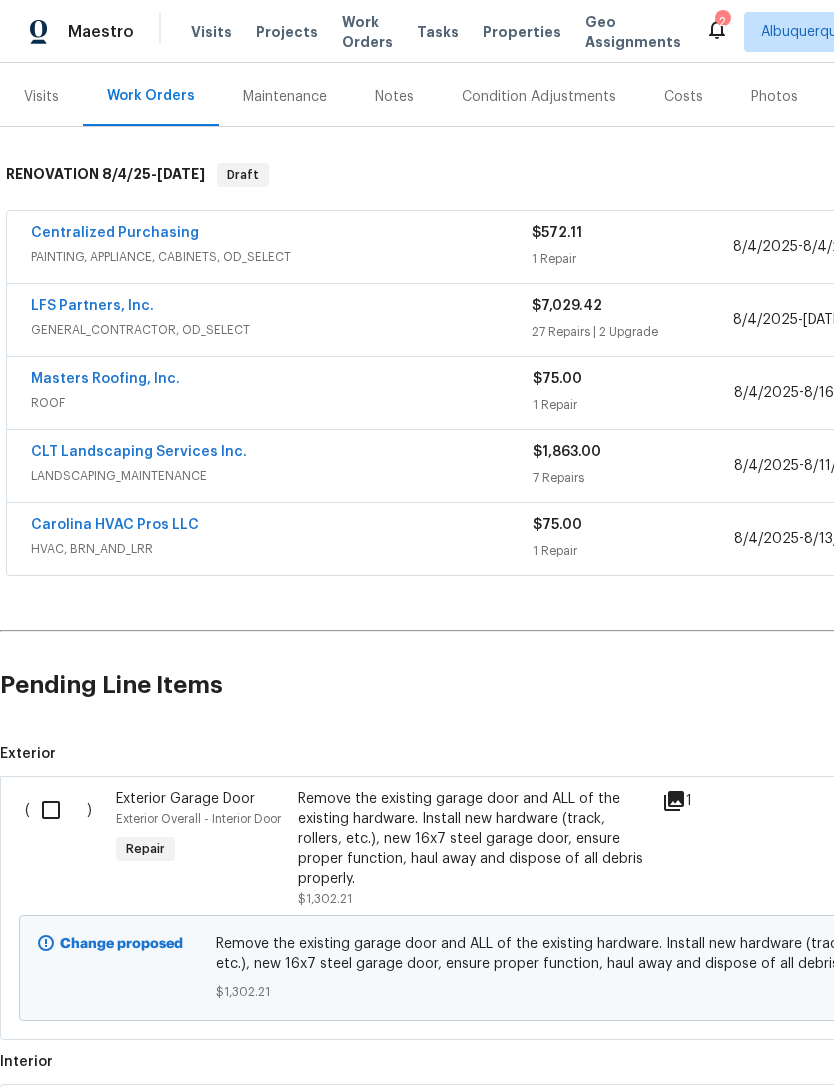 scroll, scrollTop: 237, scrollLeft: 0, axis: vertical 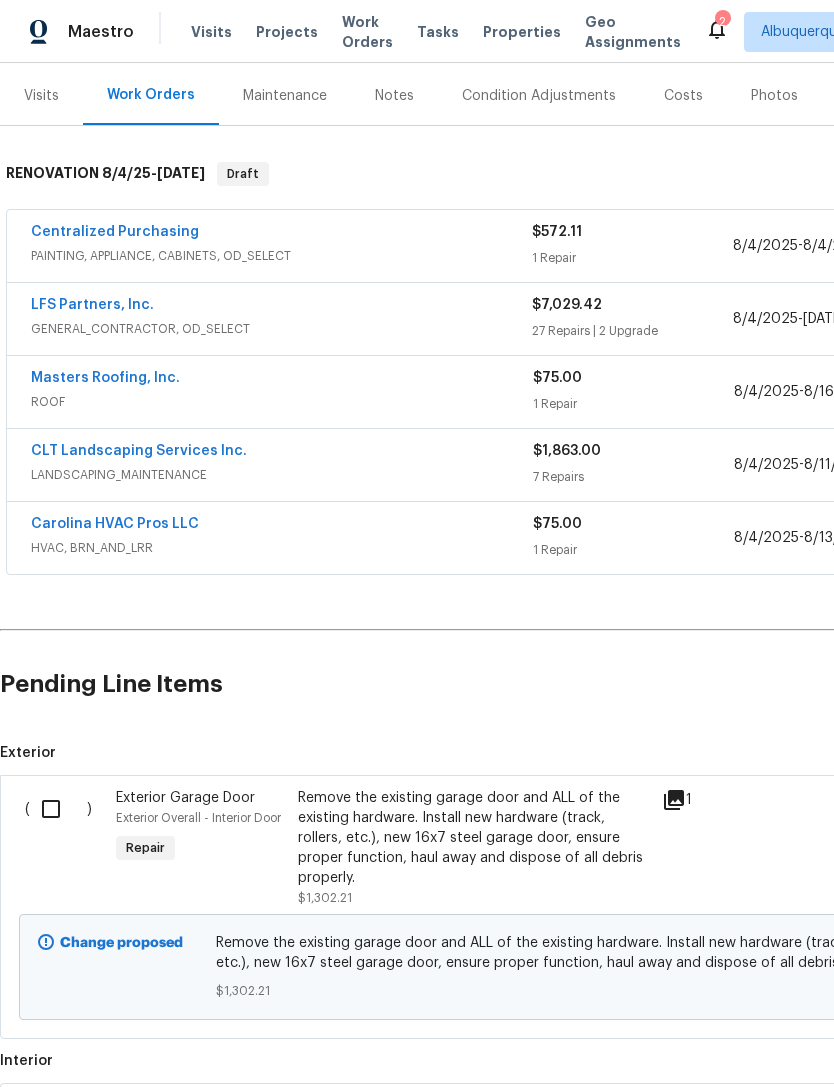 click at bounding box center (58, 809) 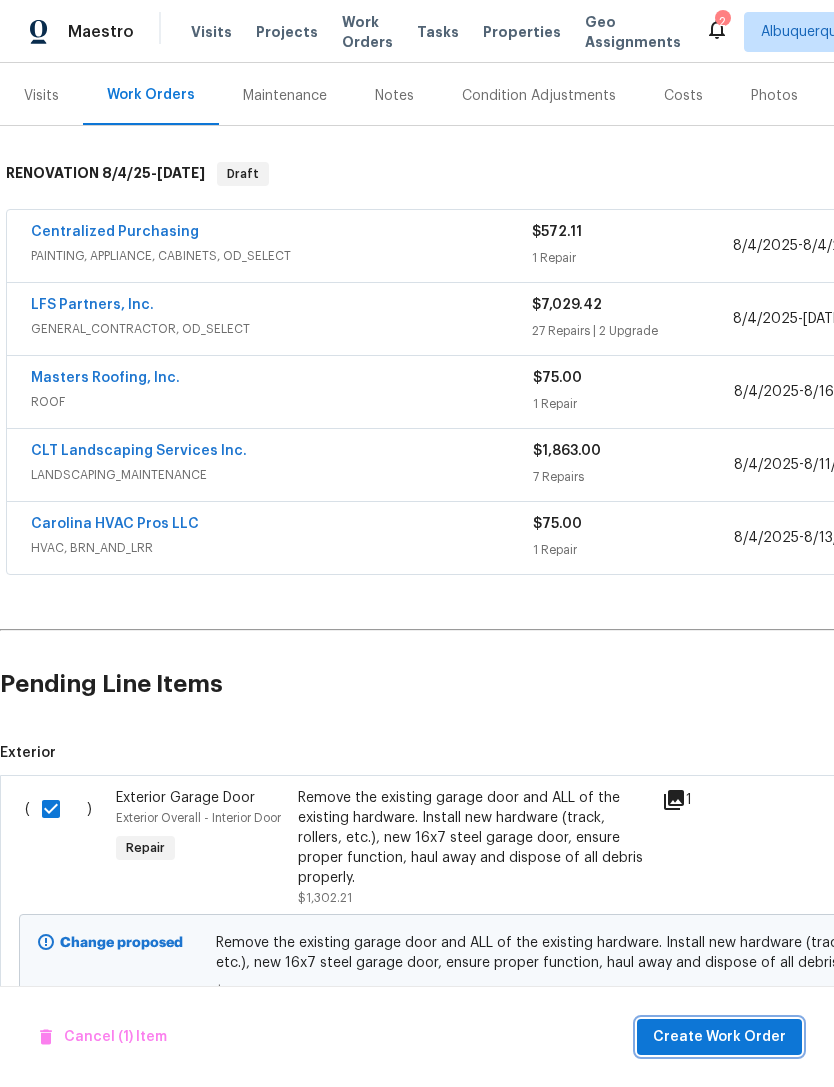 click on "Create Work Order" at bounding box center (719, 1037) 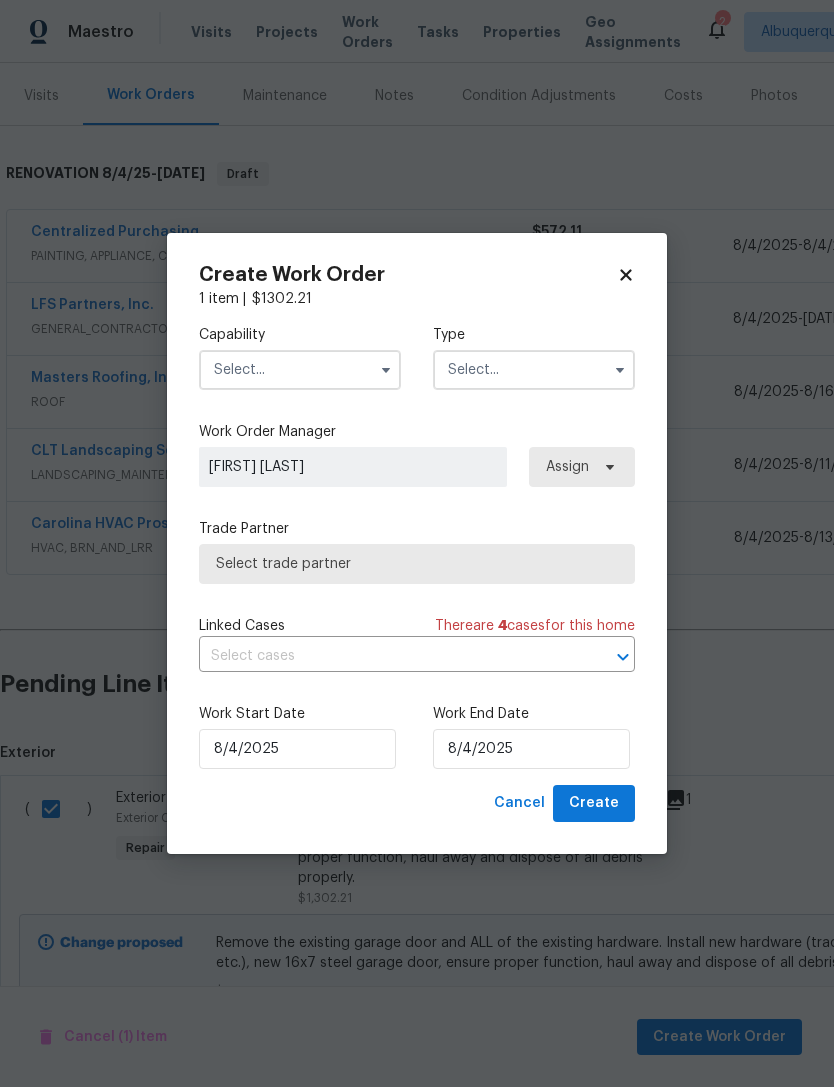 click at bounding box center (300, 370) 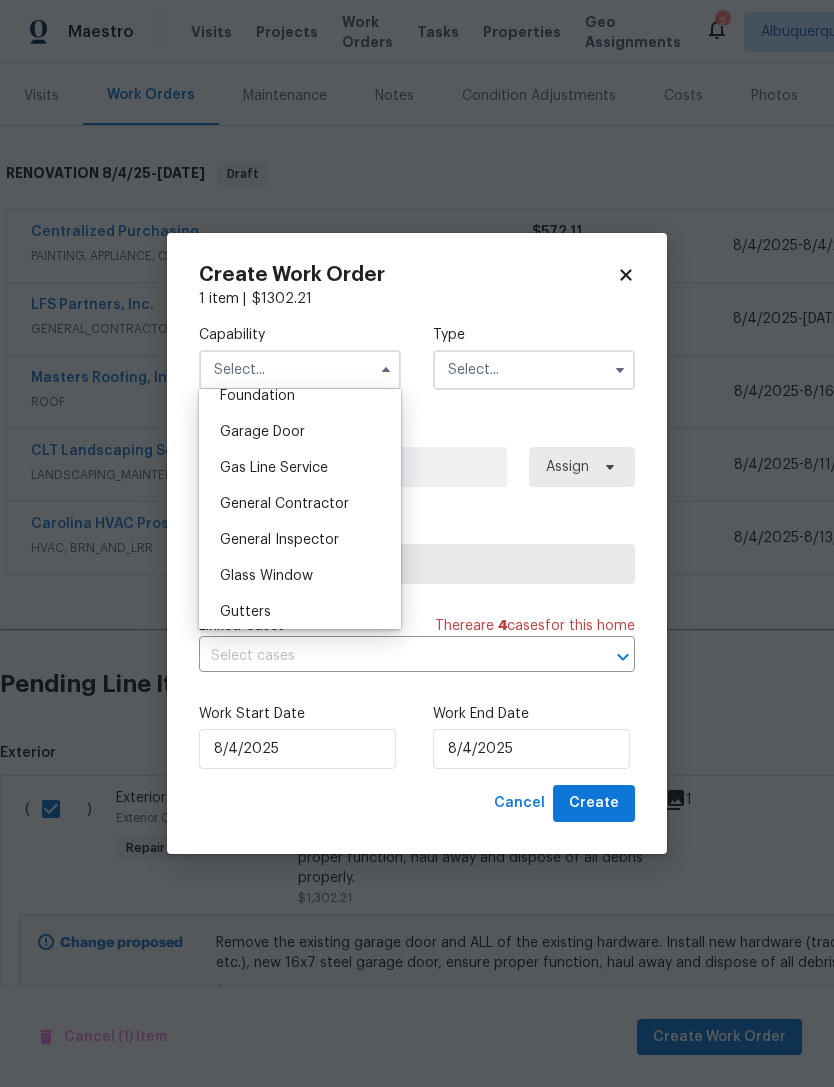 scroll, scrollTop: 861, scrollLeft: 0, axis: vertical 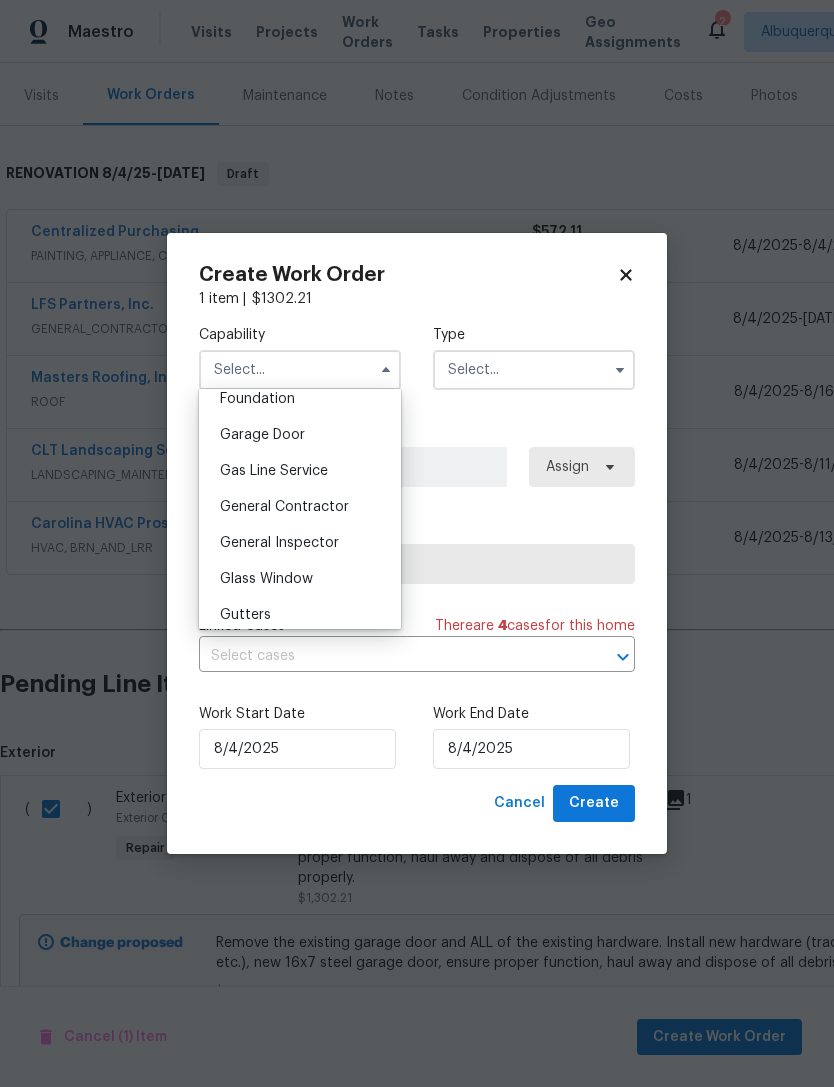 click on "Garage Door" at bounding box center [300, 435] 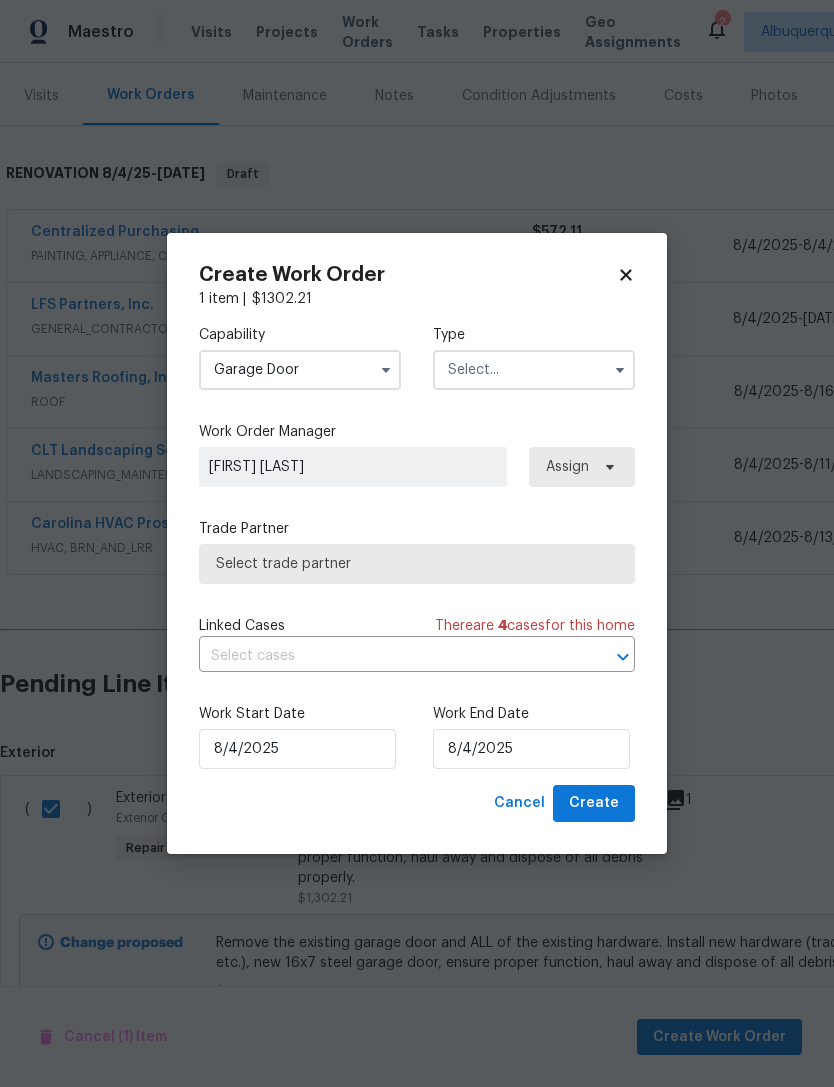 click at bounding box center [534, 370] 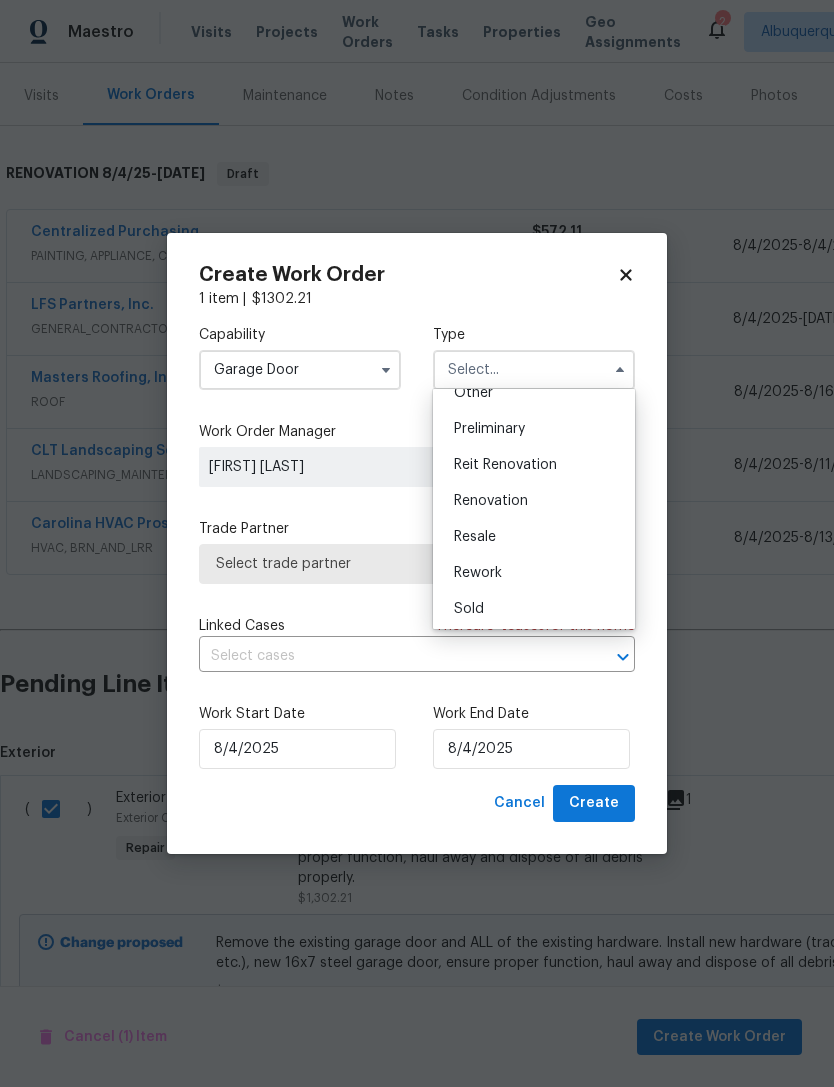 scroll, scrollTop: 412, scrollLeft: 0, axis: vertical 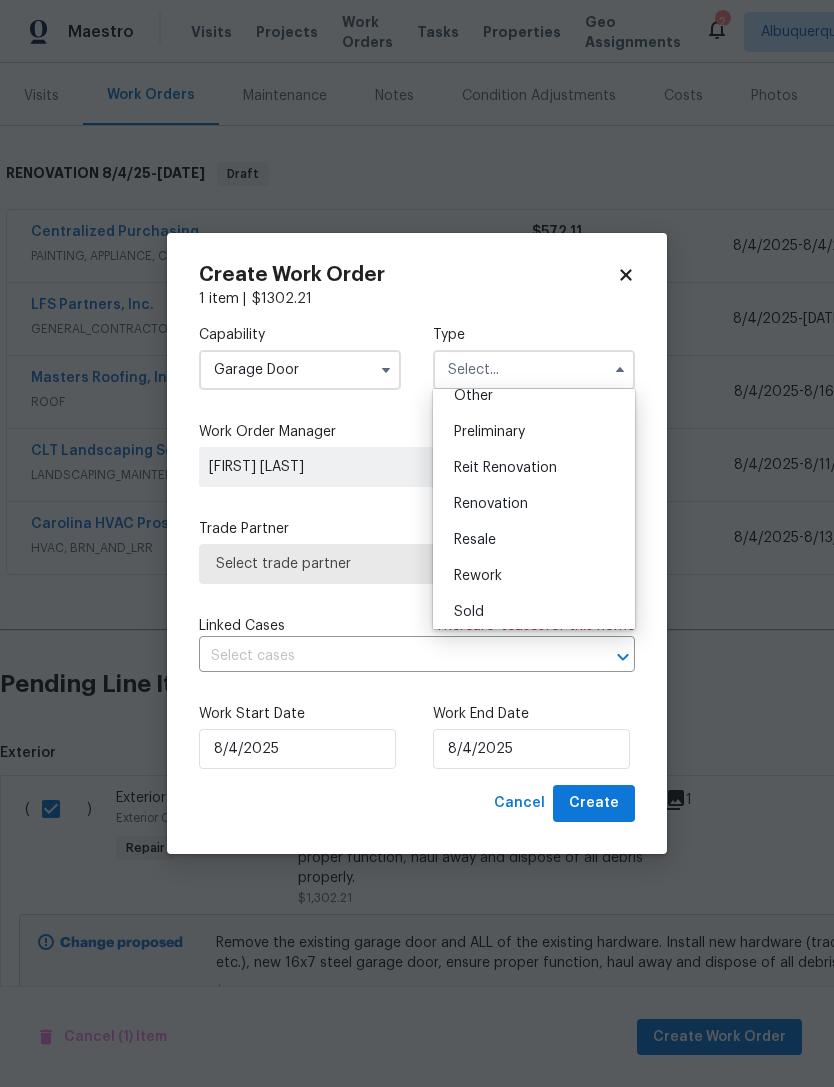 click on "Renovation" at bounding box center [534, 504] 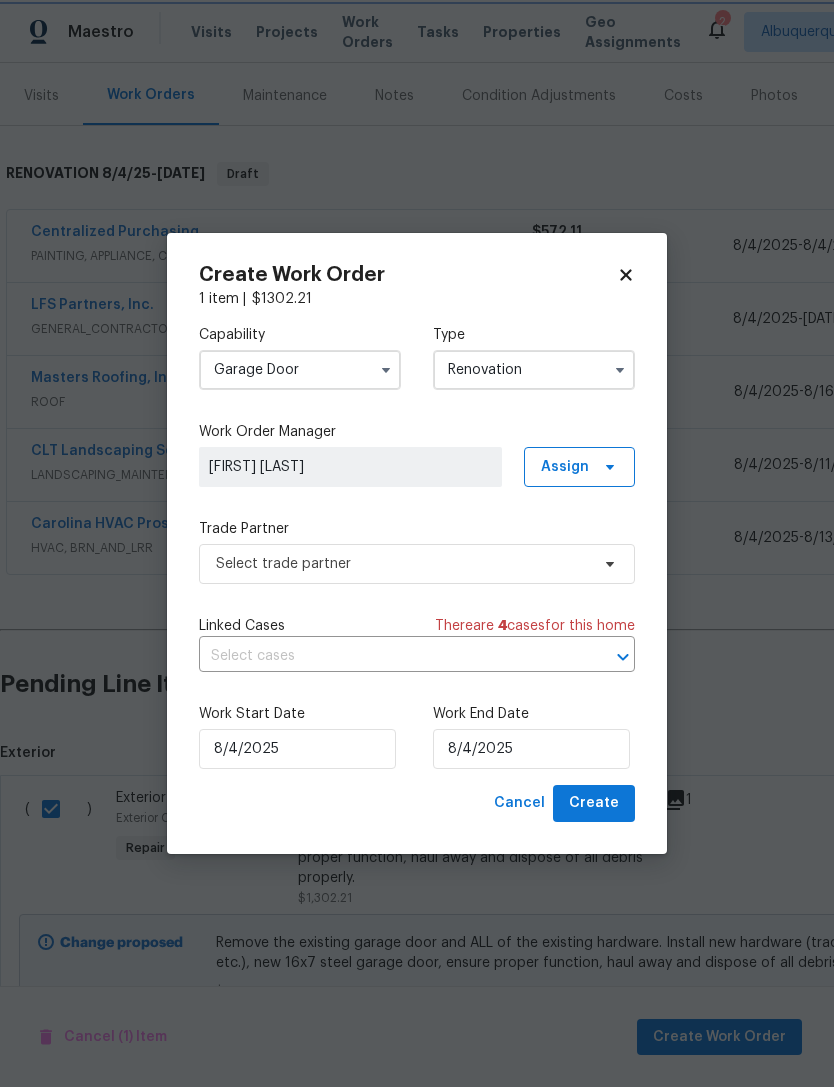 scroll, scrollTop: 0, scrollLeft: 0, axis: both 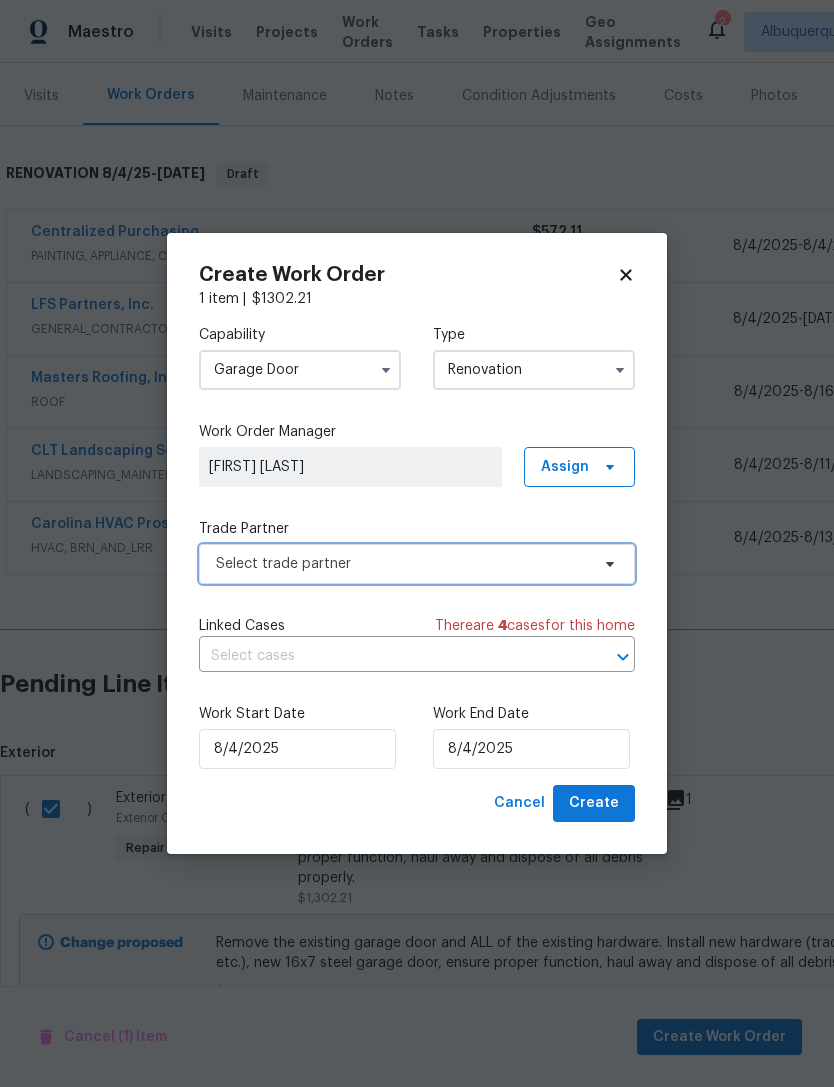 click on "Select trade partner" at bounding box center [402, 564] 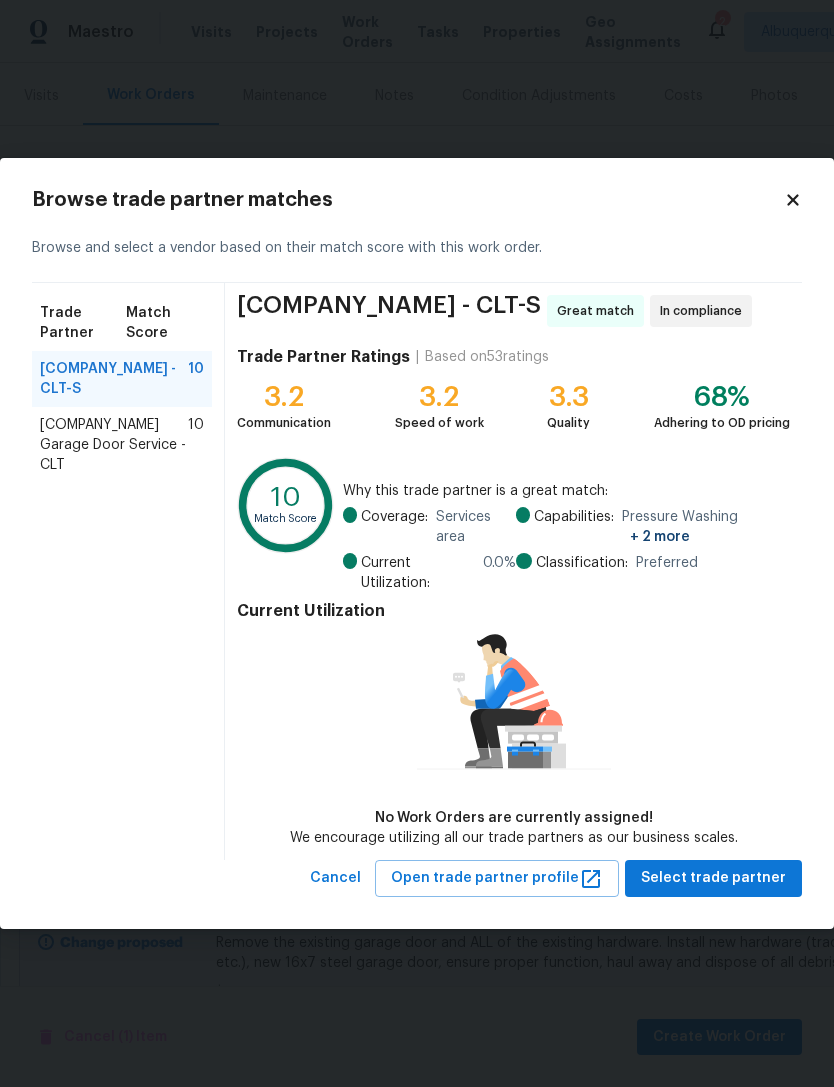 click on "10" at bounding box center [196, 445] 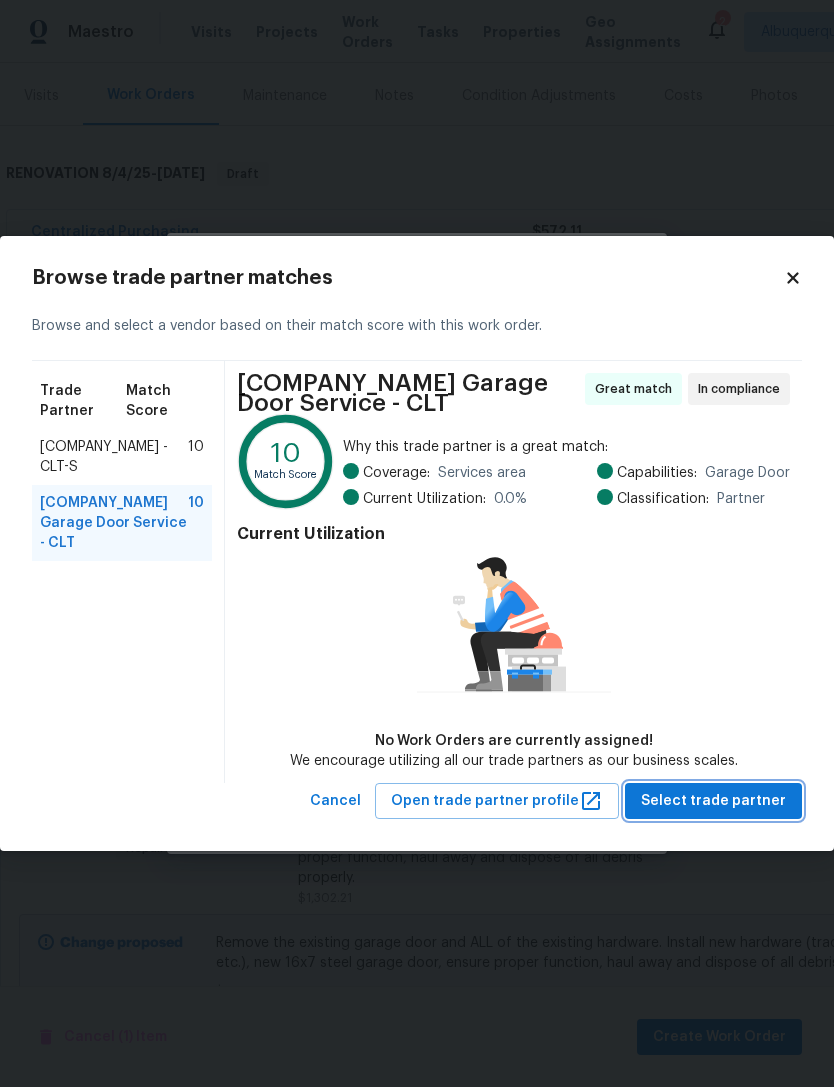 click on "Select trade partner" at bounding box center [713, 801] 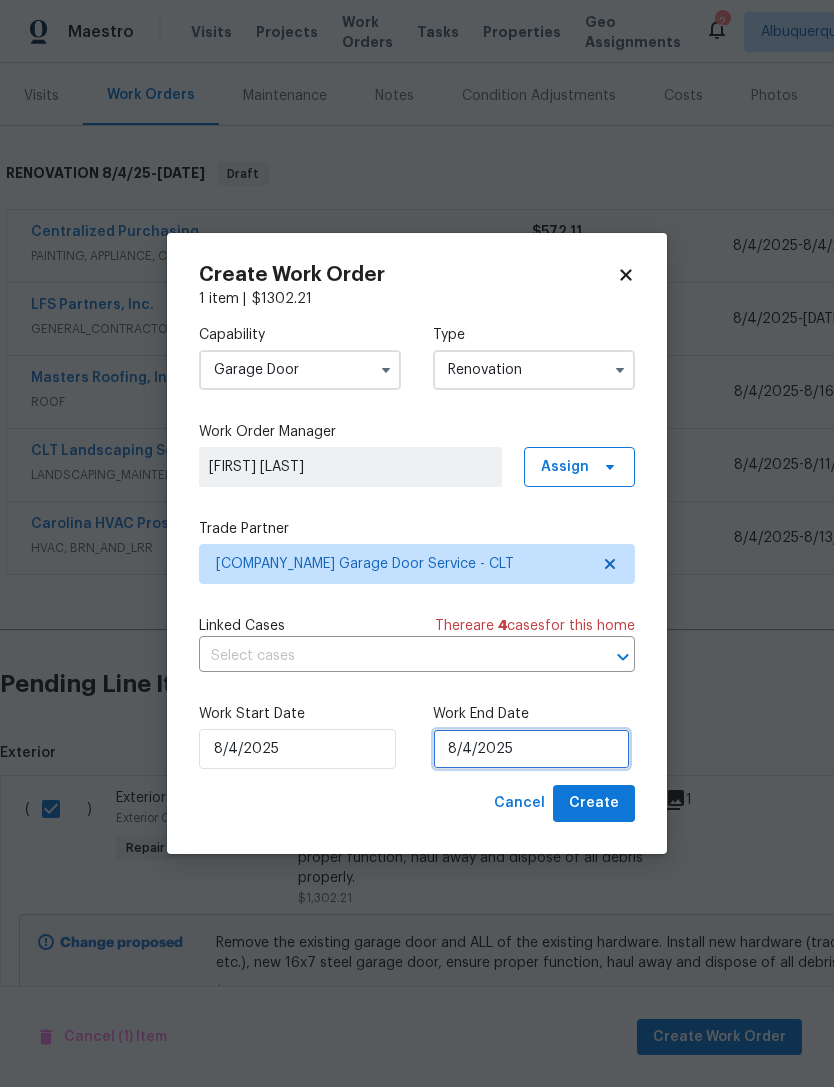 click on "8/4/2025" at bounding box center (531, 749) 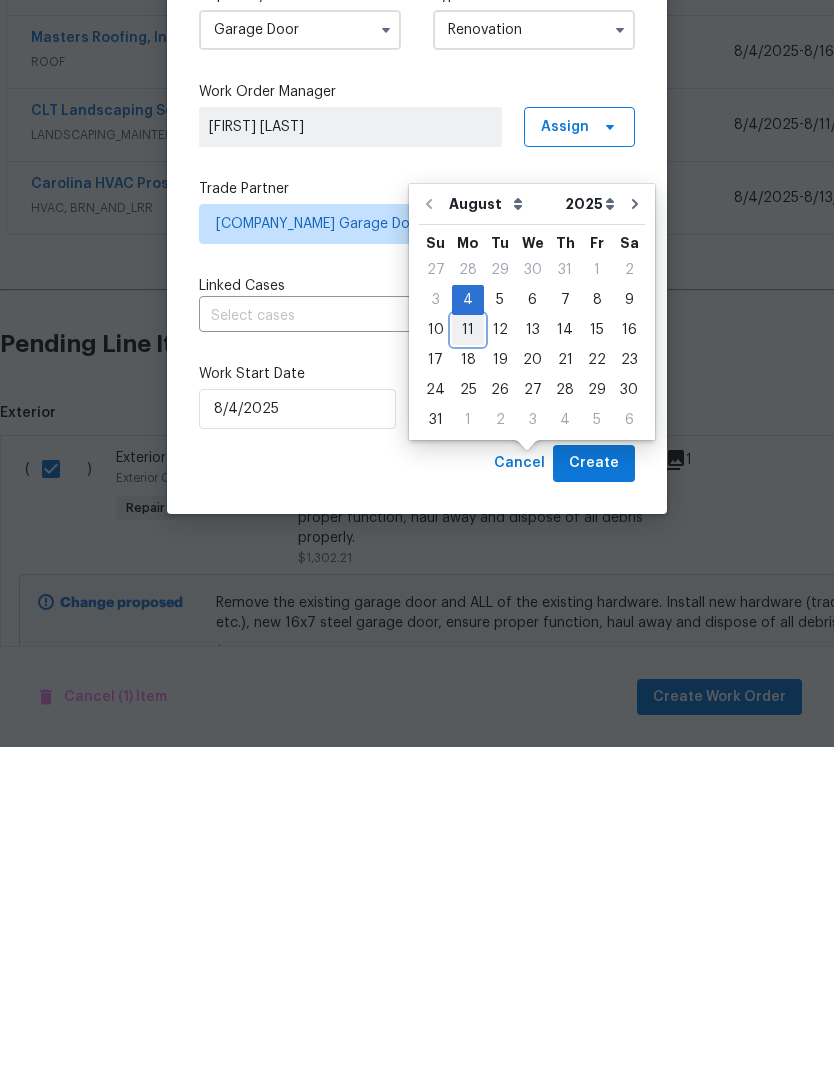 click on "11" at bounding box center [468, 670] 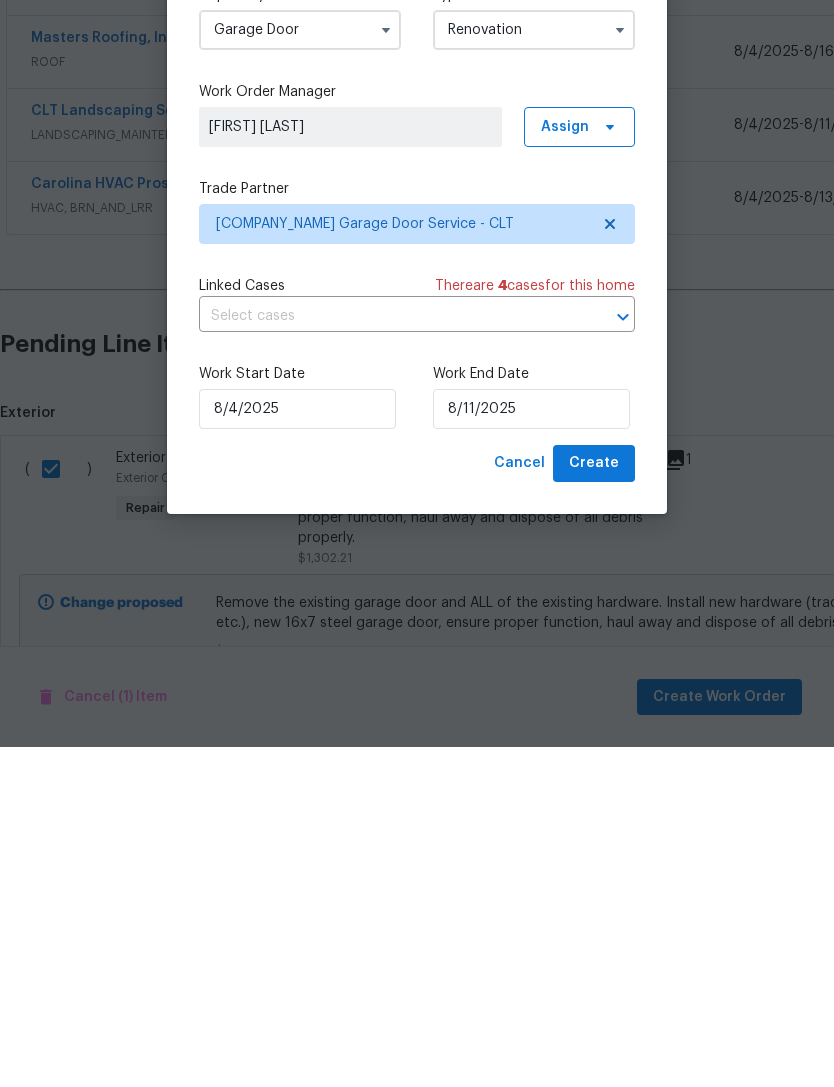 type on "8/11/2025" 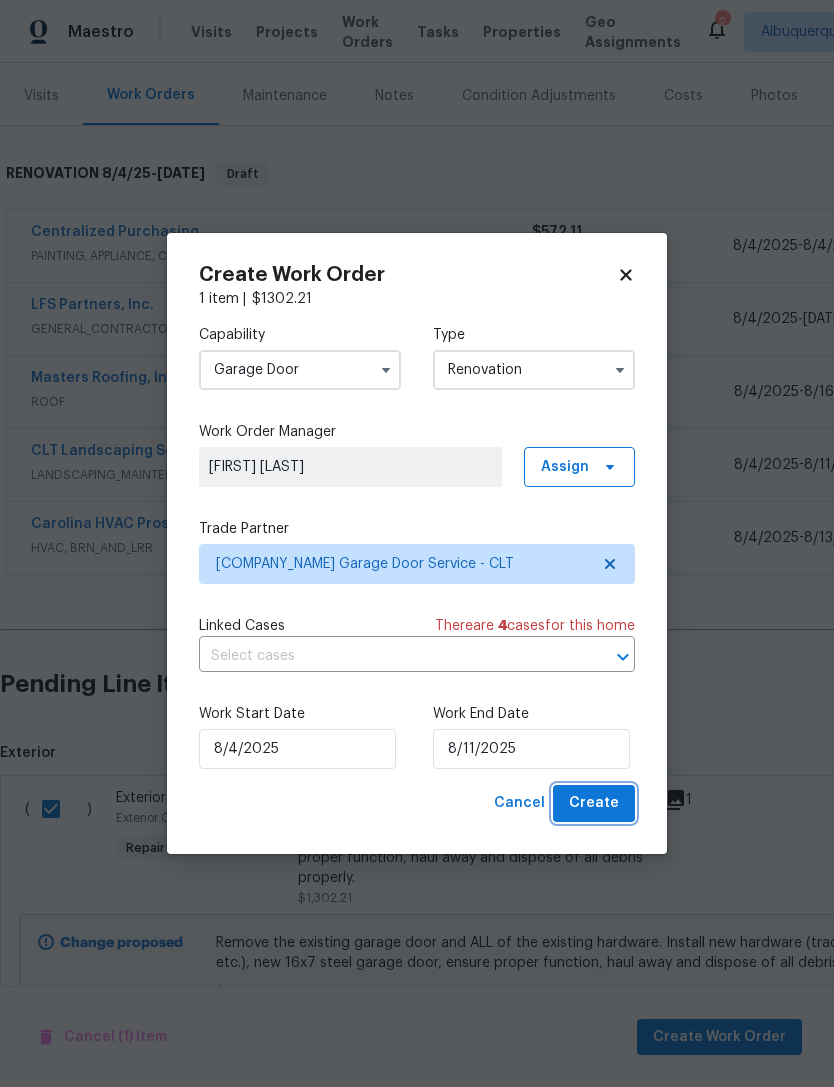 click on "Create" at bounding box center [594, 803] 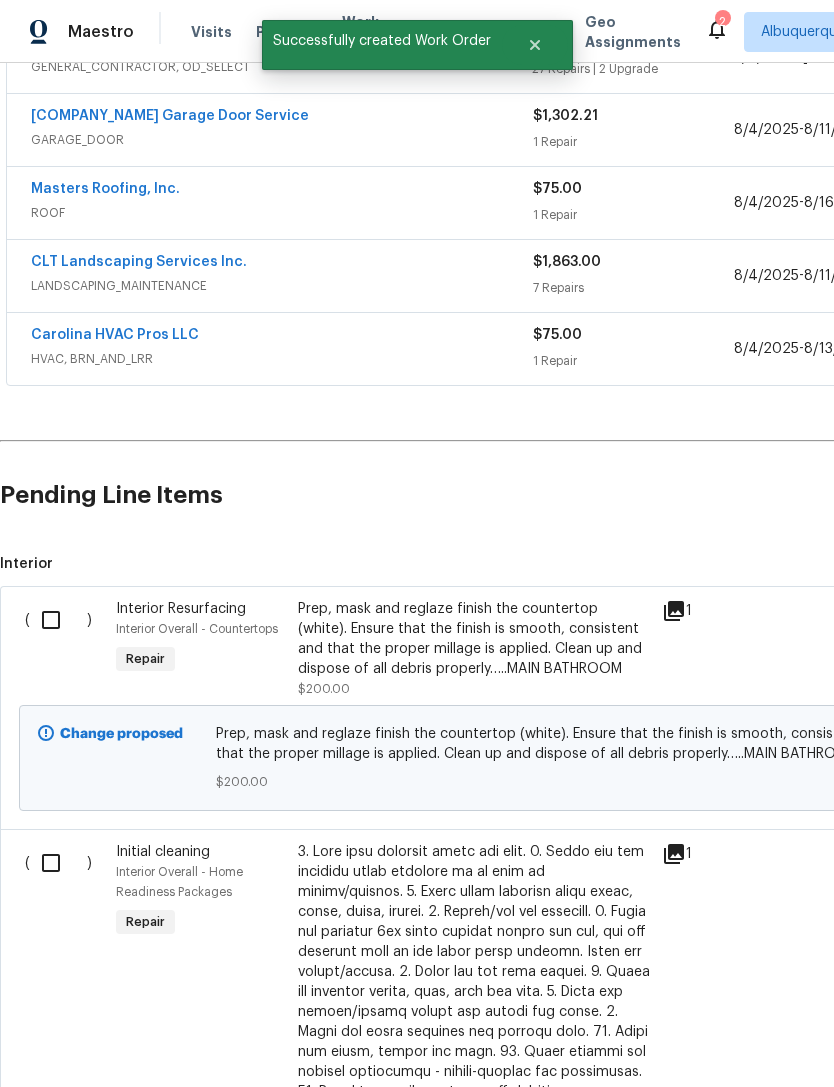 scroll, scrollTop: 499, scrollLeft: 0, axis: vertical 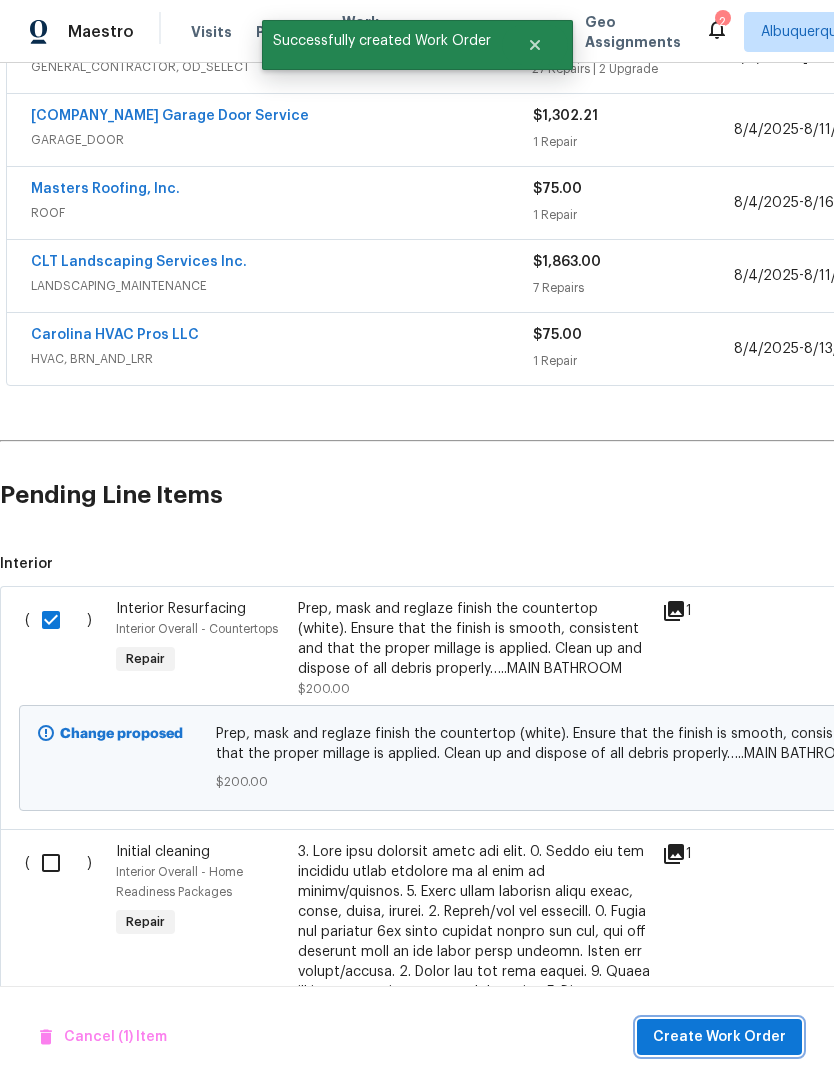 click on "Create Work Order" at bounding box center (719, 1037) 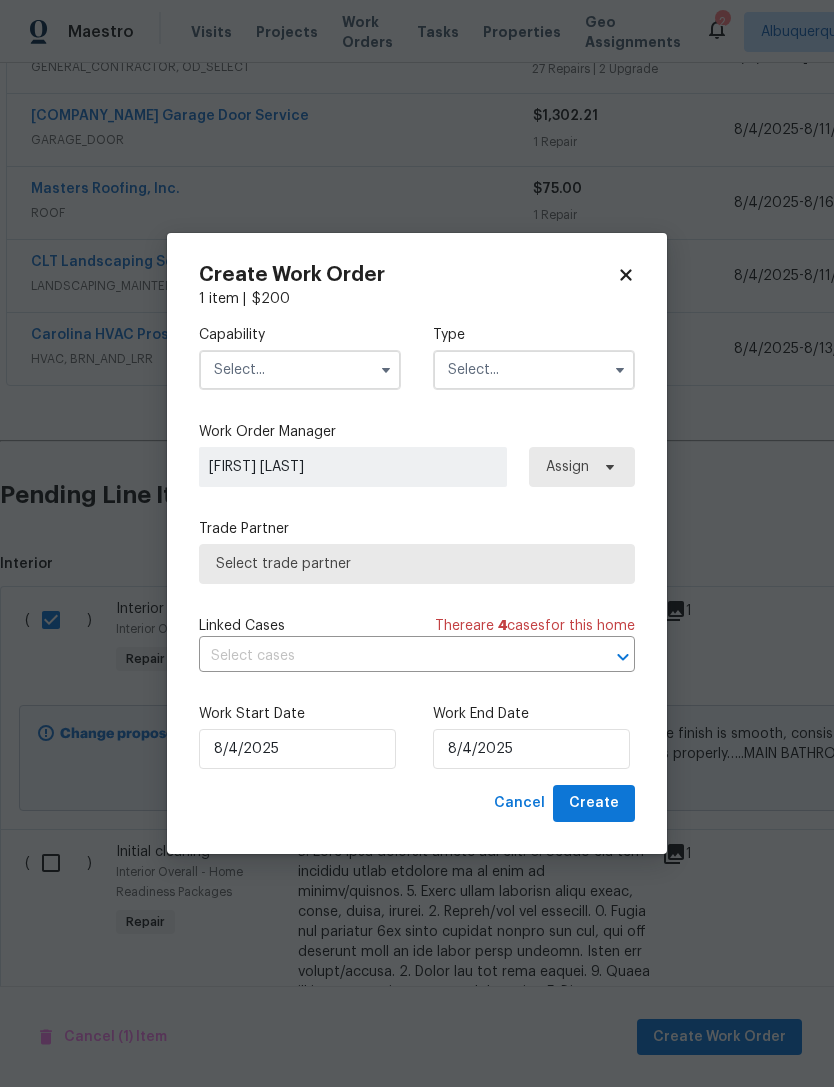 click at bounding box center [300, 370] 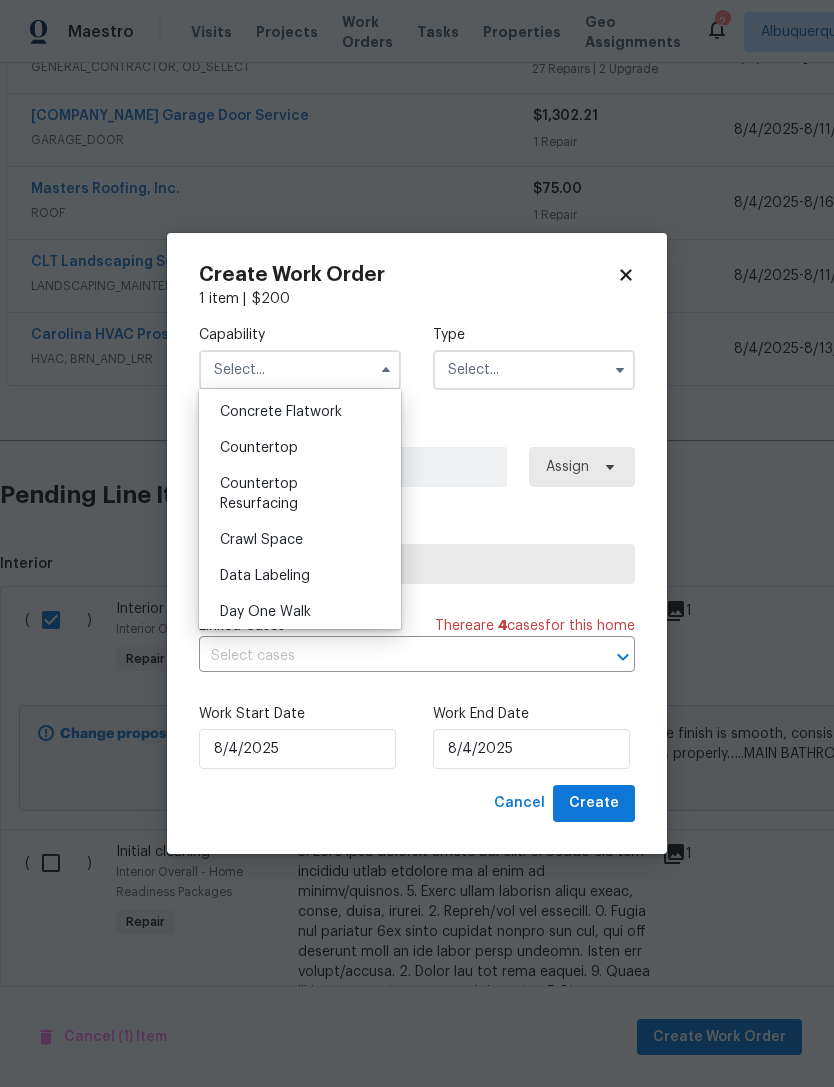 scroll, scrollTop: 349, scrollLeft: 0, axis: vertical 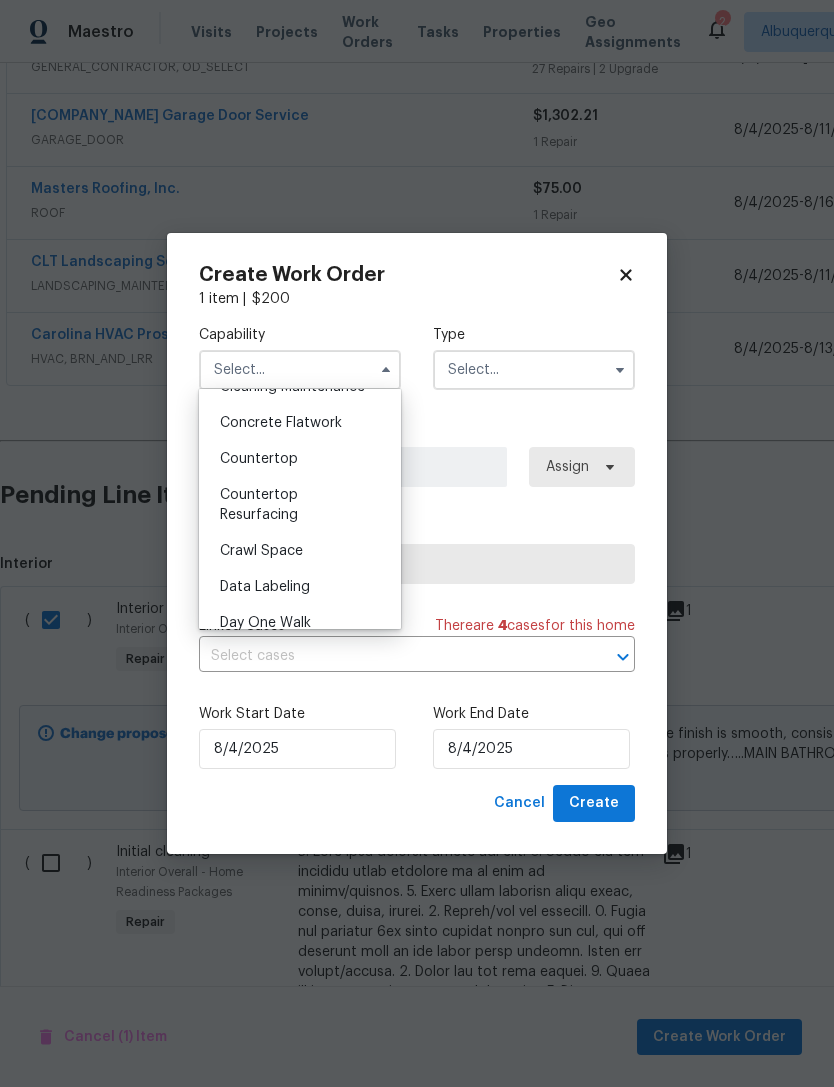 click on "Countertop Resurfacing" at bounding box center (300, 505) 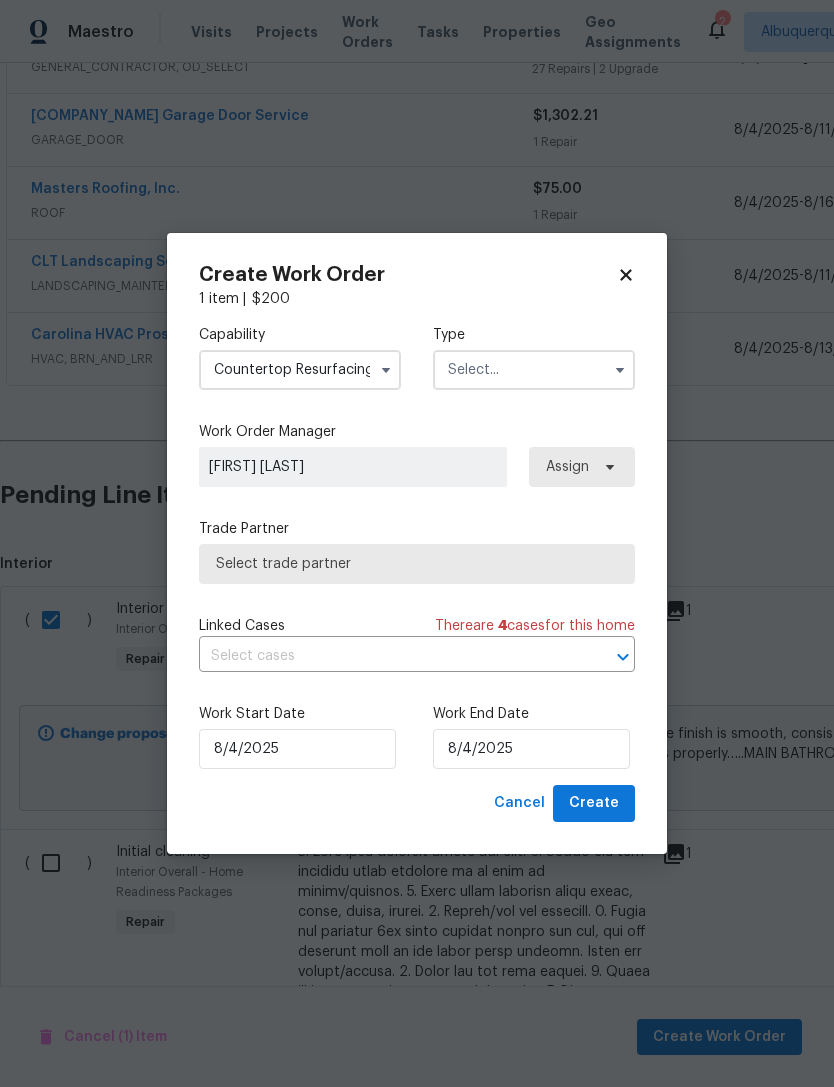 click at bounding box center [534, 370] 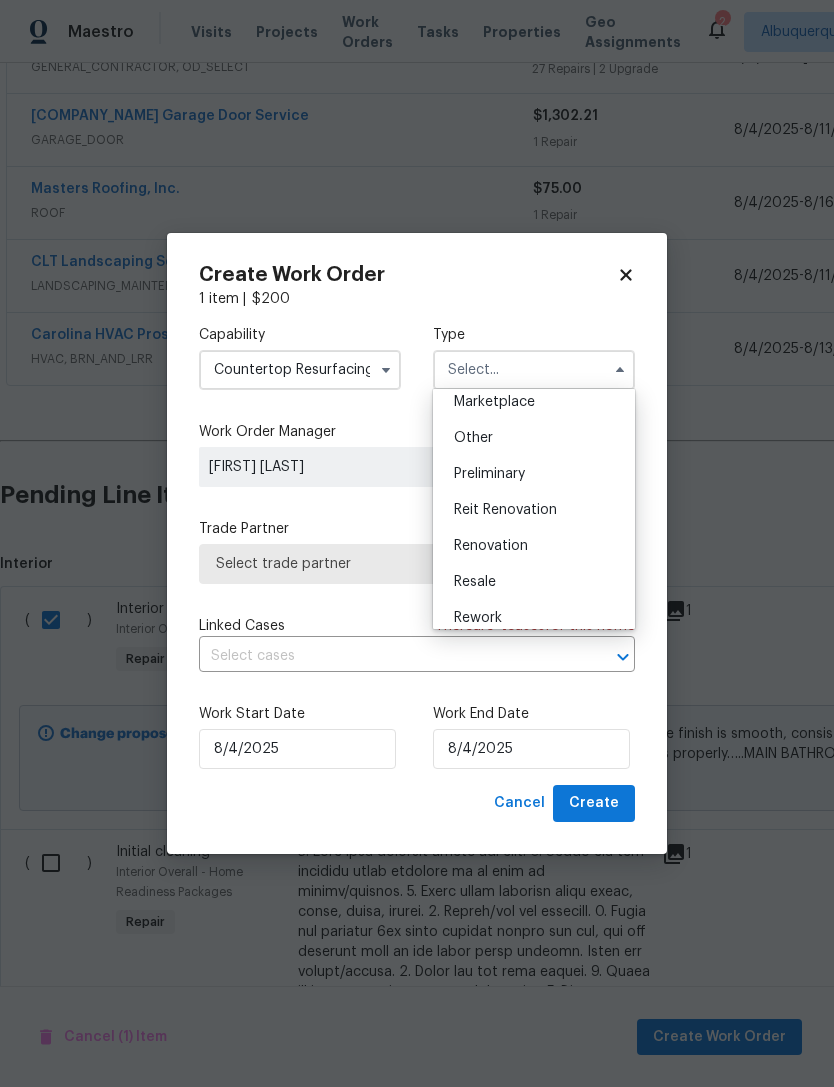 scroll, scrollTop: 394, scrollLeft: 0, axis: vertical 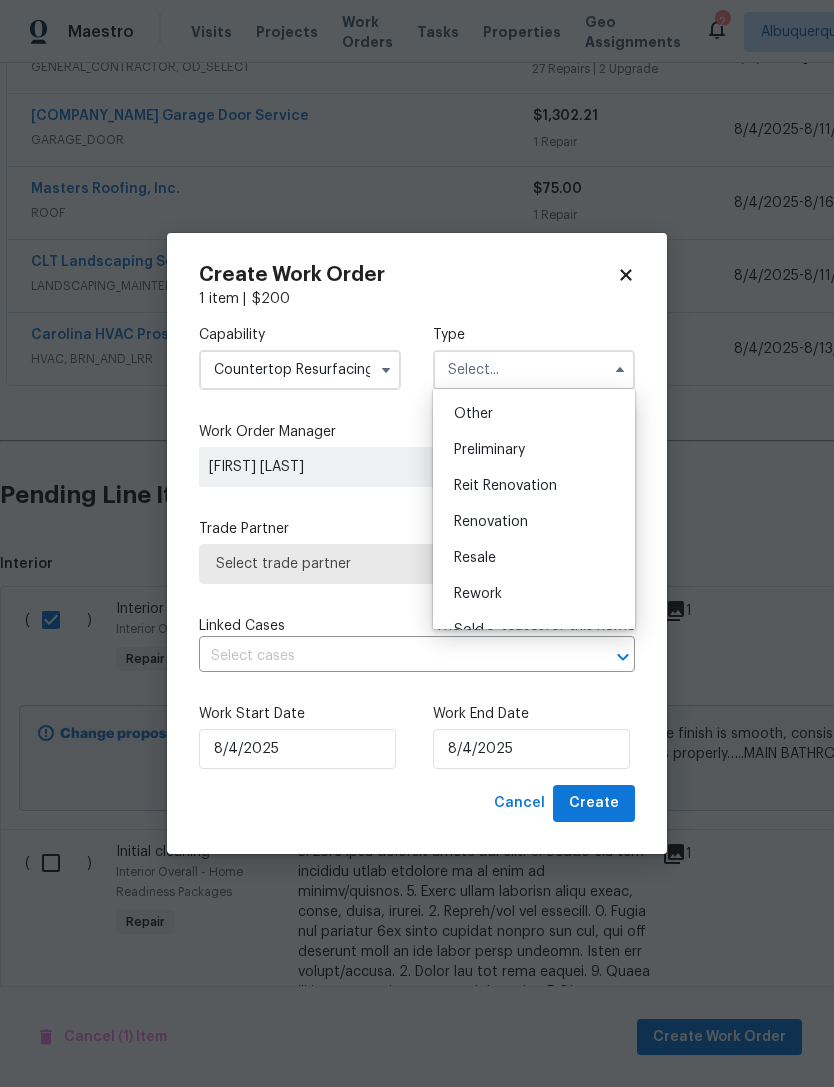 click on "Renovation" at bounding box center [534, 522] 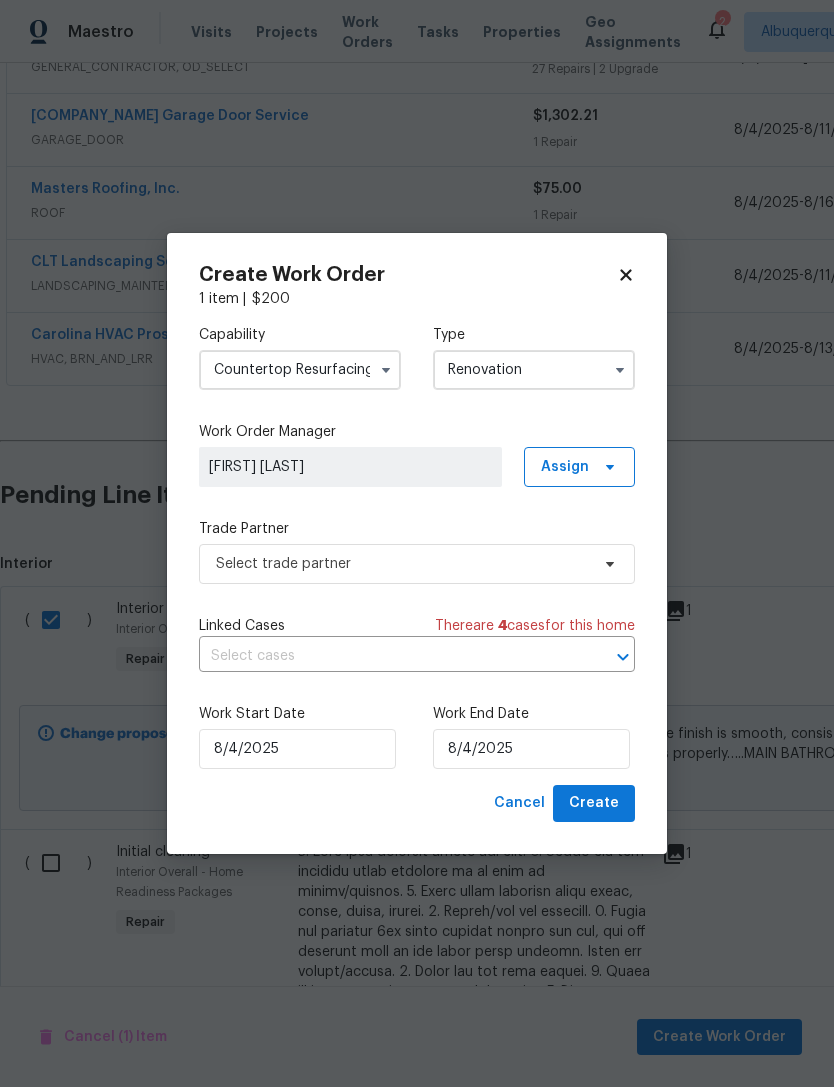 type on "Renovation" 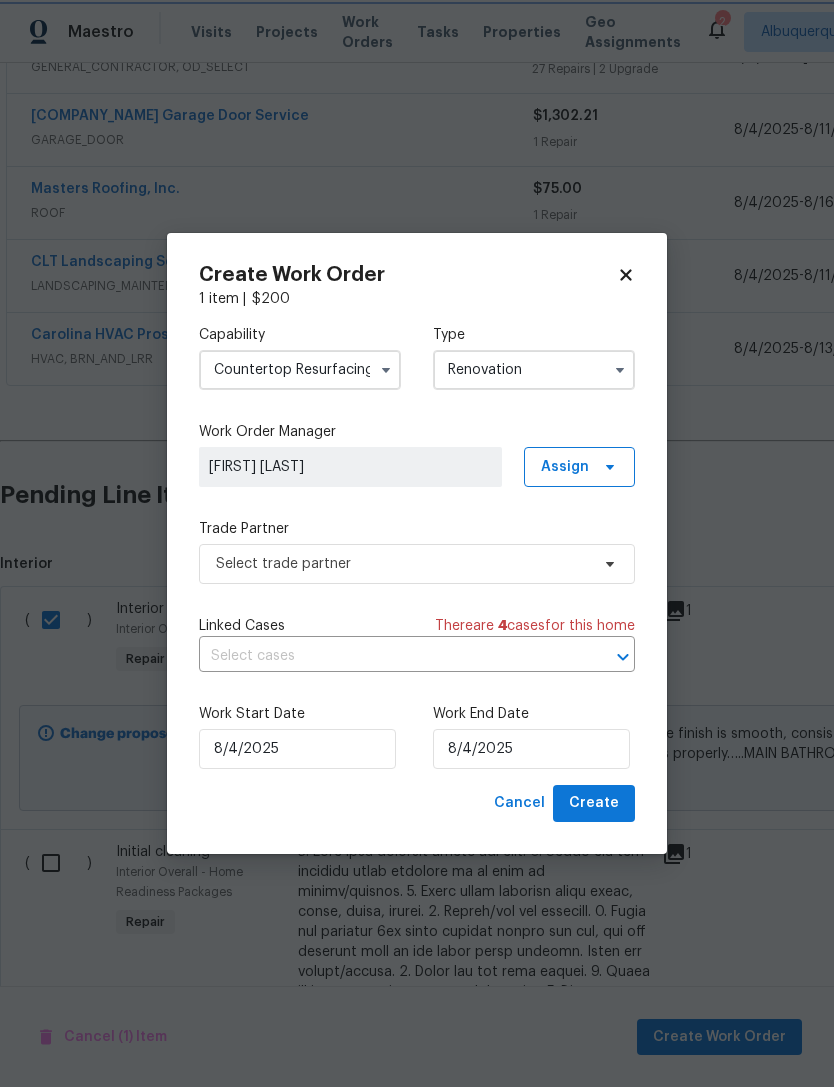 scroll, scrollTop: 0, scrollLeft: 0, axis: both 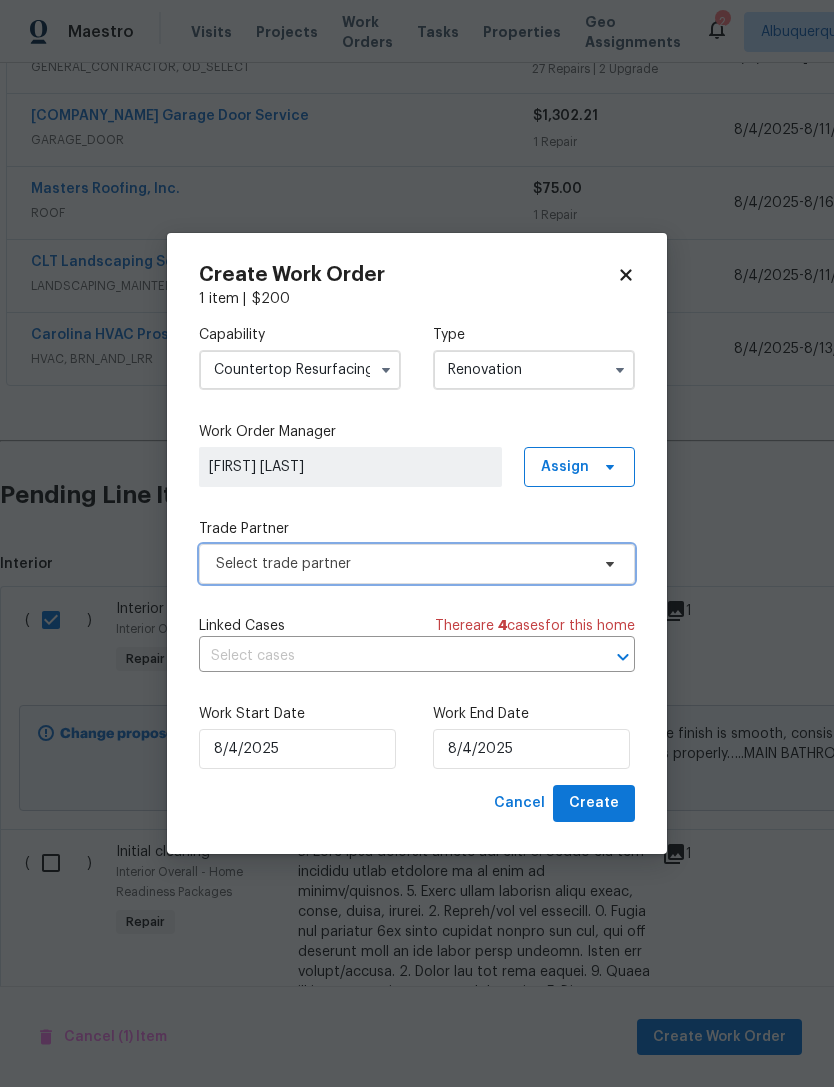 click on "Select trade partner" at bounding box center [402, 564] 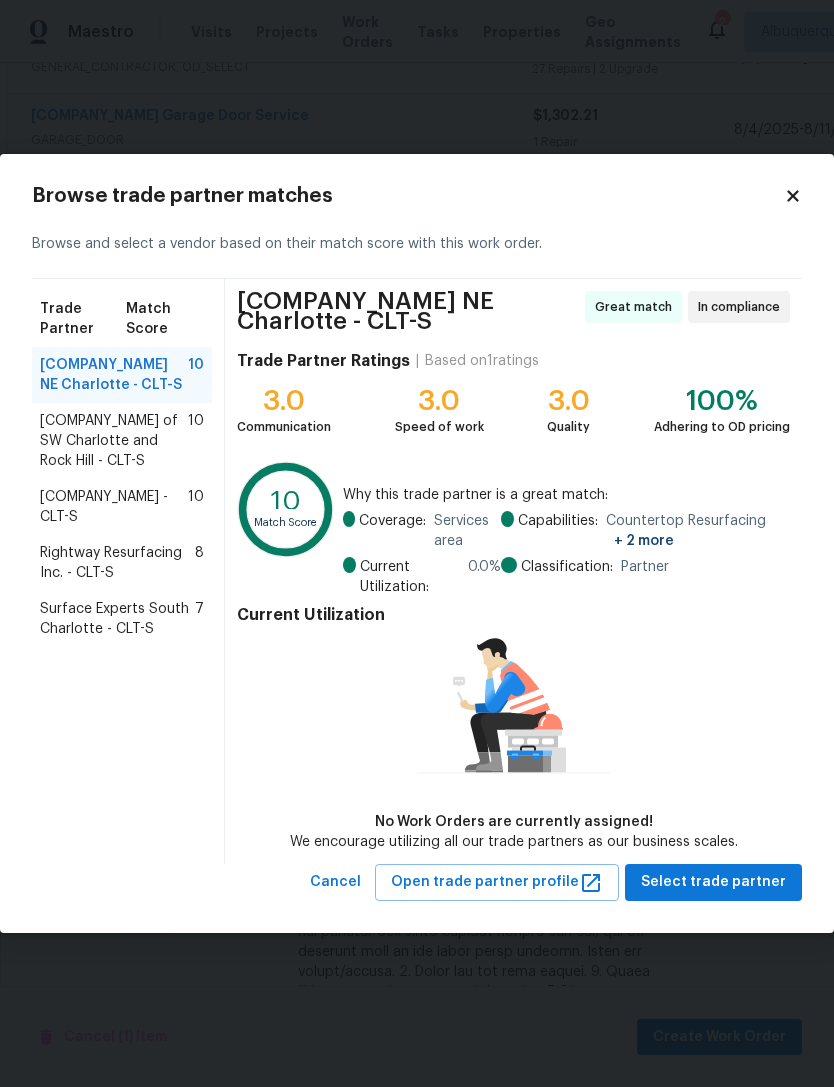 click on "Rightway Resurfacing Inc. - CLT-S" at bounding box center (117, 563) 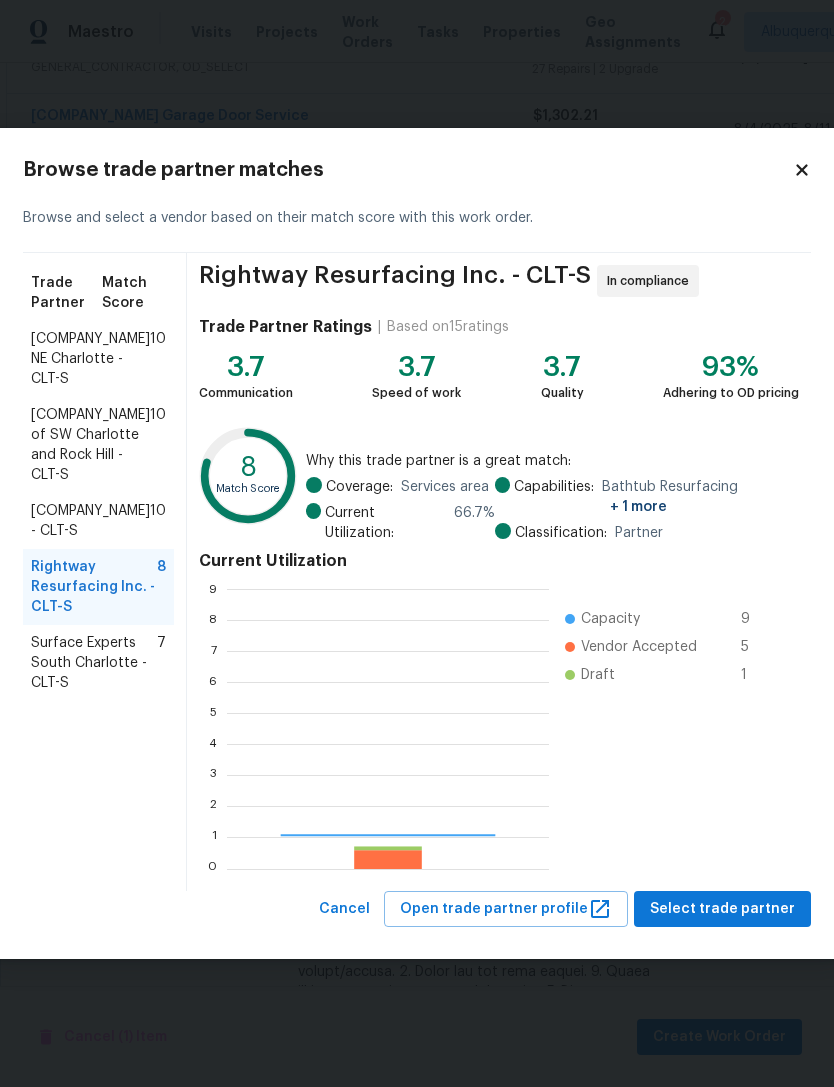 scroll, scrollTop: 2, scrollLeft: 2, axis: both 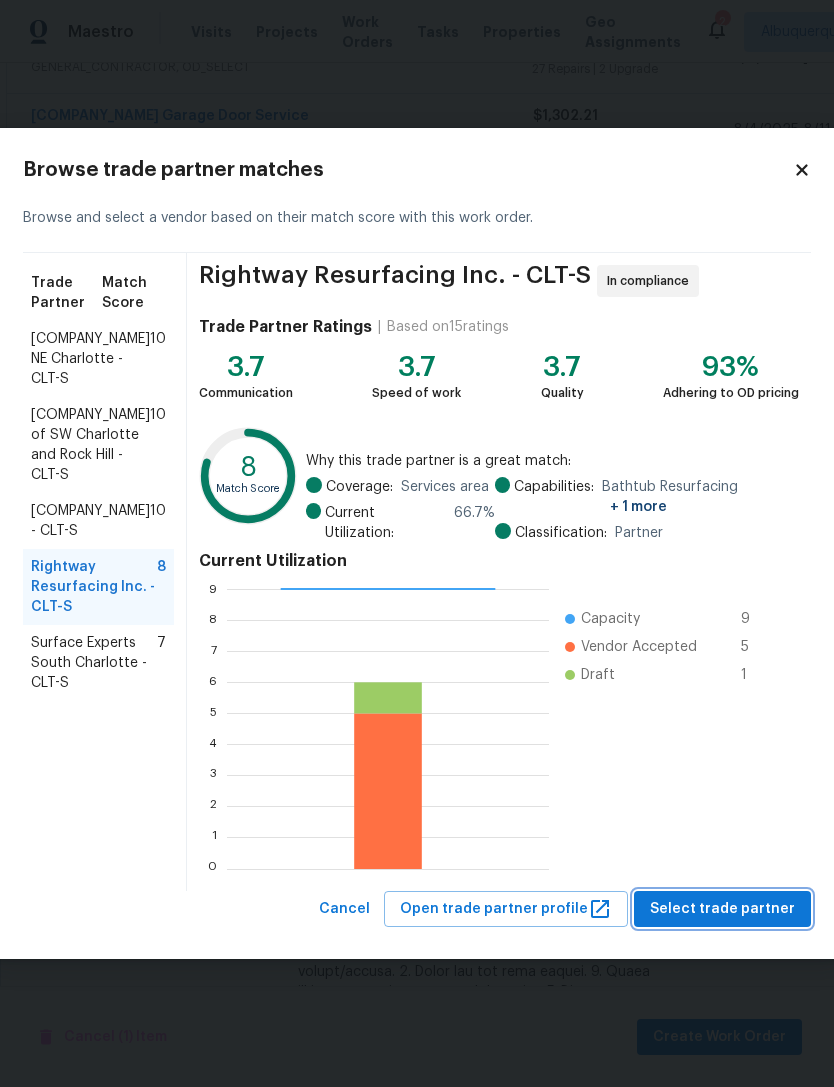 click on "Select trade partner" at bounding box center [722, 909] 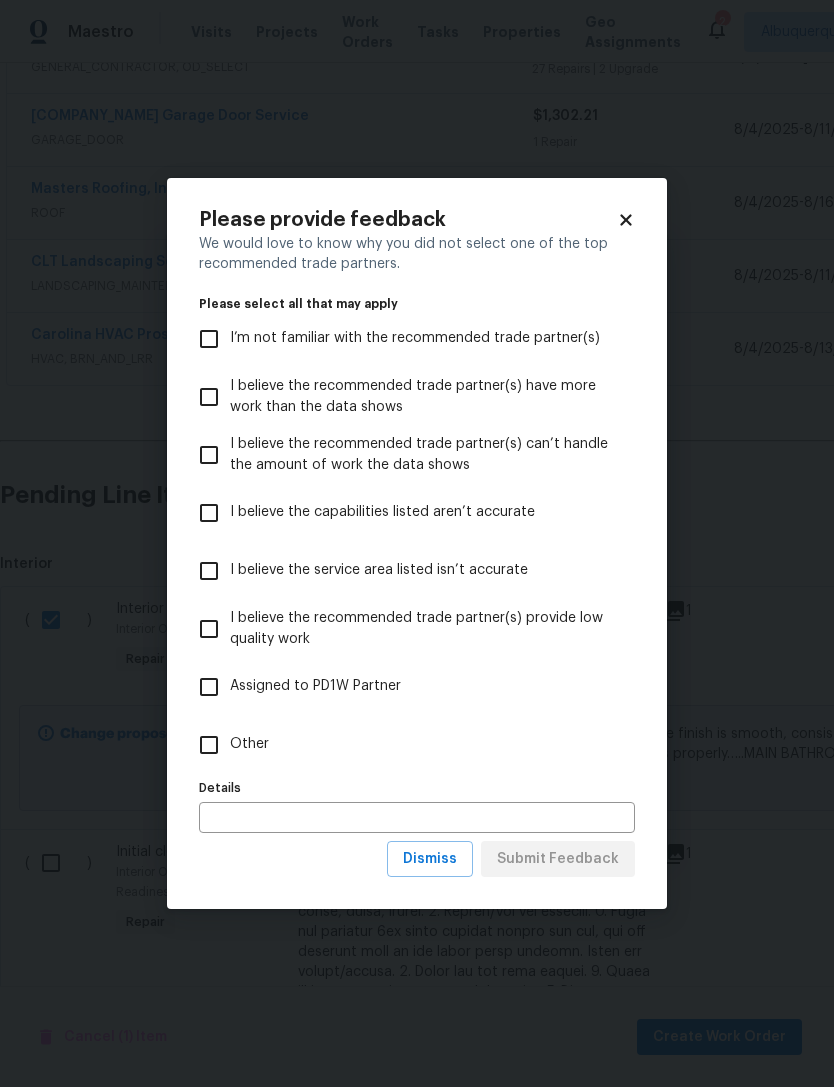 click on "Other" at bounding box center (209, 745) 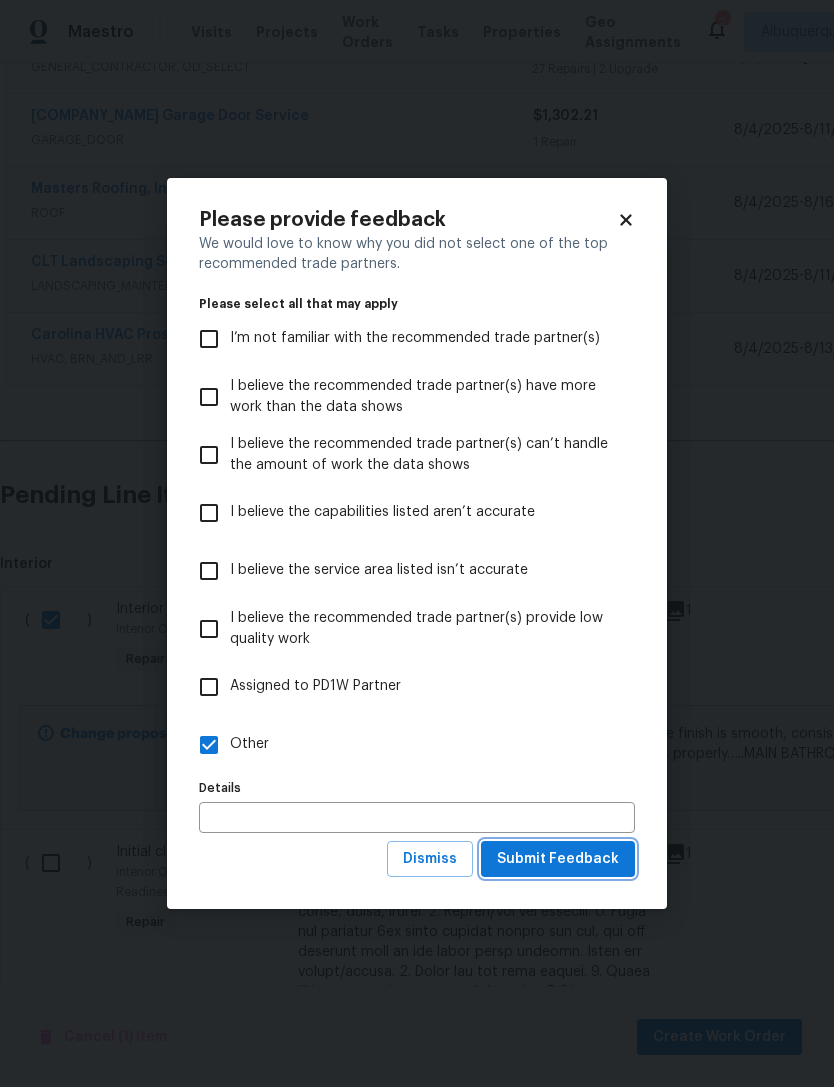 click on "Submit Feedback" at bounding box center [558, 859] 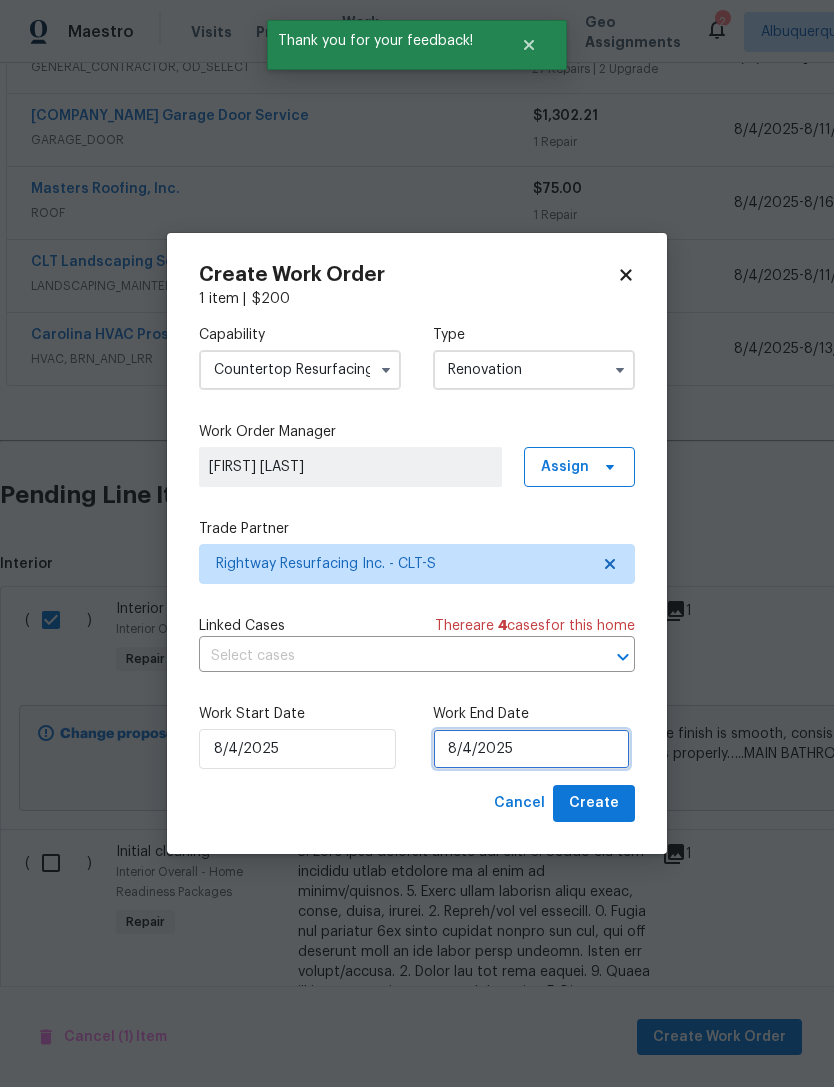 click on "8/4/2025" at bounding box center (531, 749) 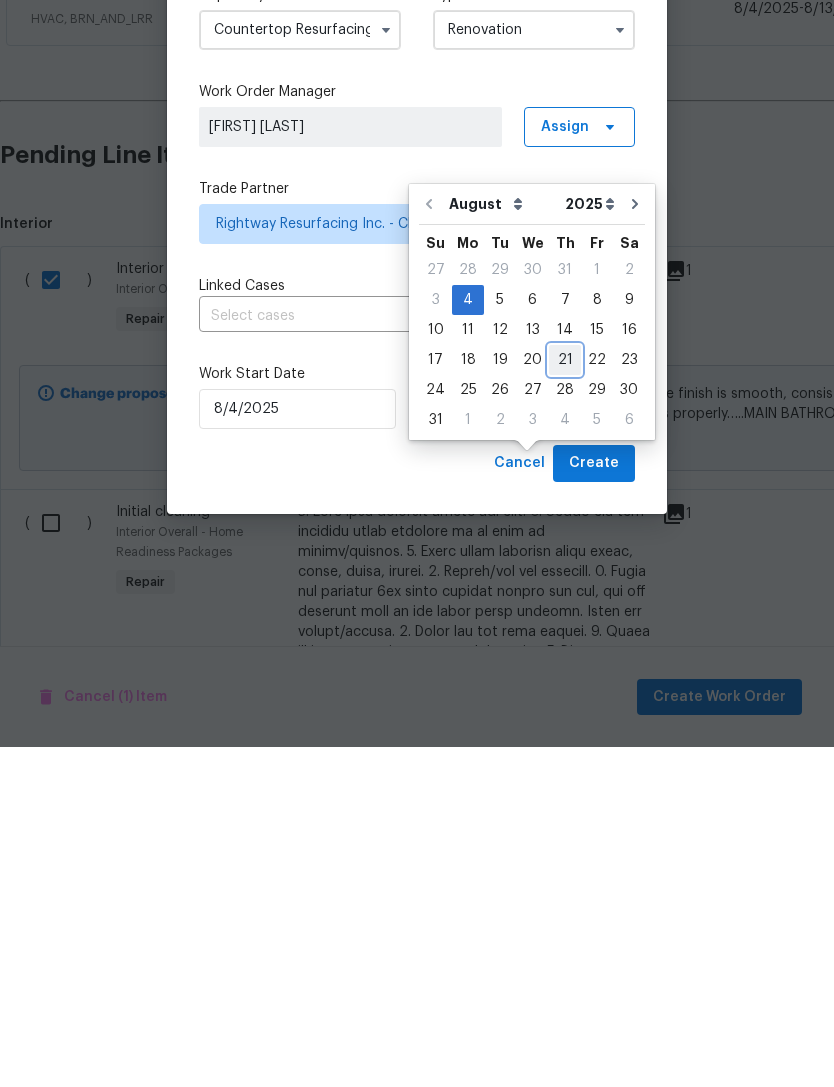 click on "21" at bounding box center [565, 700] 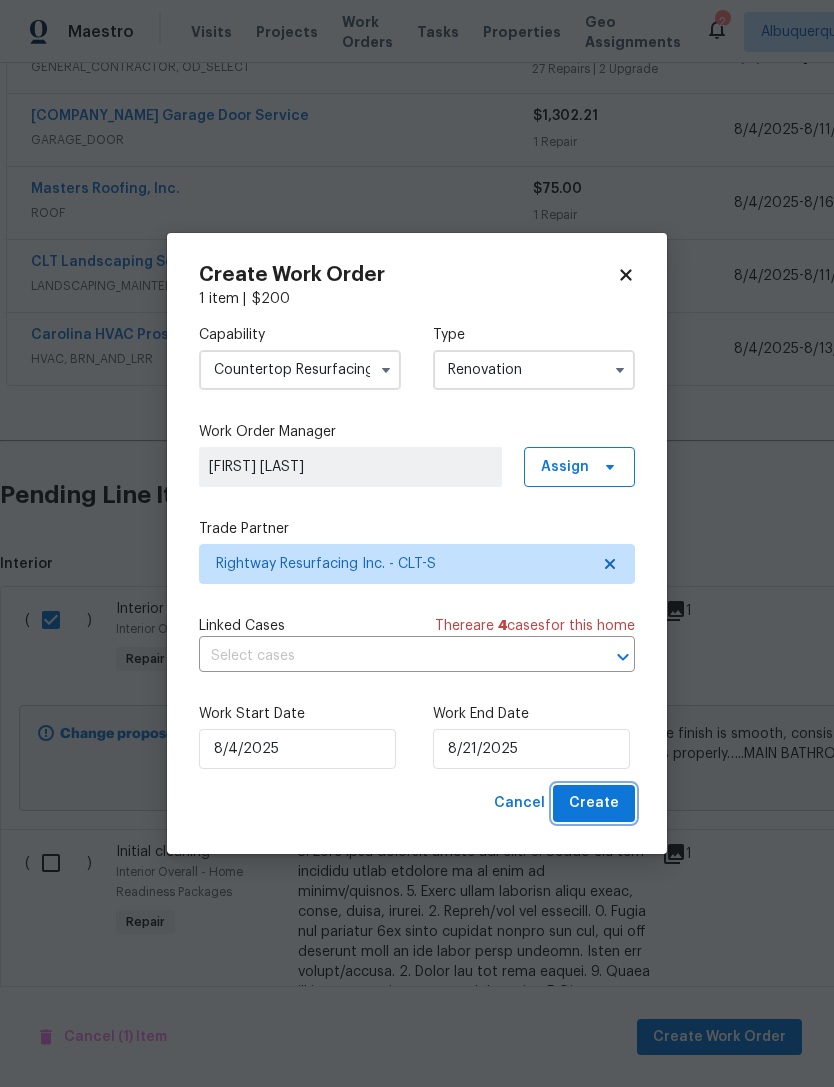 click on "Create" at bounding box center [594, 803] 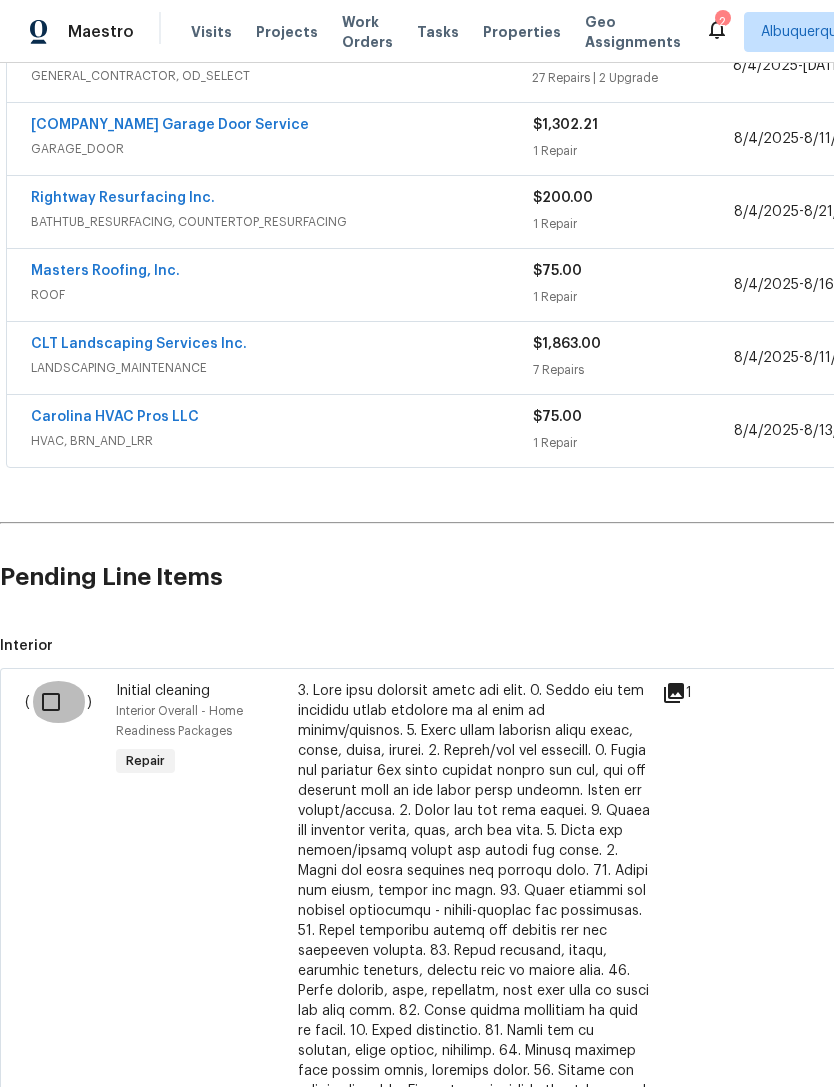 scroll, scrollTop: 490, scrollLeft: 0, axis: vertical 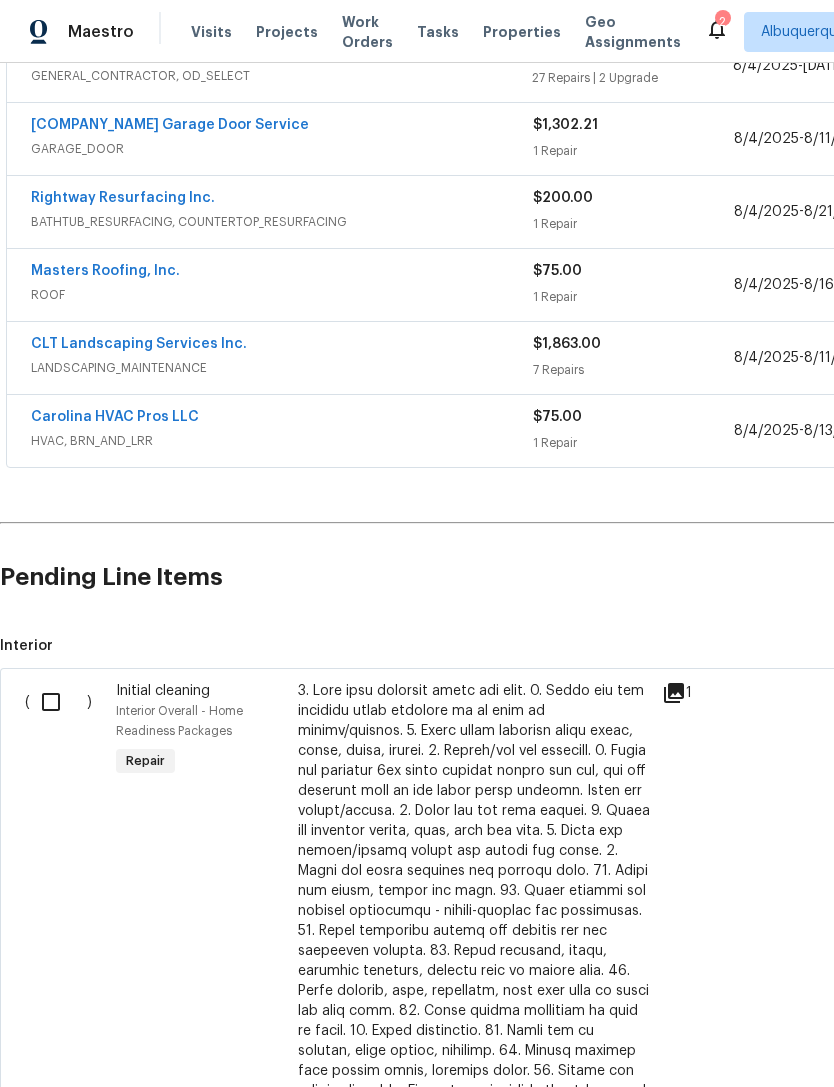 click at bounding box center (58, 702) 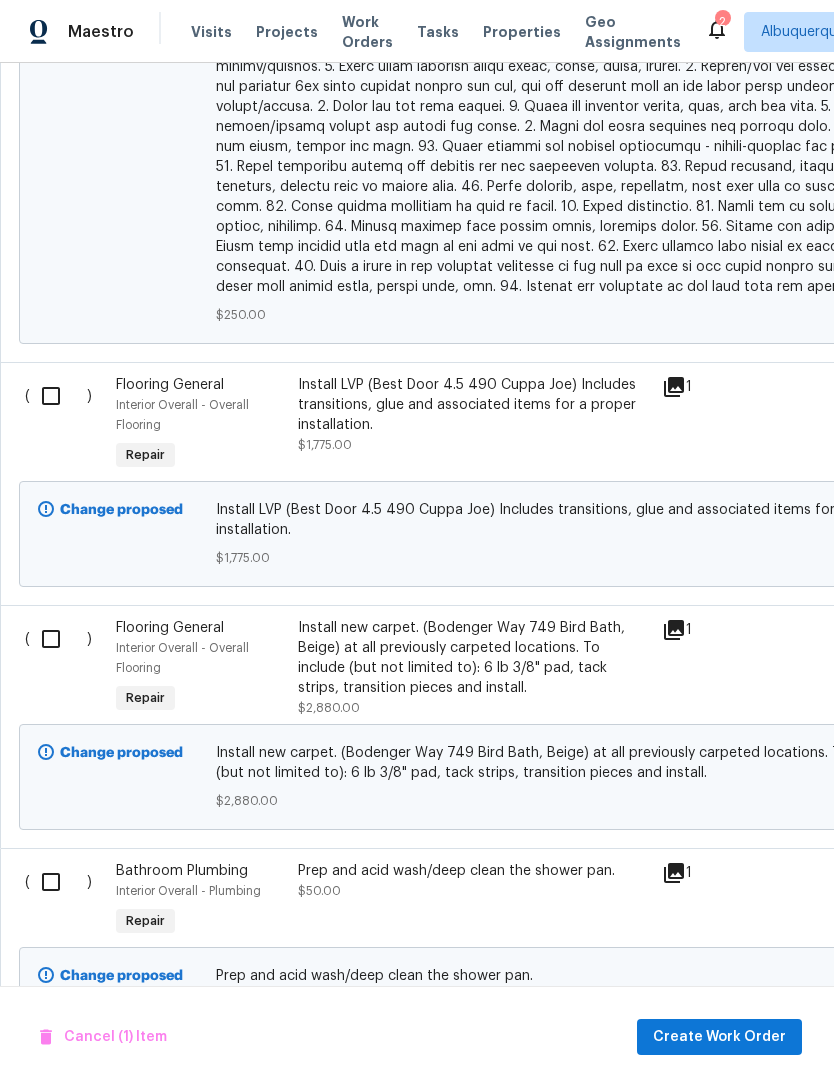 scroll, scrollTop: 1721, scrollLeft: 0, axis: vertical 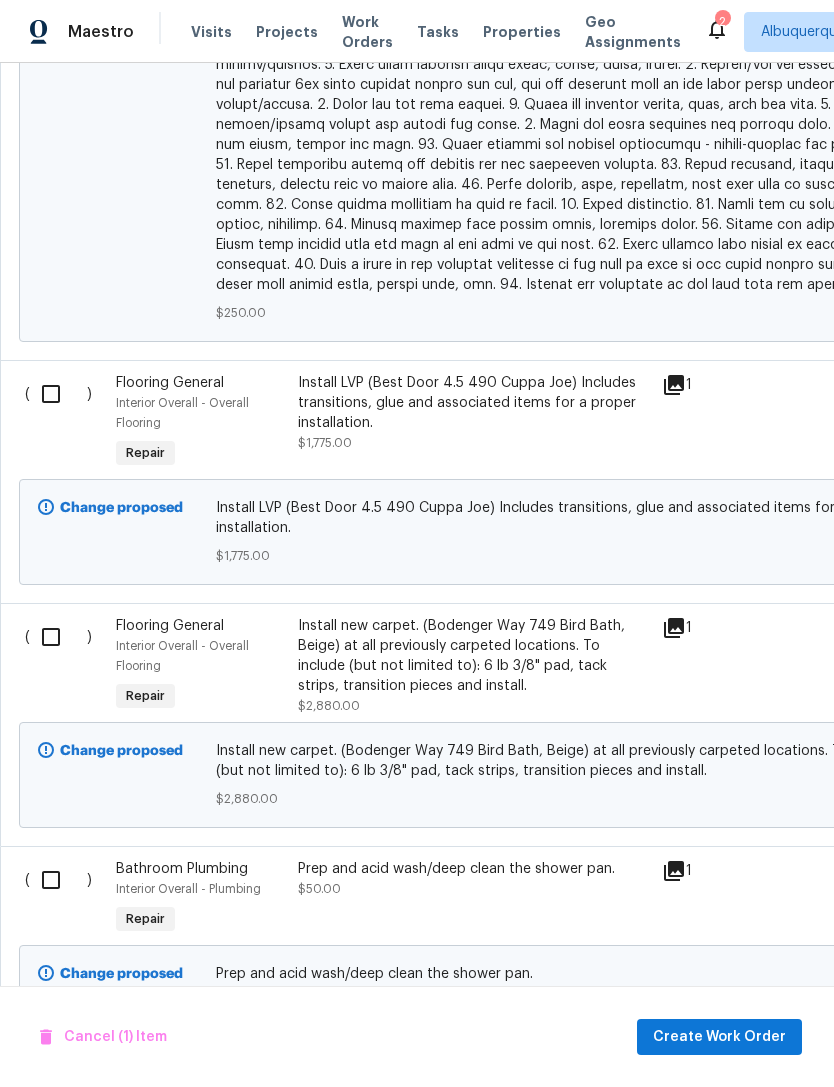 click at bounding box center (58, 880) 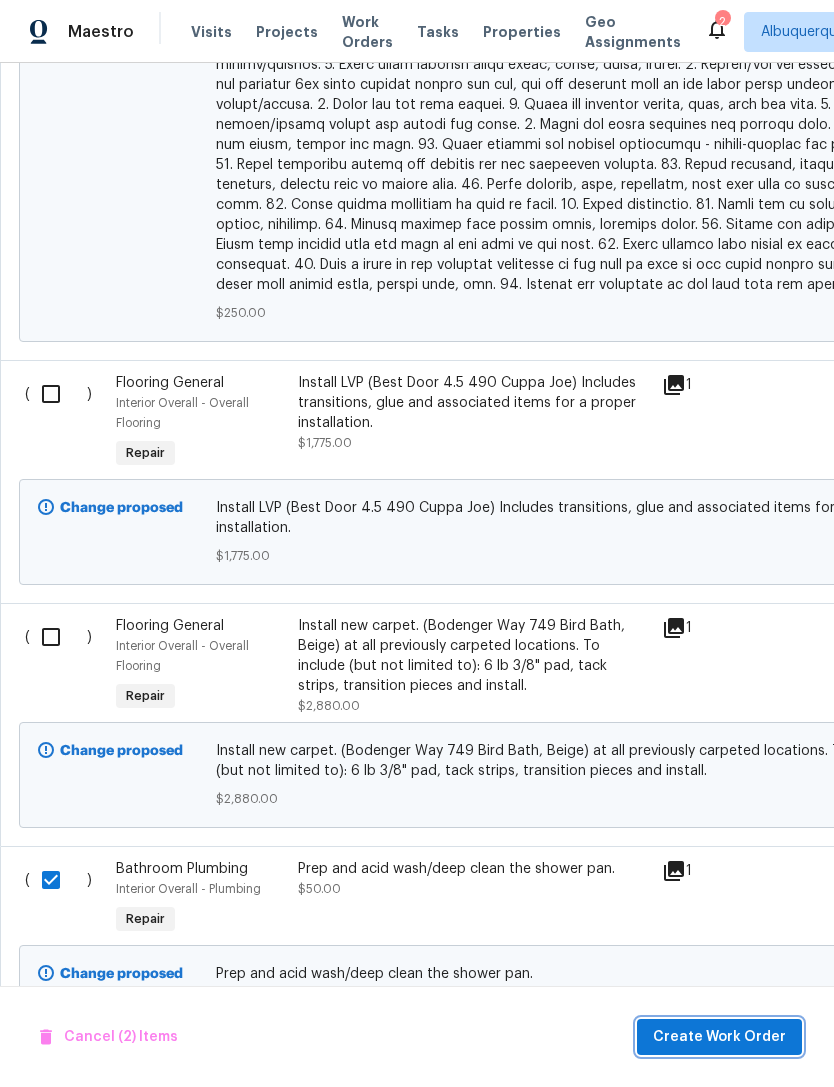 click on "Create Work Order" at bounding box center (719, 1037) 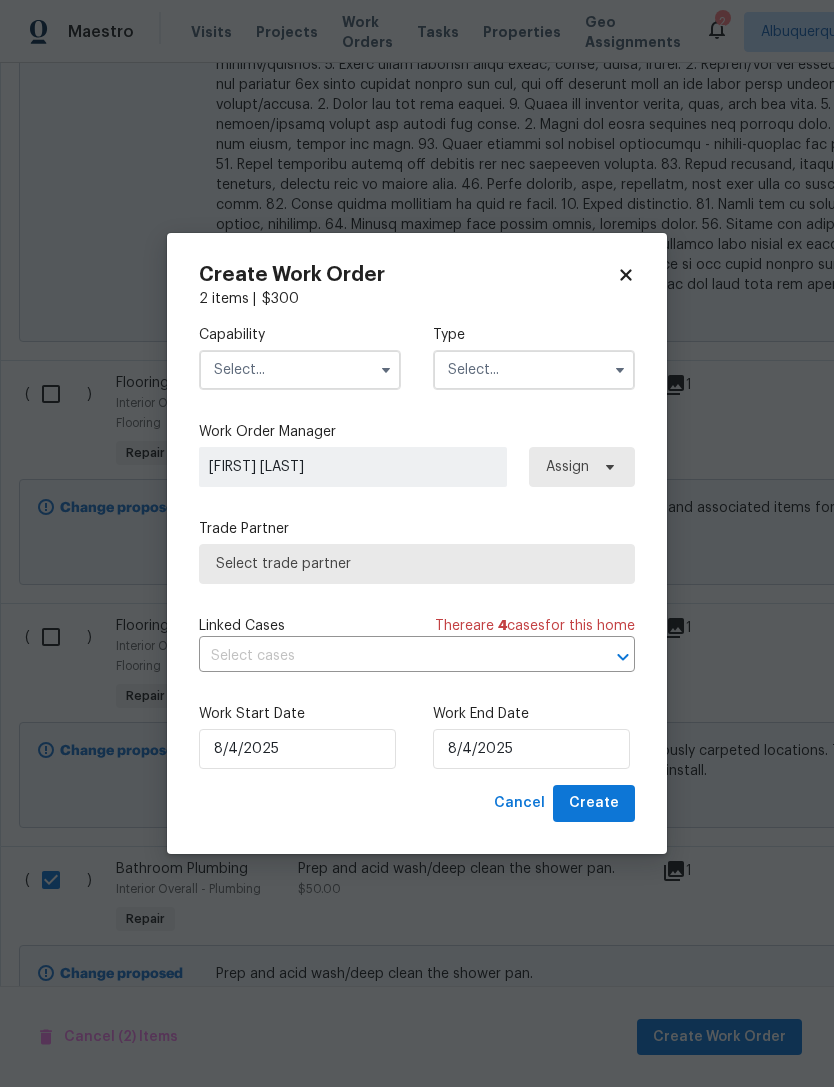 click at bounding box center (300, 370) 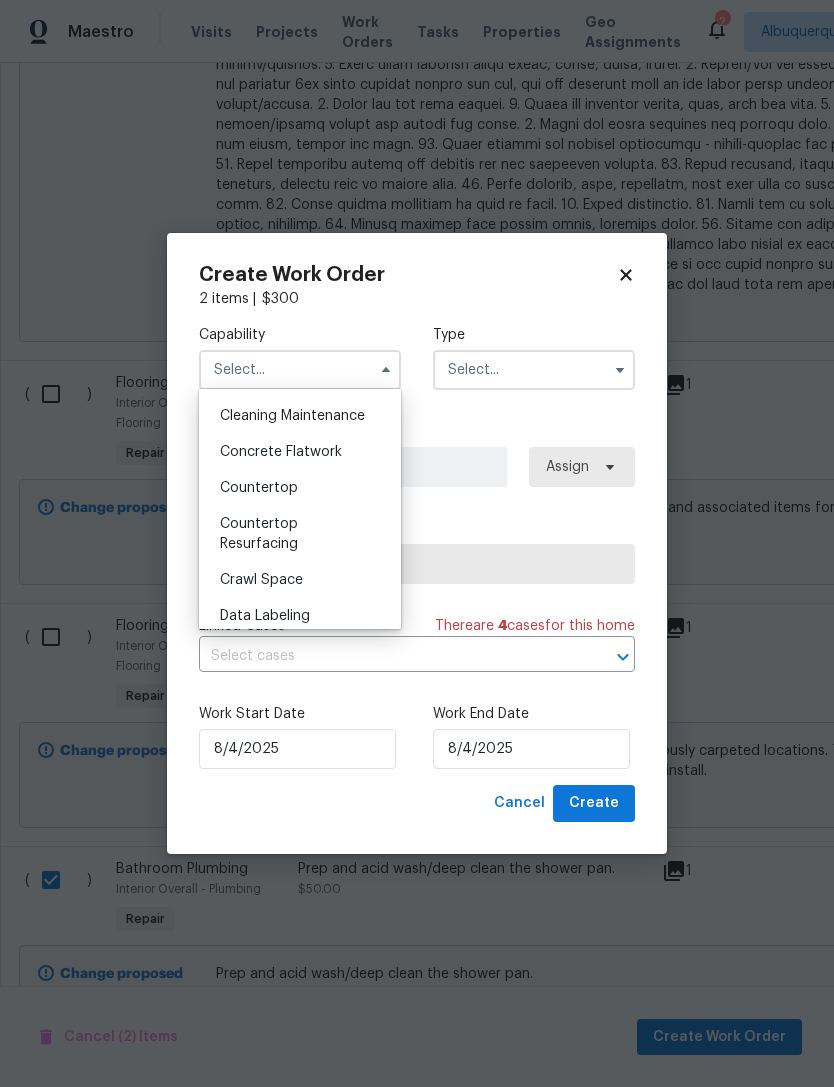 scroll, scrollTop: 300, scrollLeft: 0, axis: vertical 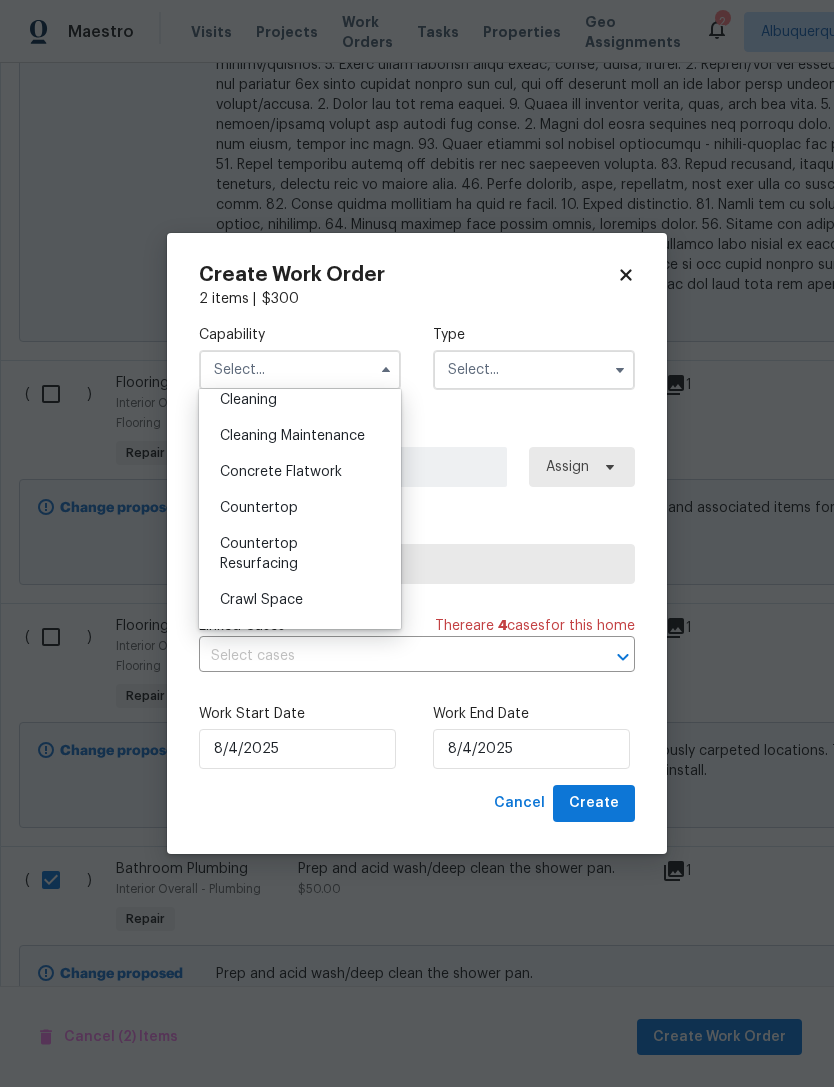 click on "Cleaning" at bounding box center (300, 400) 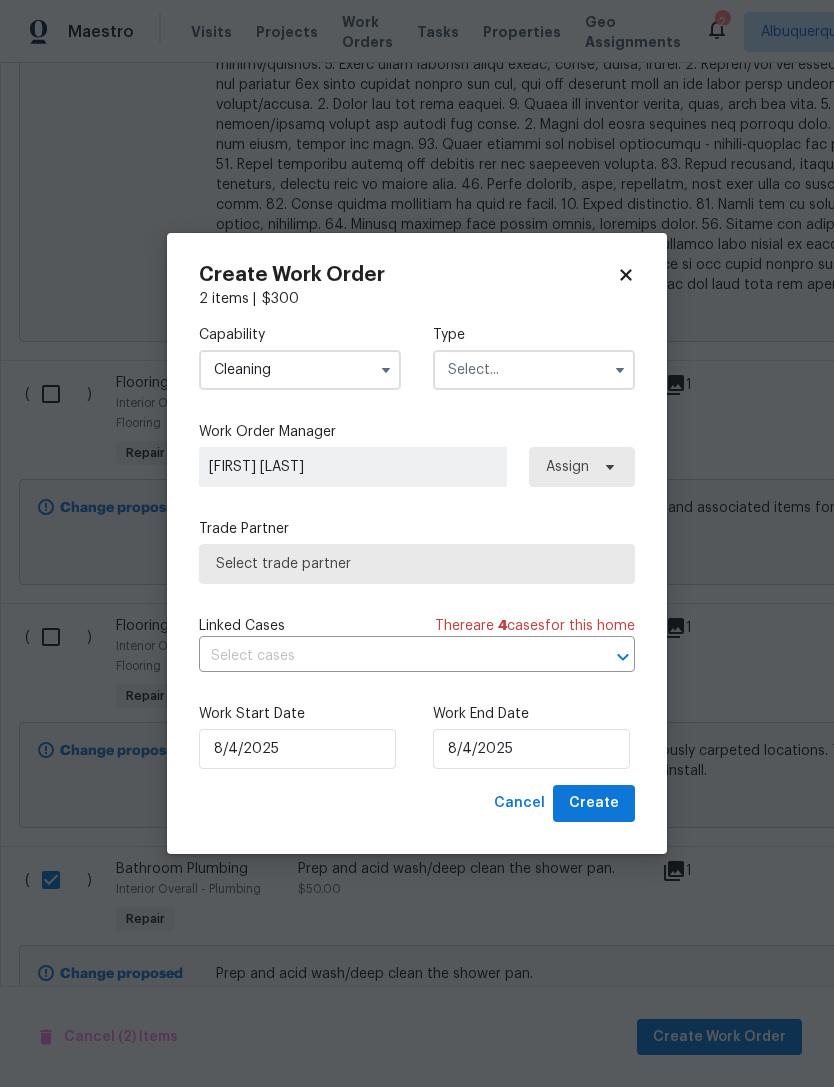 type on "Cleaning" 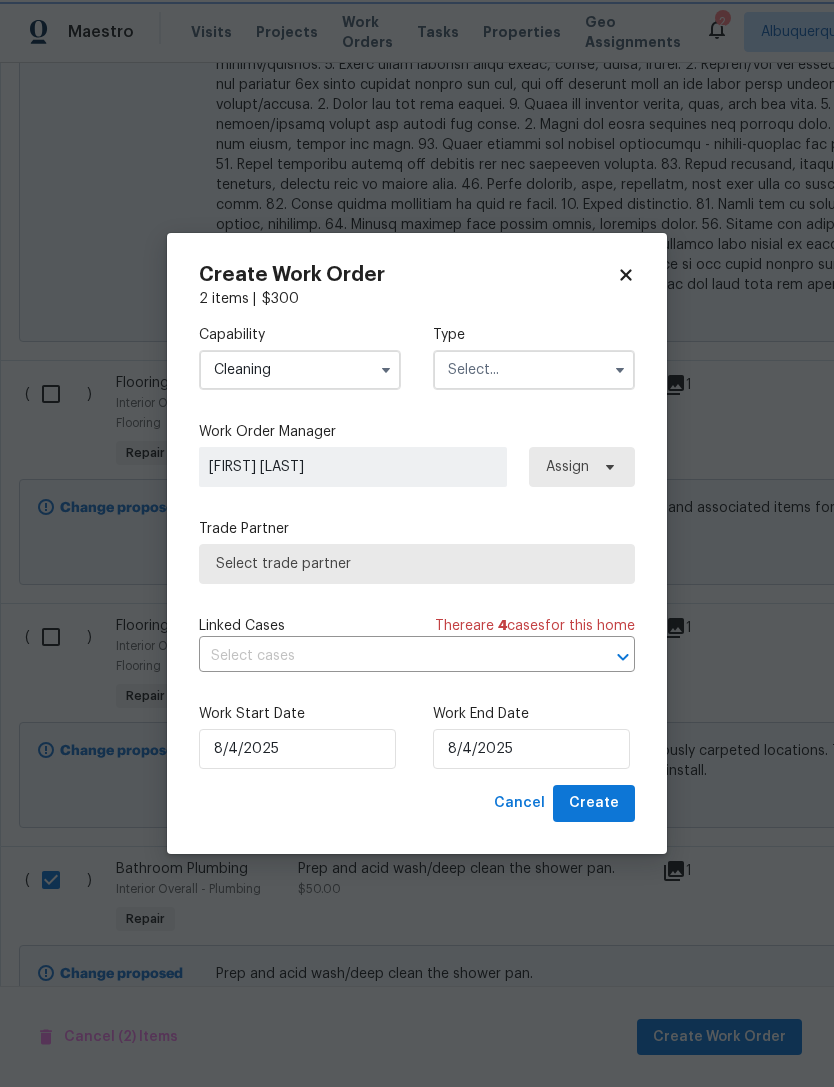 scroll, scrollTop: 252, scrollLeft: 0, axis: vertical 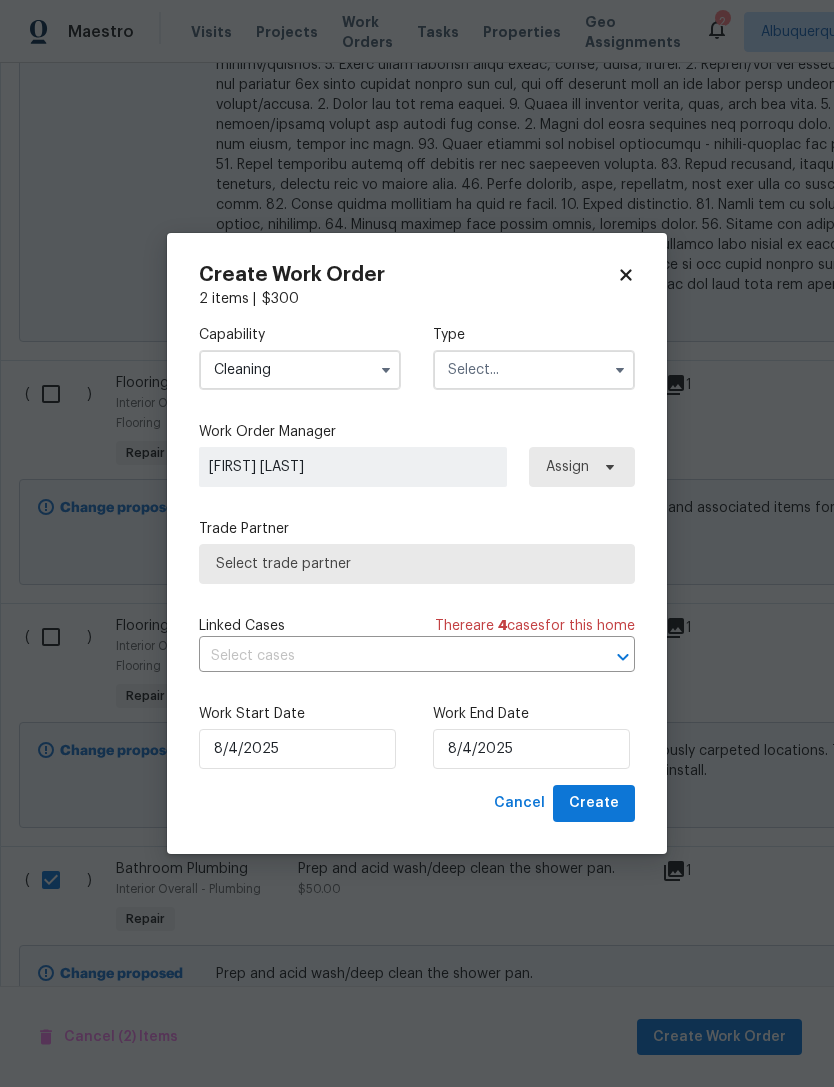 click at bounding box center [534, 370] 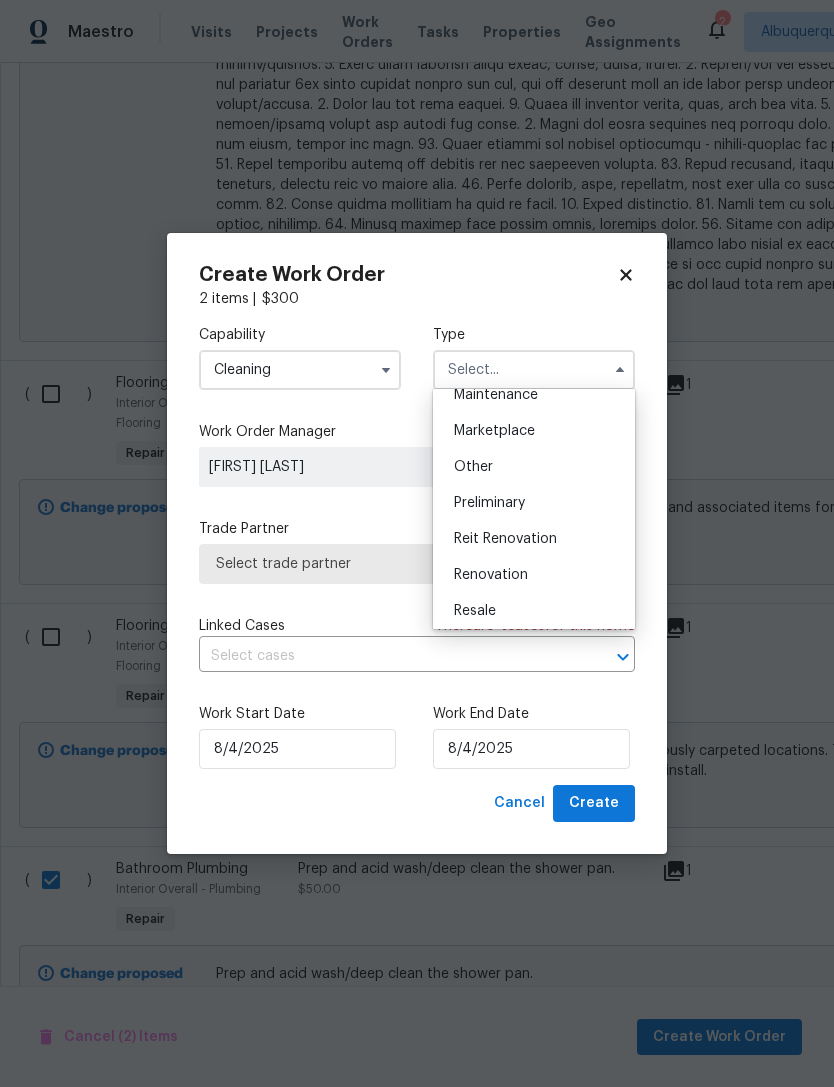 scroll, scrollTop: 345, scrollLeft: 0, axis: vertical 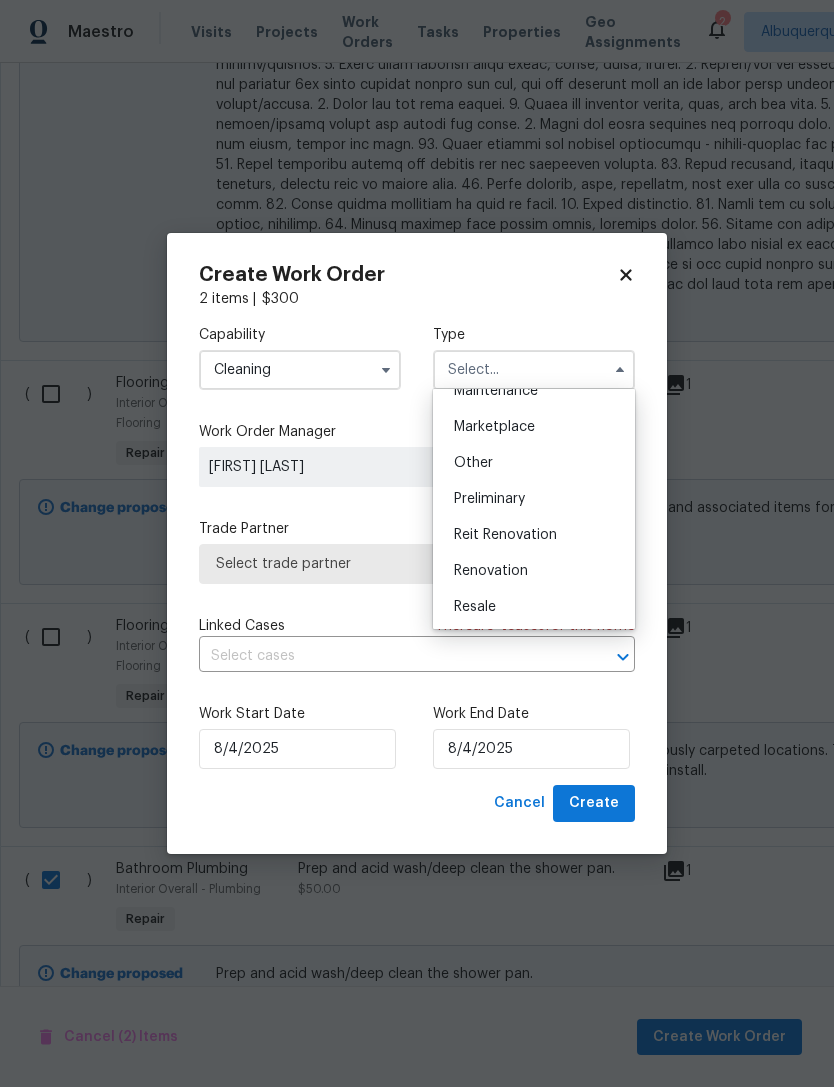 click on "Renovation" at bounding box center (534, 571) 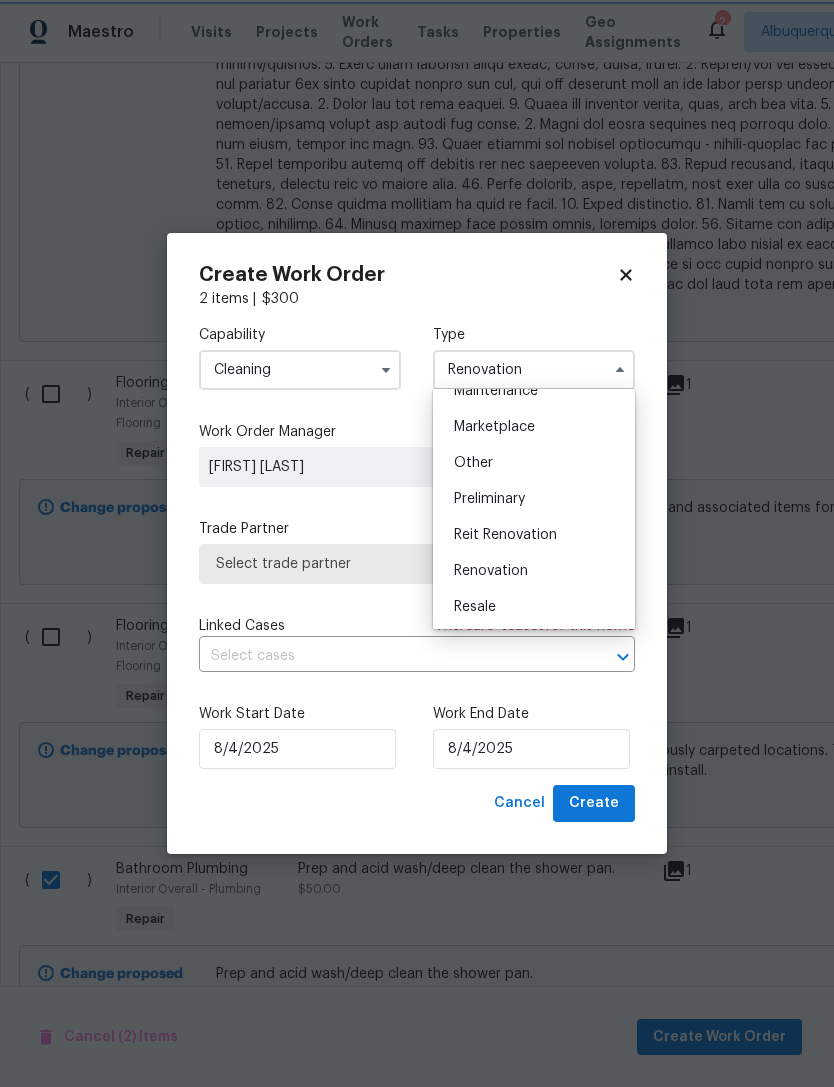 scroll, scrollTop: 0, scrollLeft: 0, axis: both 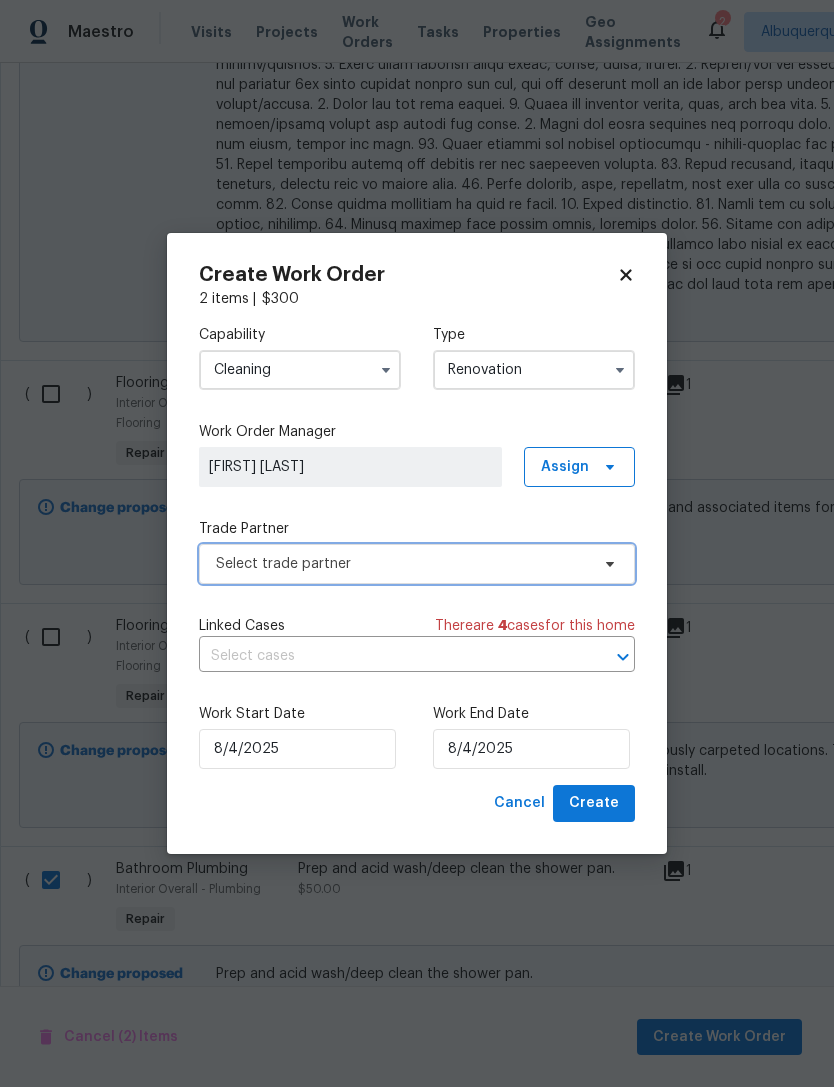 click on "Select trade partner" at bounding box center [402, 564] 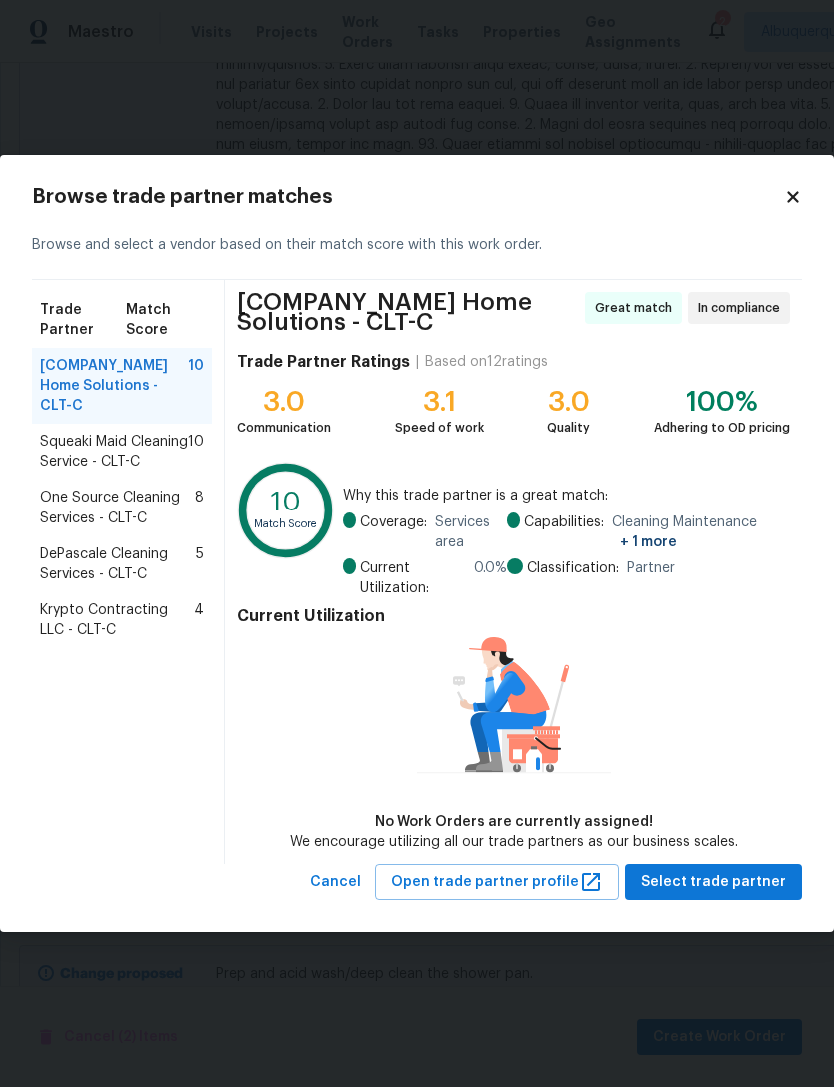 click on "Krypto Contracting LLC - CLT-C" at bounding box center (117, 620) 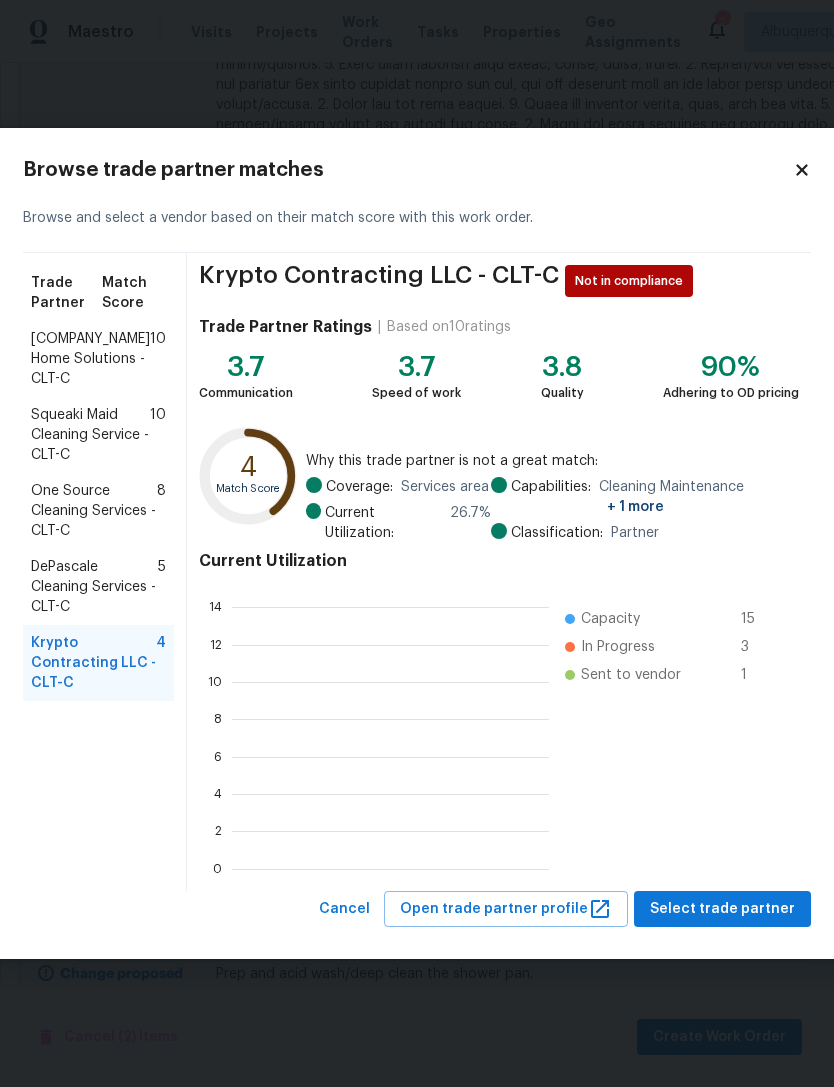 scroll, scrollTop: 2, scrollLeft: 2, axis: both 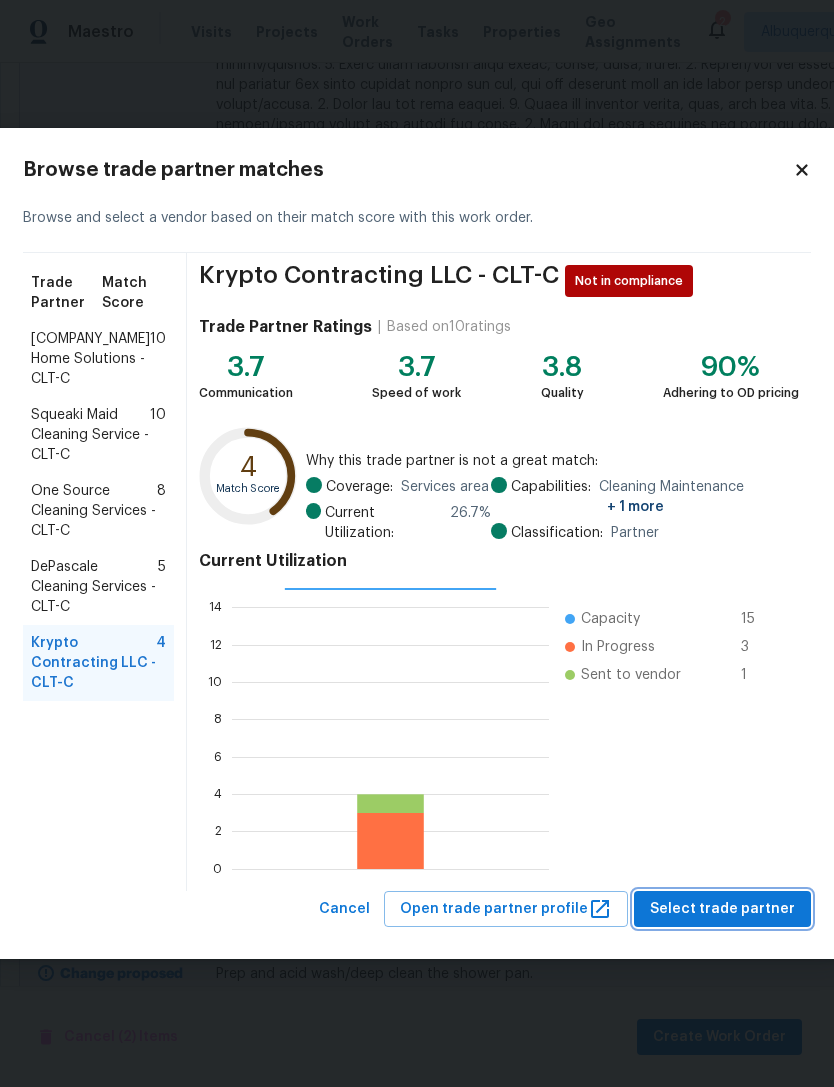 click on "Select trade partner" at bounding box center [722, 909] 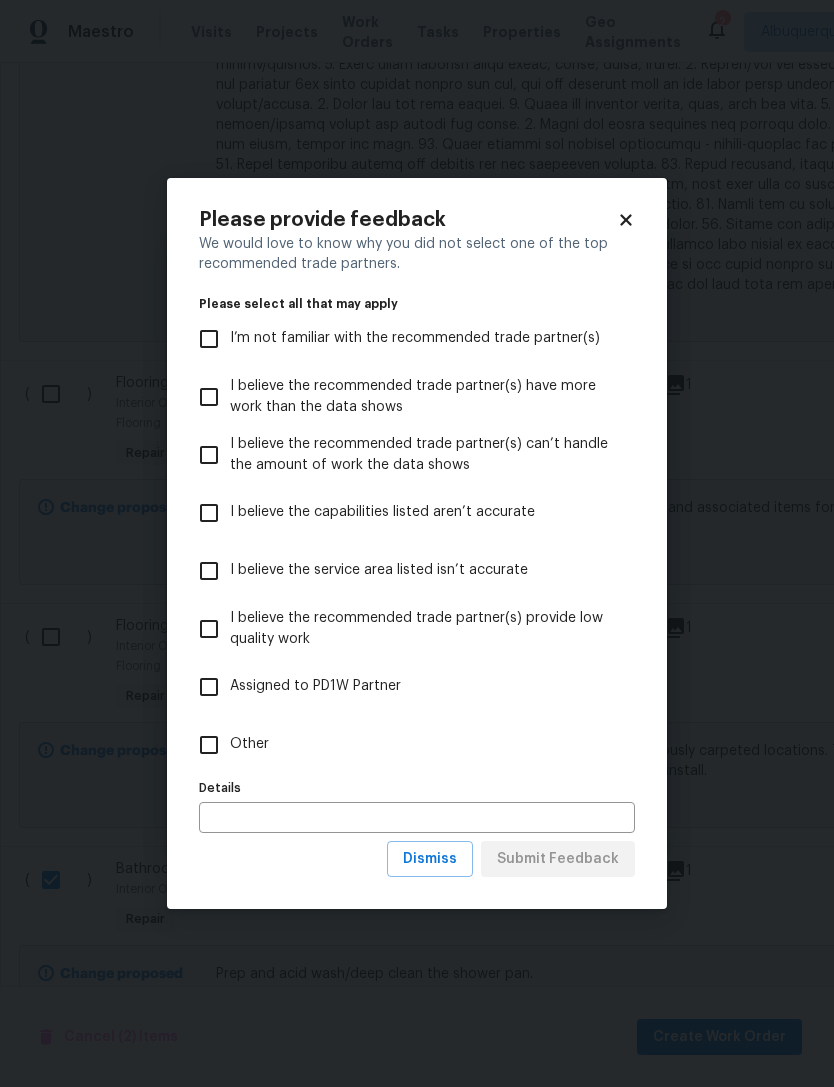 click on "Other" at bounding box center (209, 745) 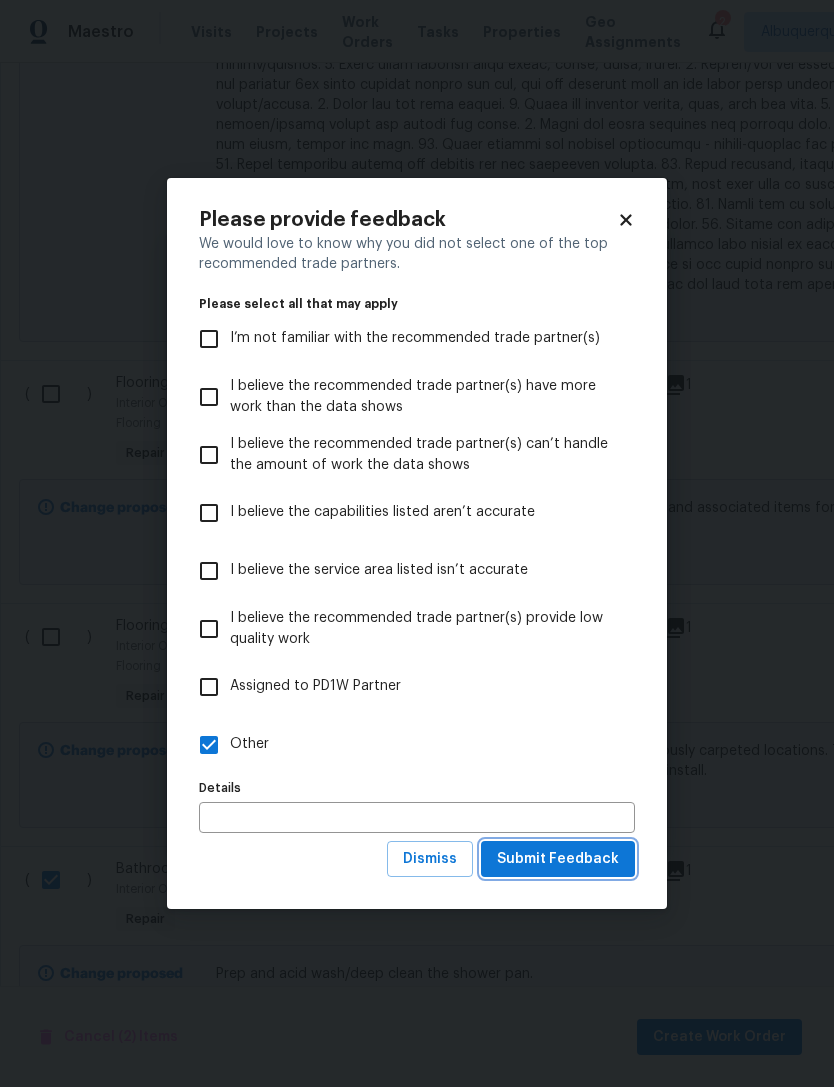 click on "Submit Feedback" at bounding box center [558, 859] 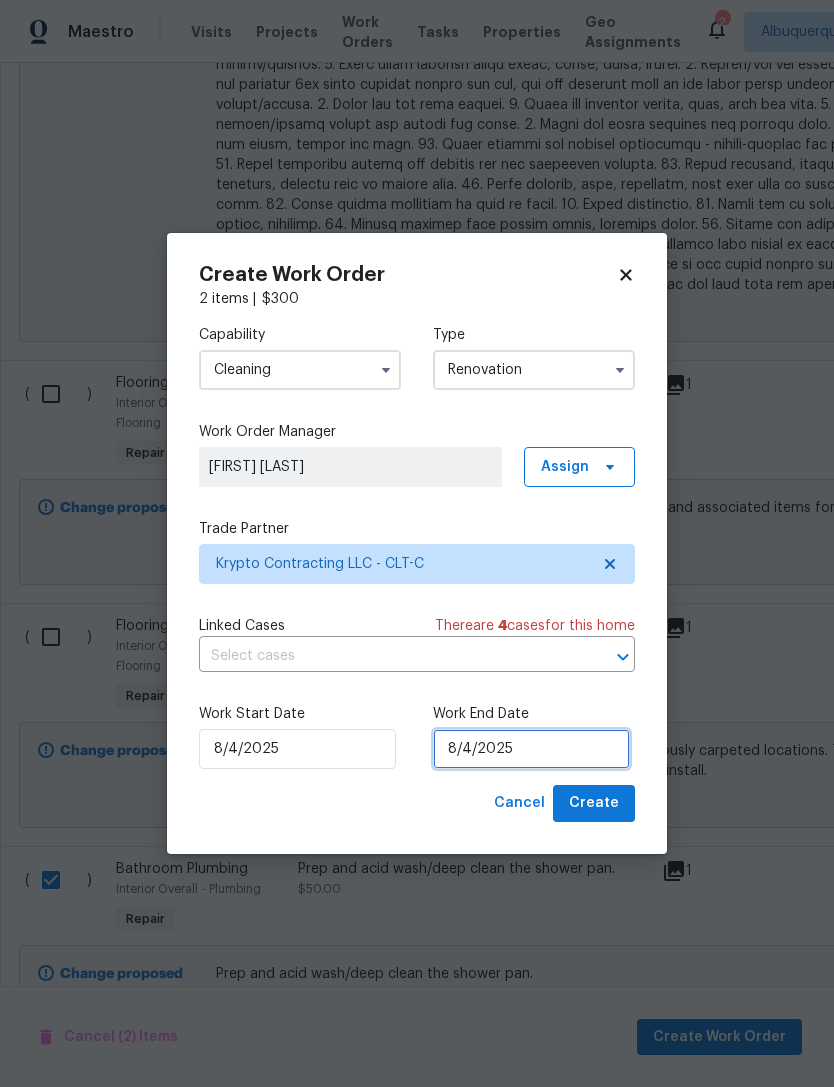 click on "8/4/2025" at bounding box center (531, 749) 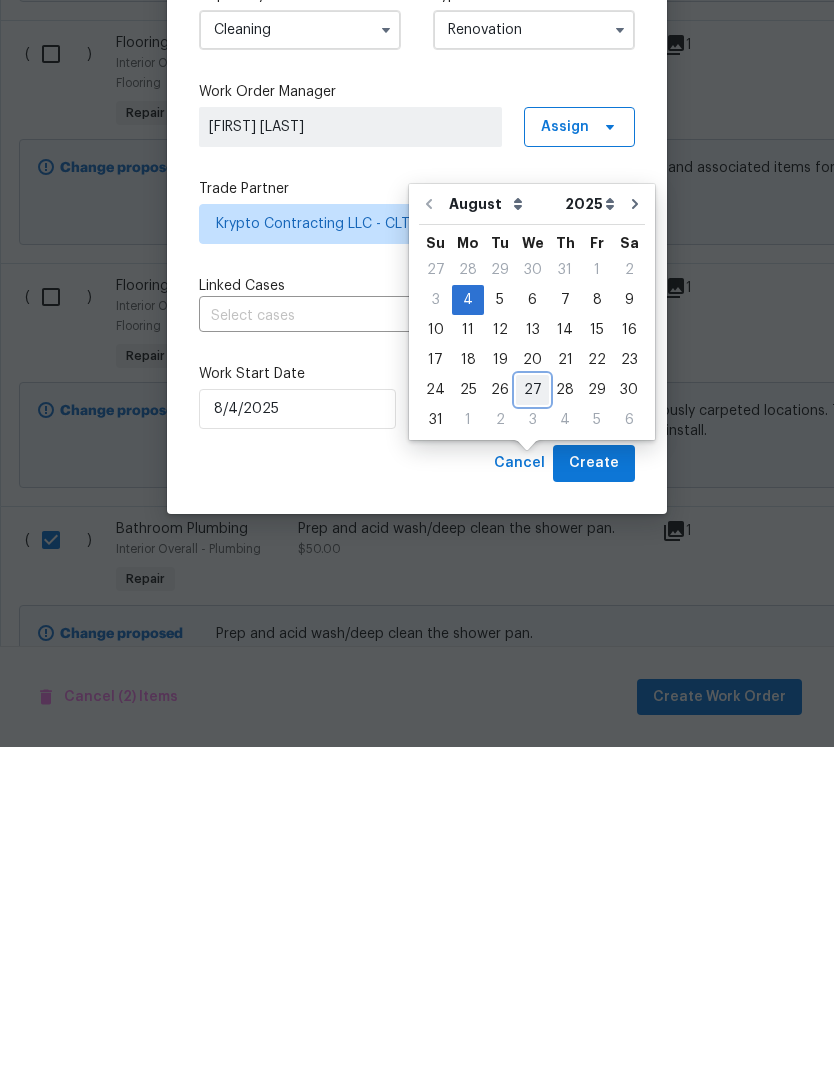 click on "27" at bounding box center [532, 730] 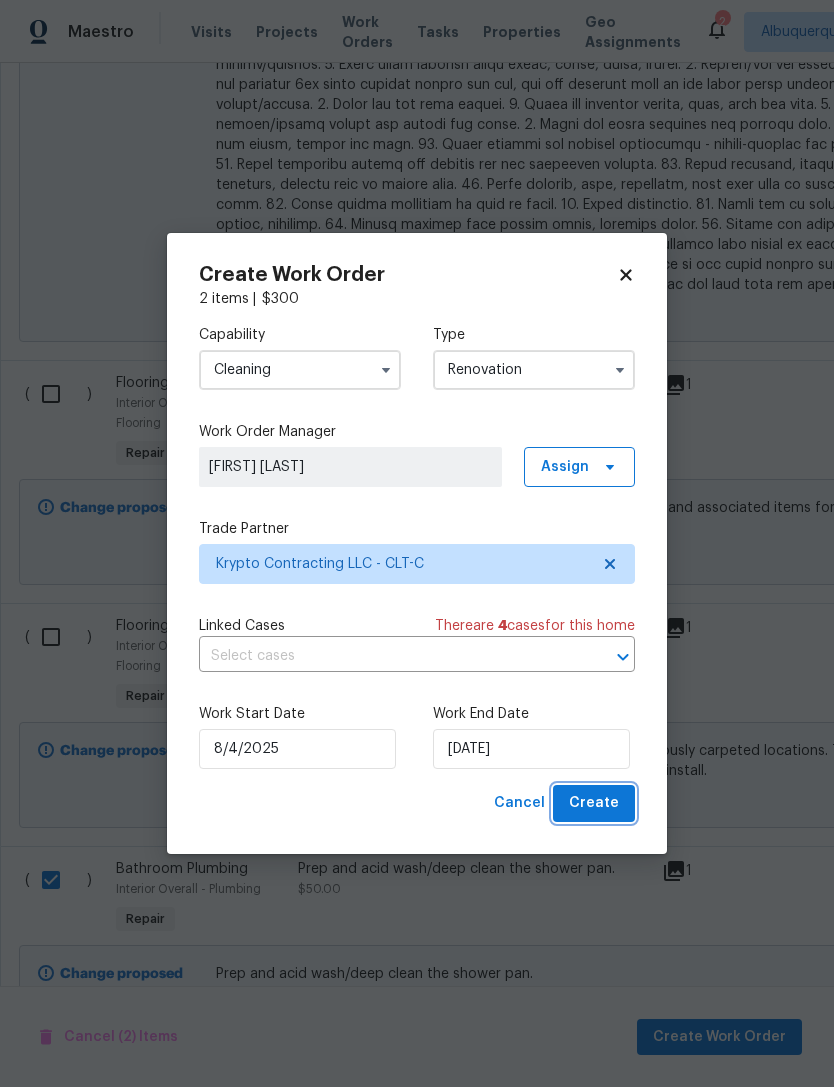 click on "Create" at bounding box center (594, 803) 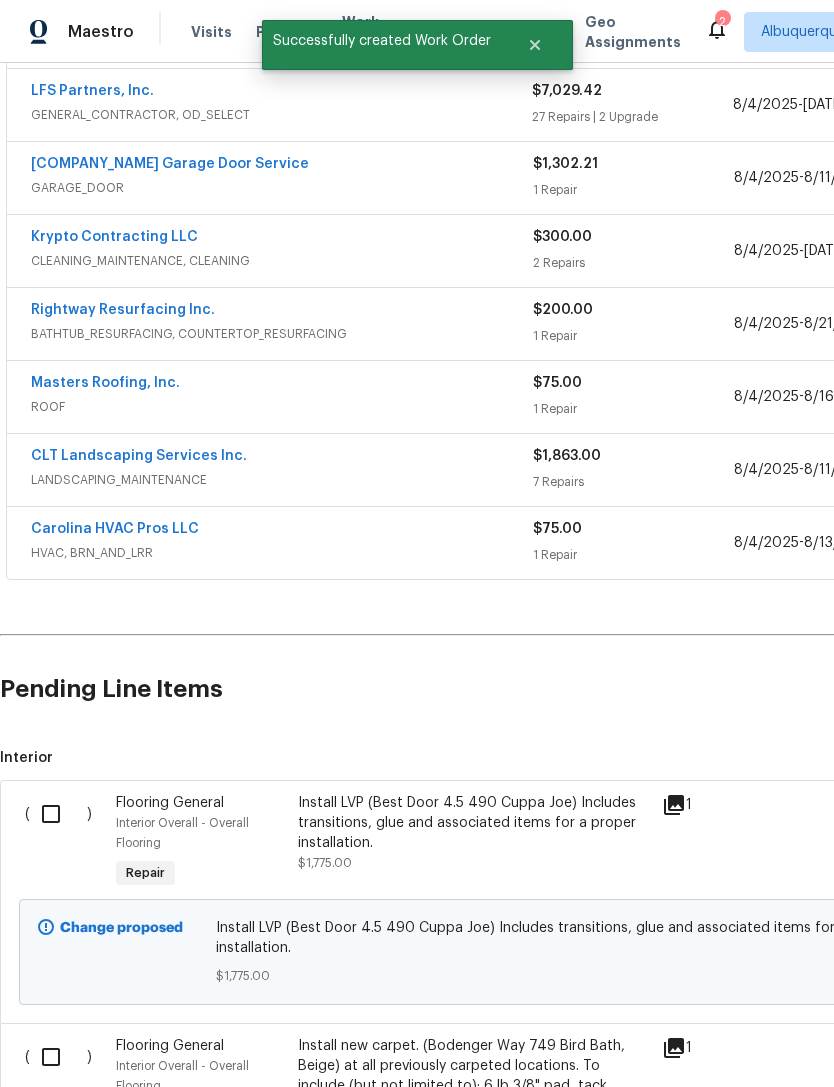 scroll, scrollTop: 452, scrollLeft: 0, axis: vertical 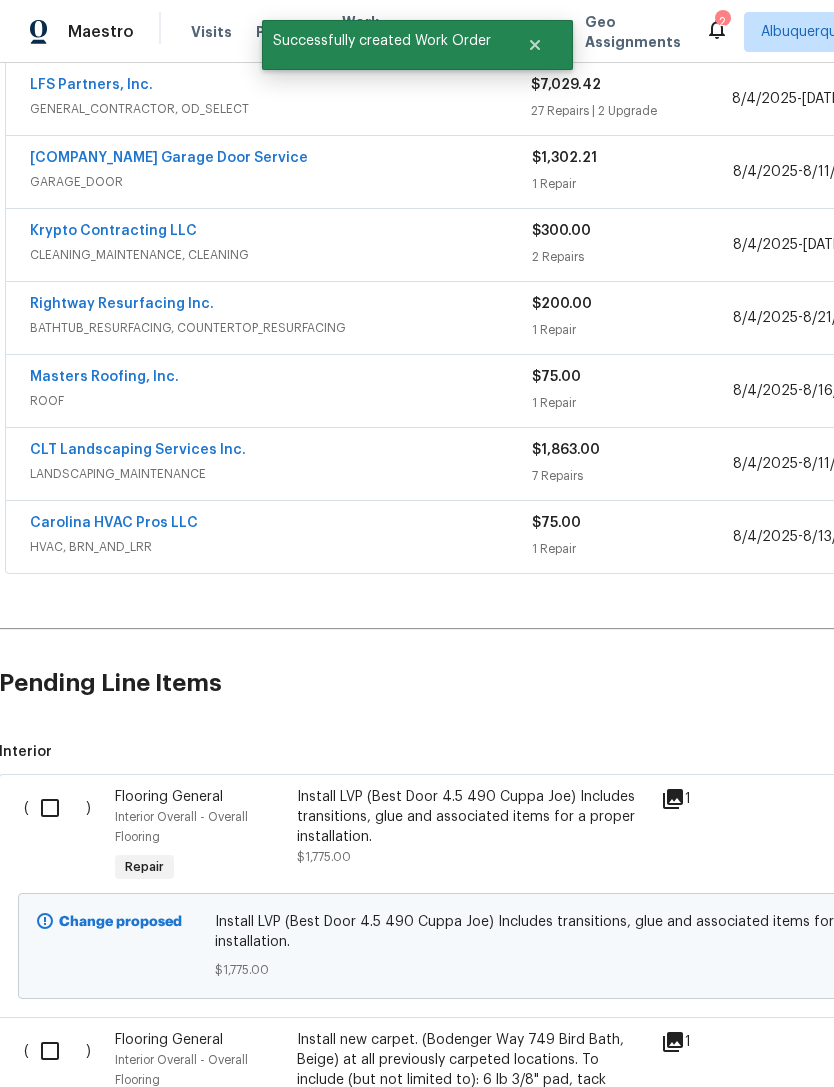 click at bounding box center (57, 808) 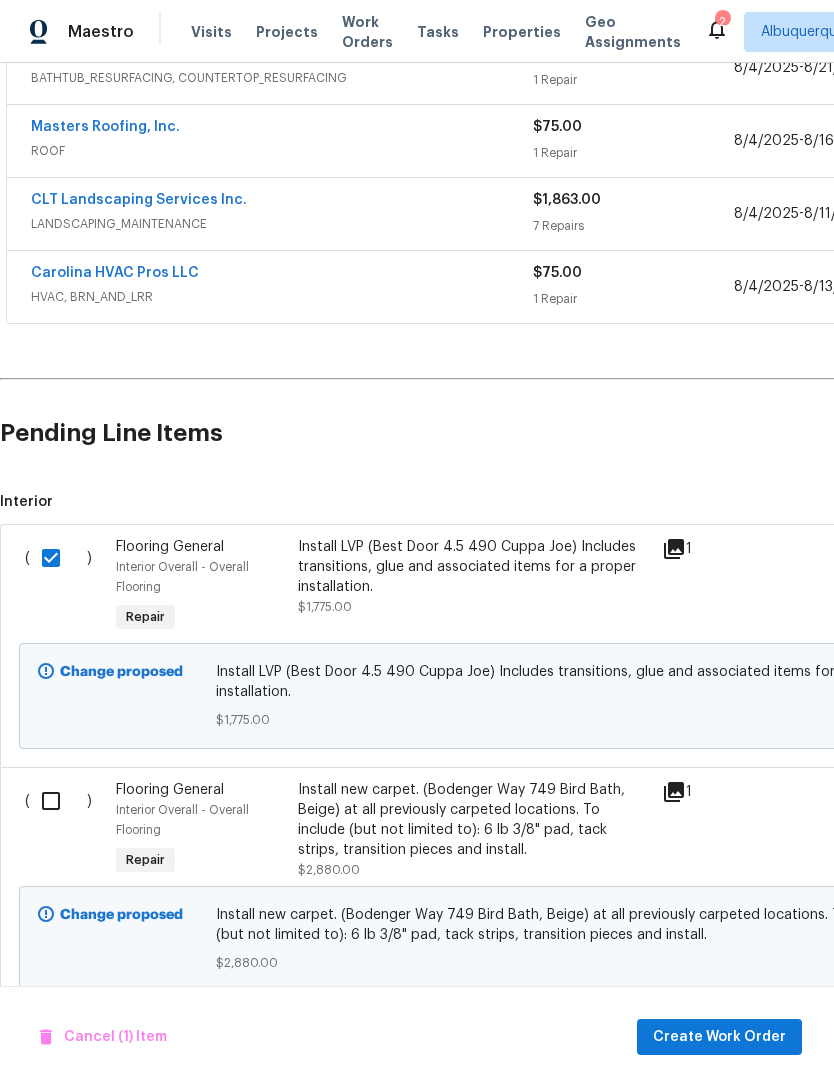 scroll, scrollTop: 706, scrollLeft: 0, axis: vertical 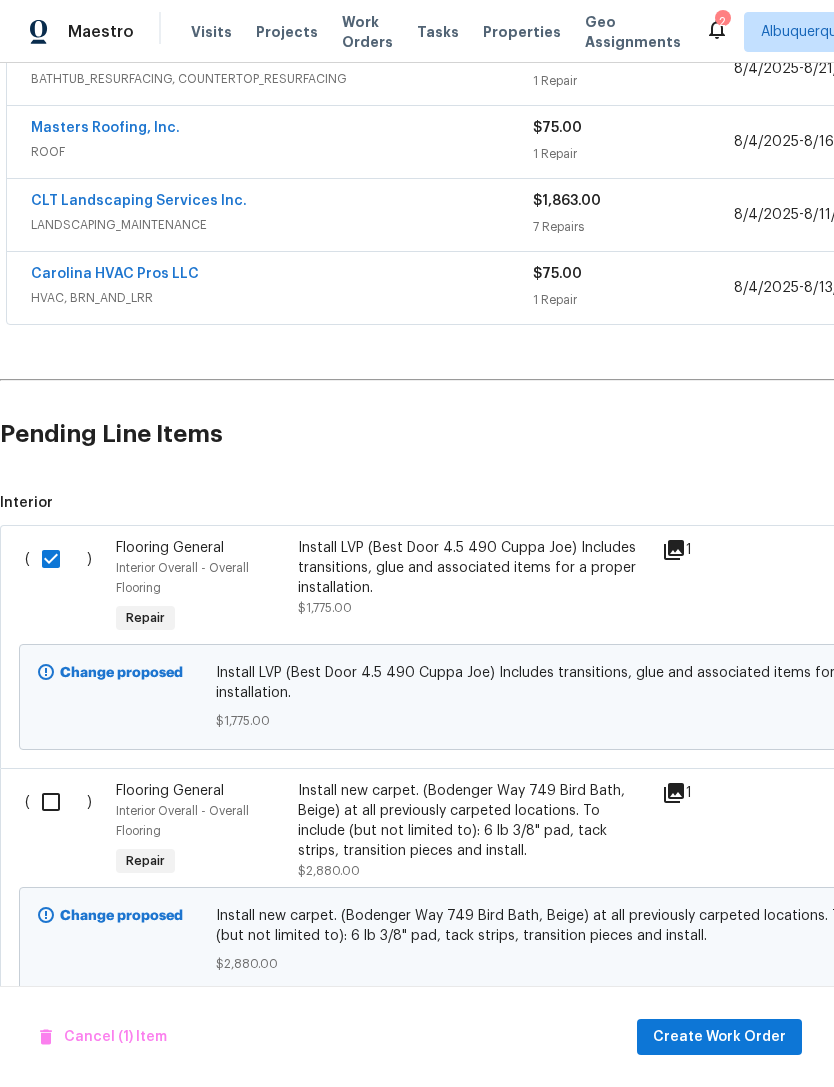 click at bounding box center [58, 802] 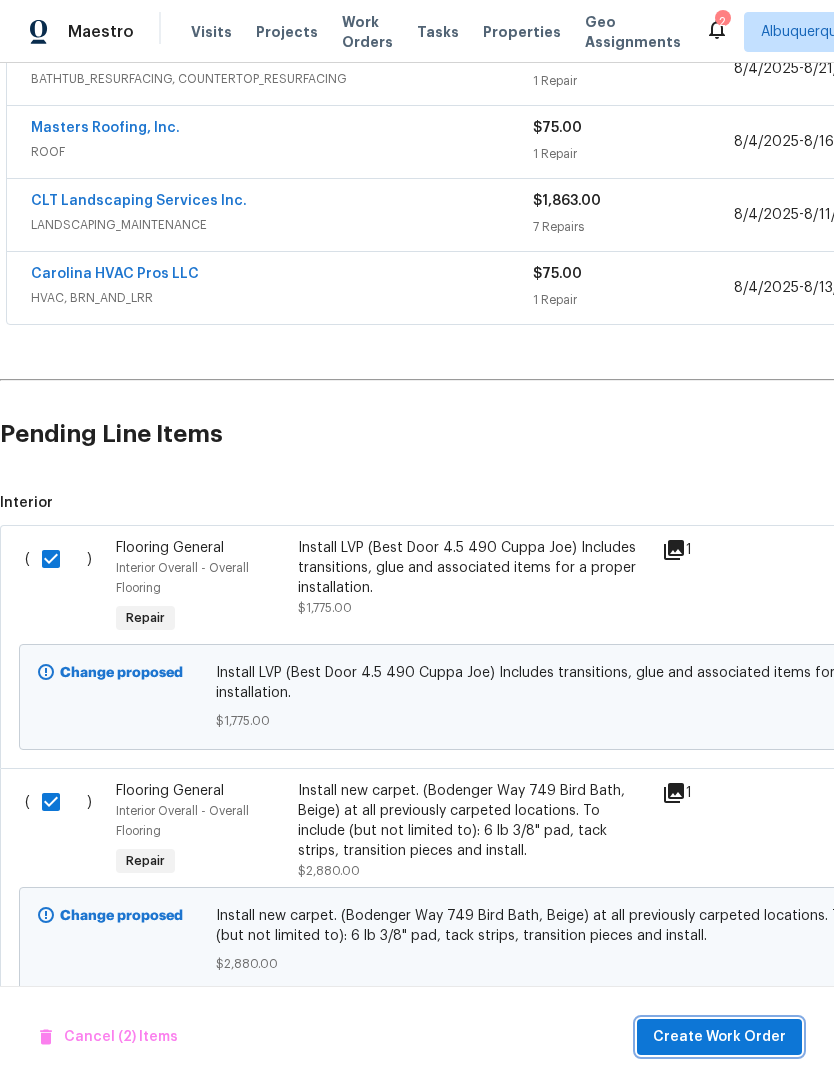 click on "Create Work Order" at bounding box center (719, 1037) 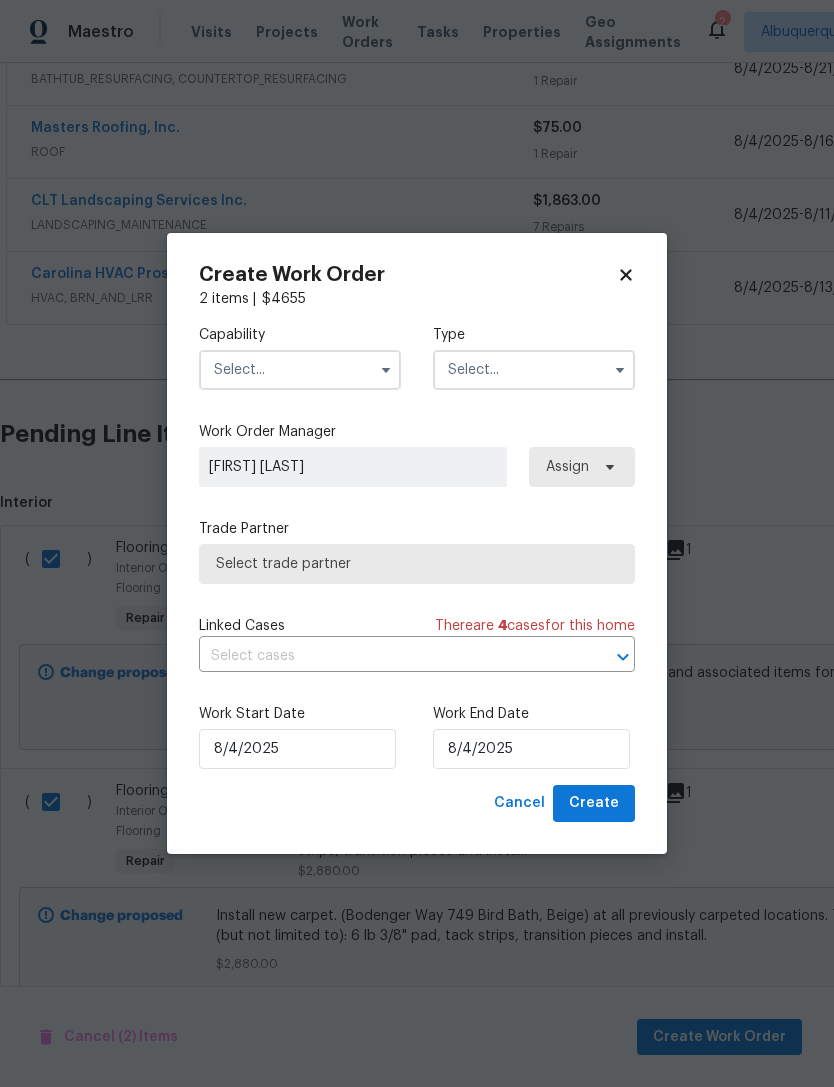 click at bounding box center [300, 370] 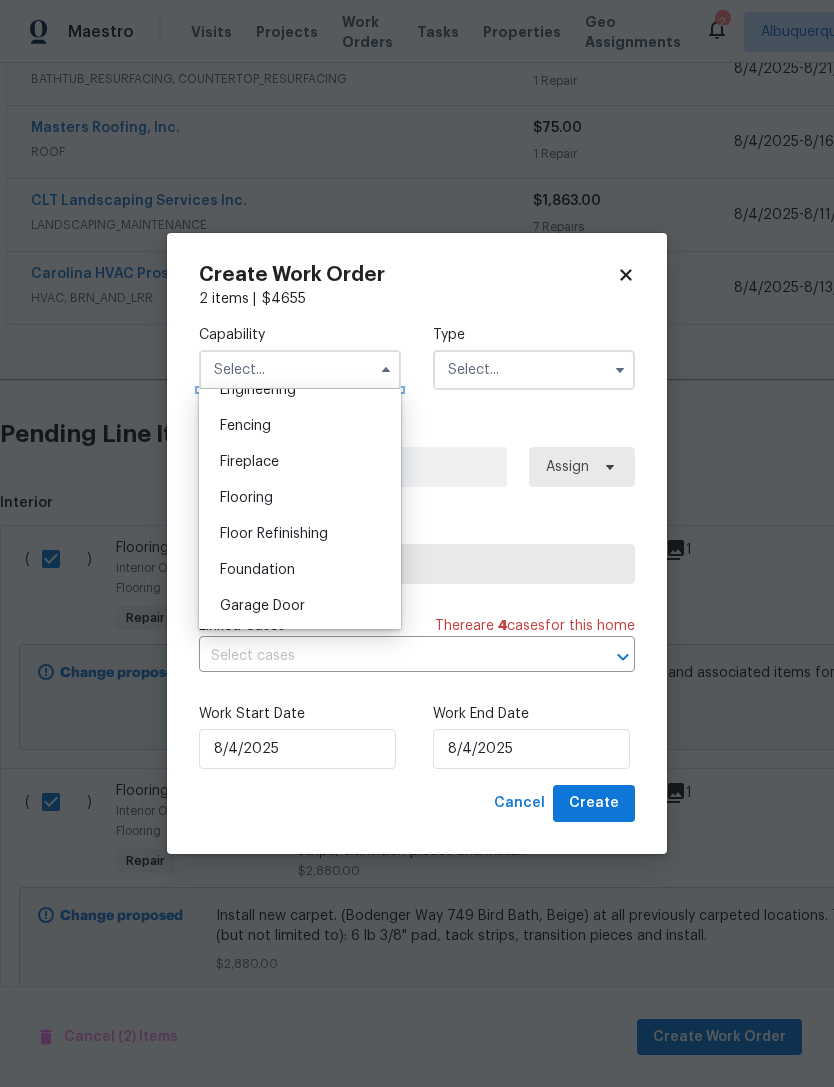 click on "Fireplace" at bounding box center (300, 462) 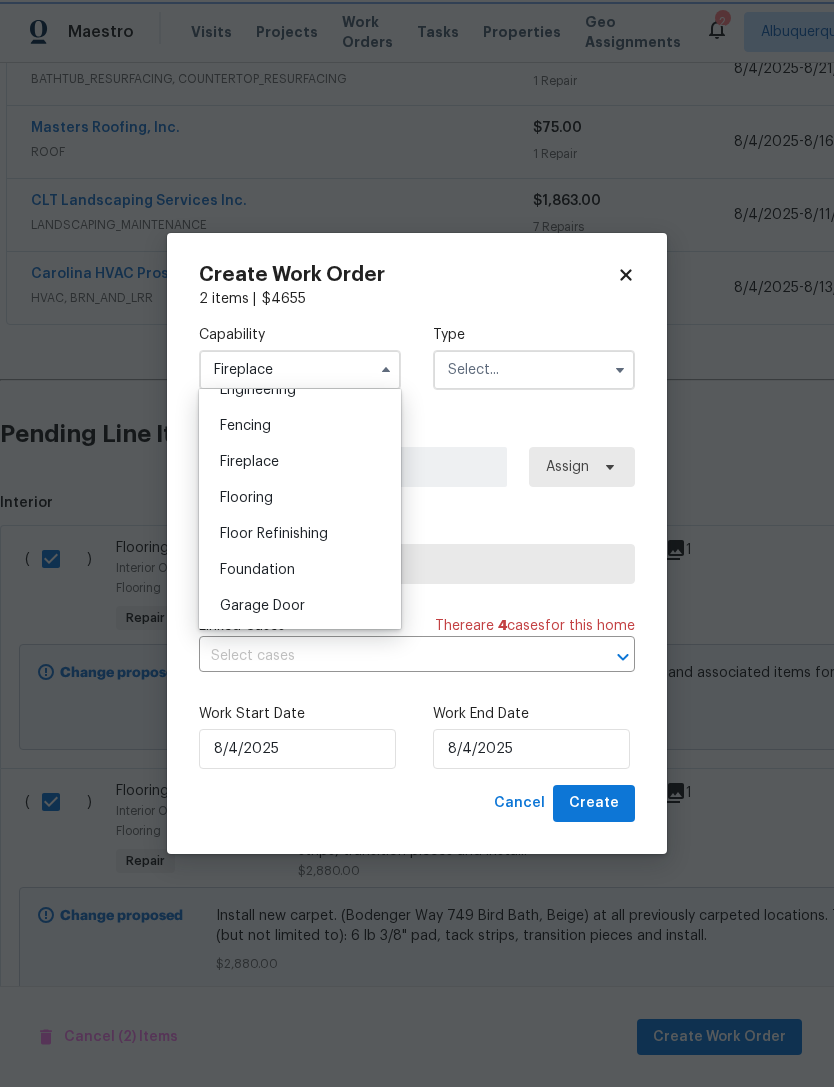 scroll, scrollTop: 691, scrollLeft: 0, axis: vertical 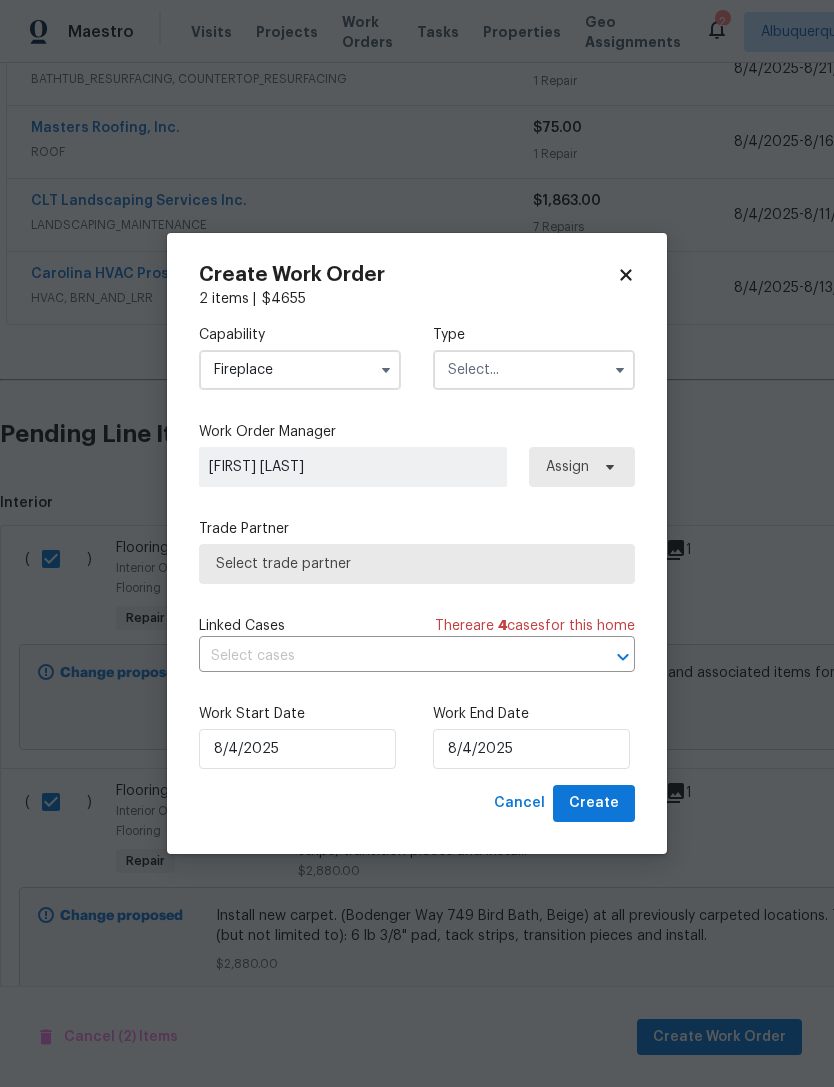 click on "Fireplace" at bounding box center [300, 370] 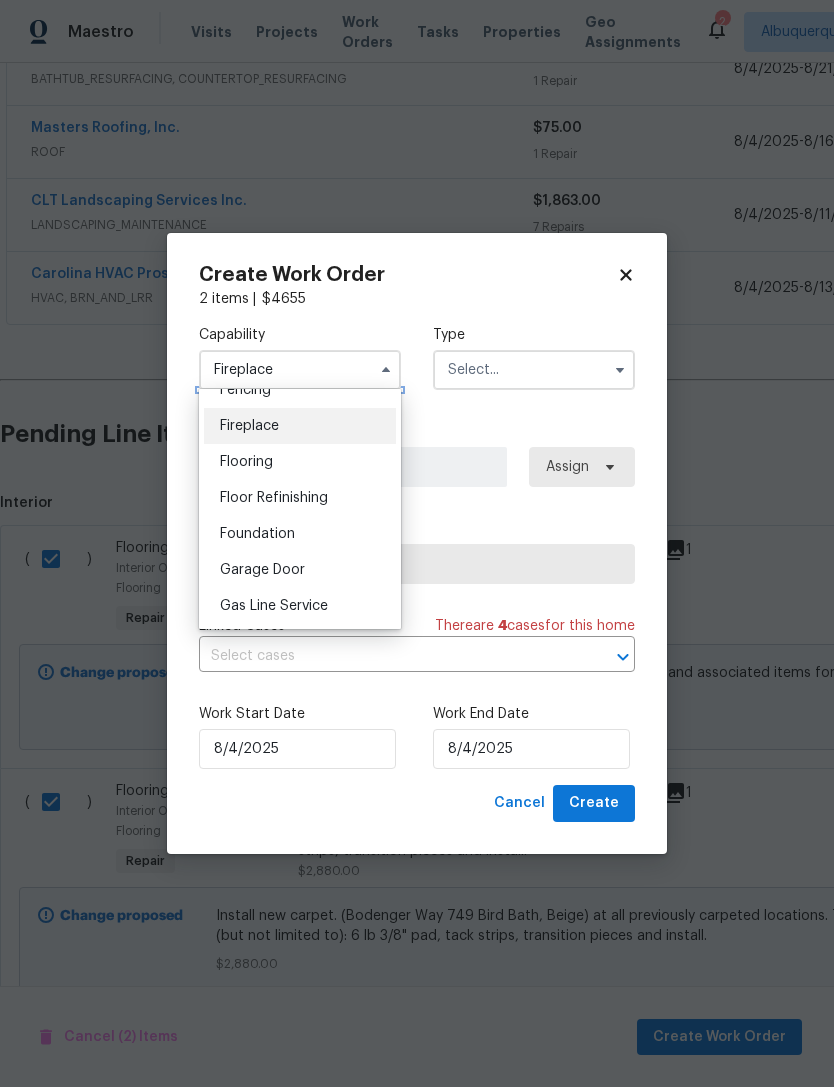 scroll, scrollTop: 725, scrollLeft: 0, axis: vertical 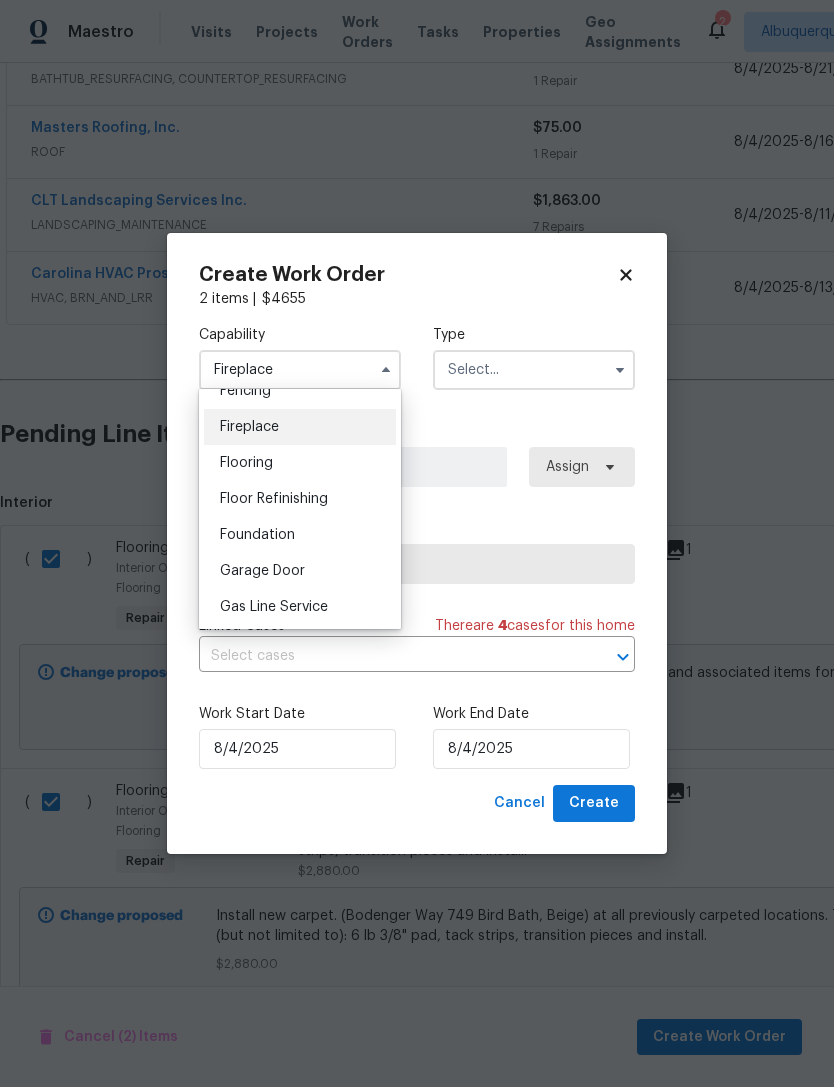 click on "Flooring" at bounding box center (300, 463) 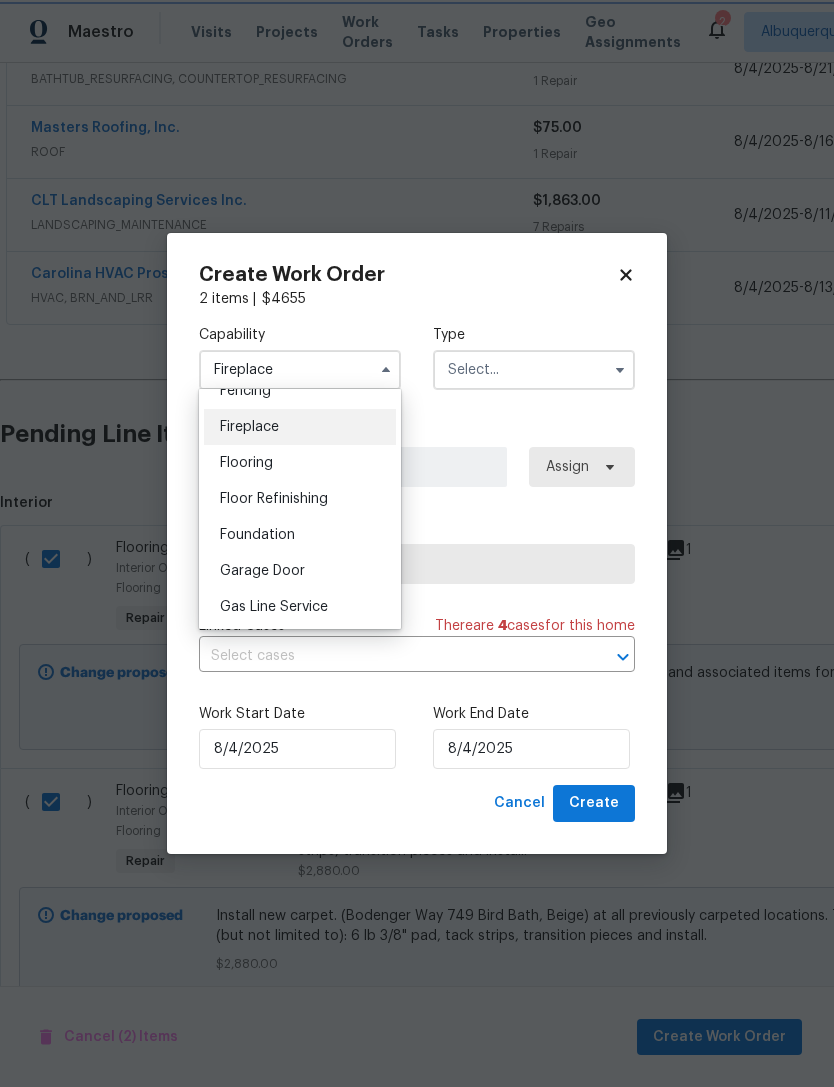 type on "Flooring" 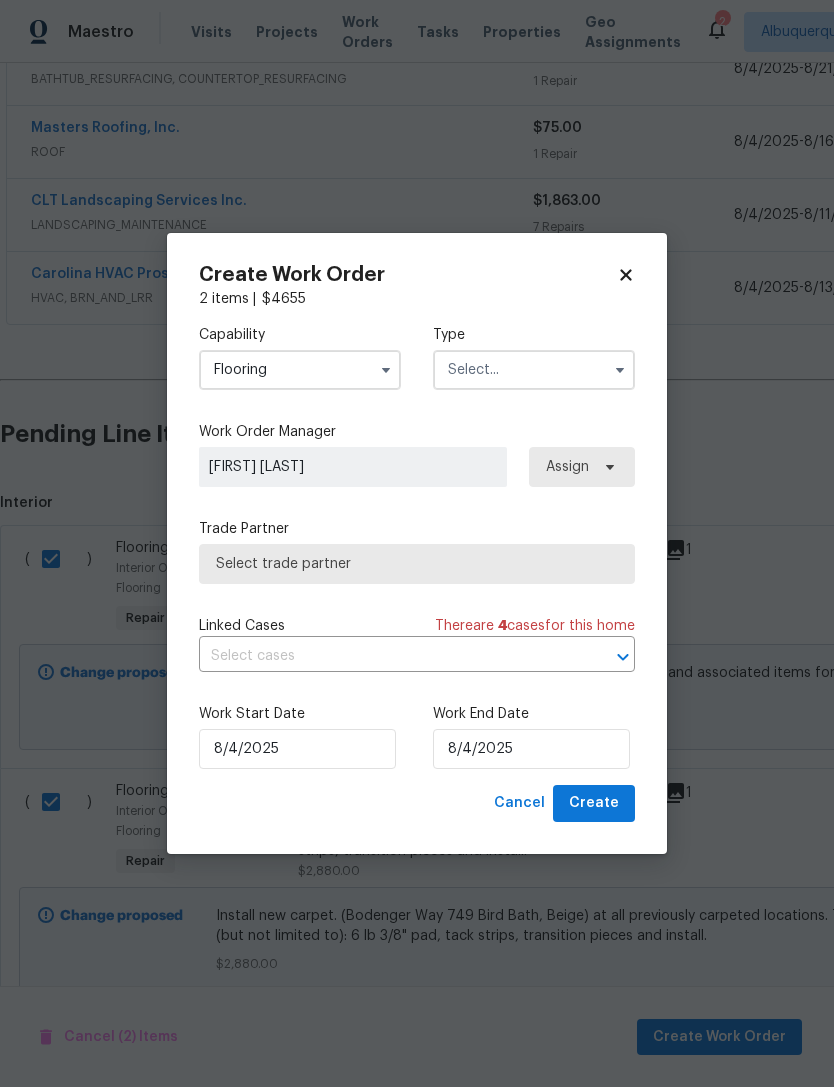click at bounding box center (534, 370) 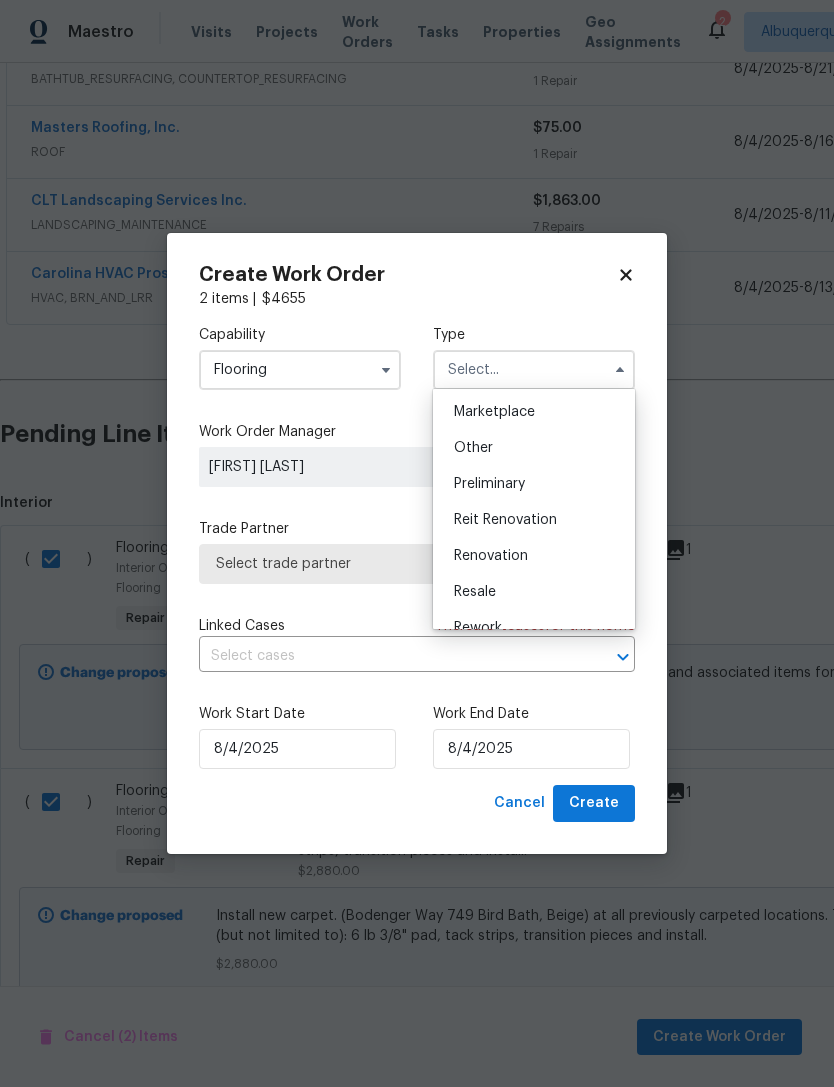 scroll, scrollTop: 375, scrollLeft: 0, axis: vertical 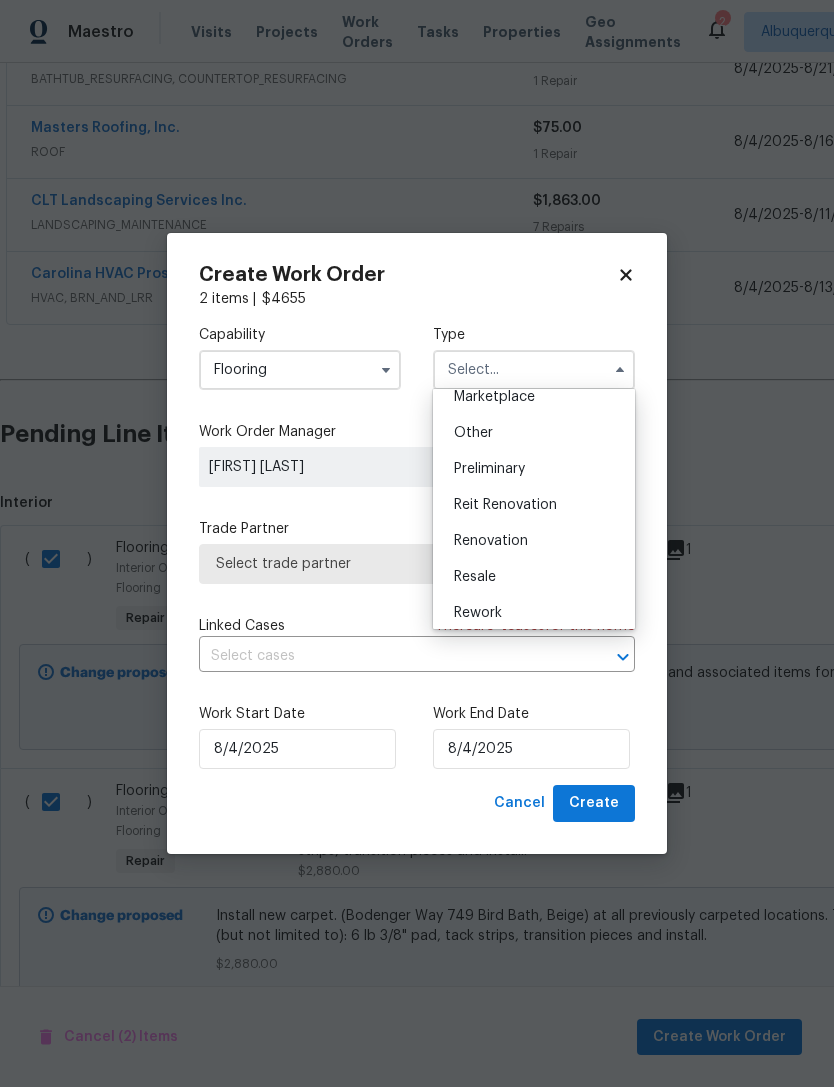 click on "Renovation" at bounding box center (534, 541) 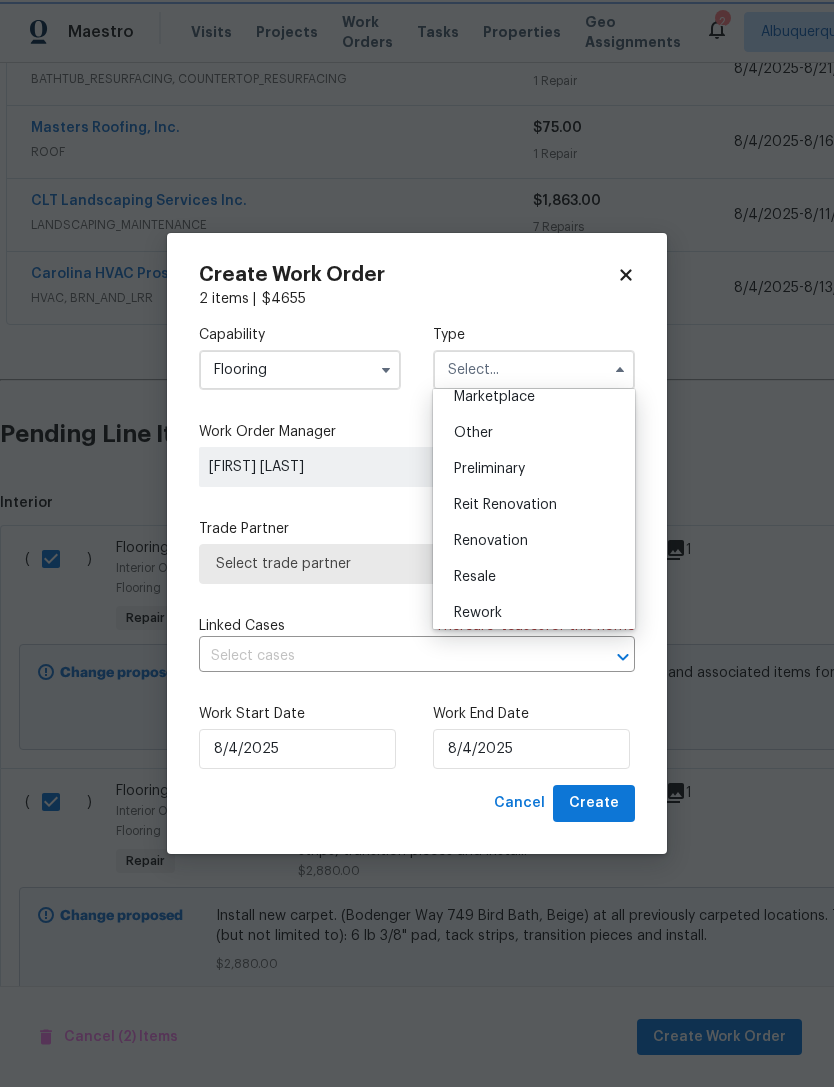type on "Renovation" 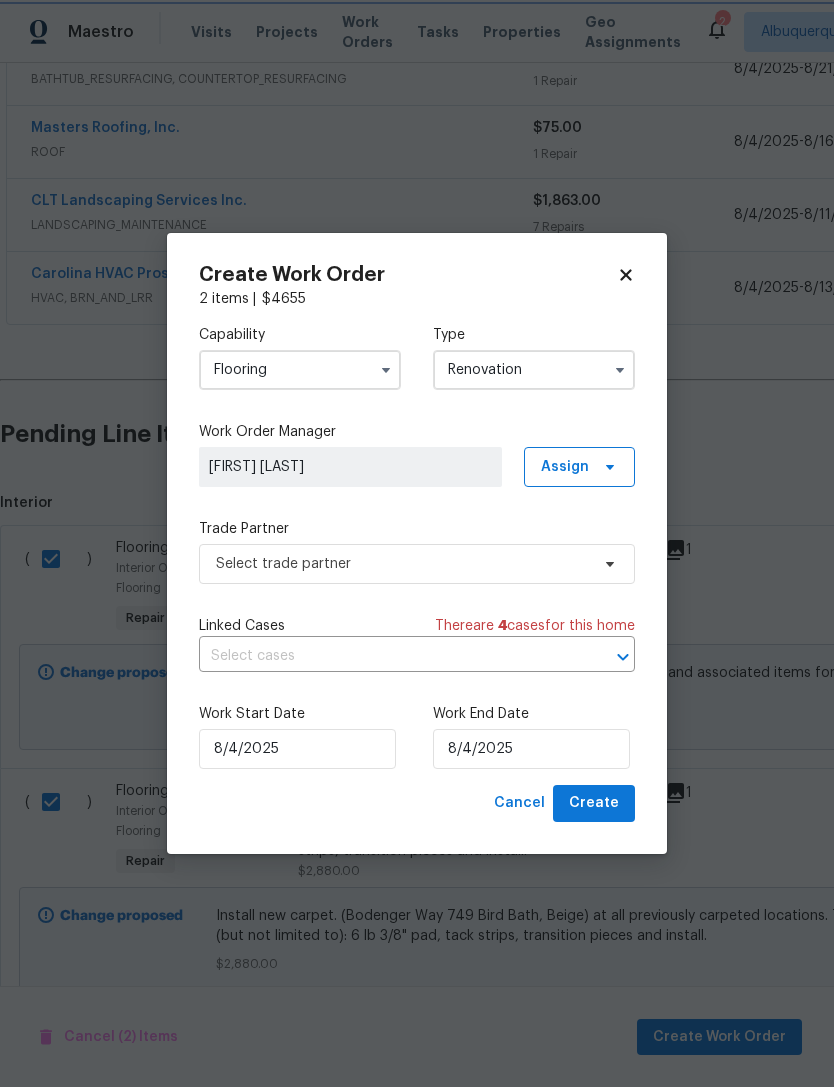 scroll, scrollTop: 0, scrollLeft: 0, axis: both 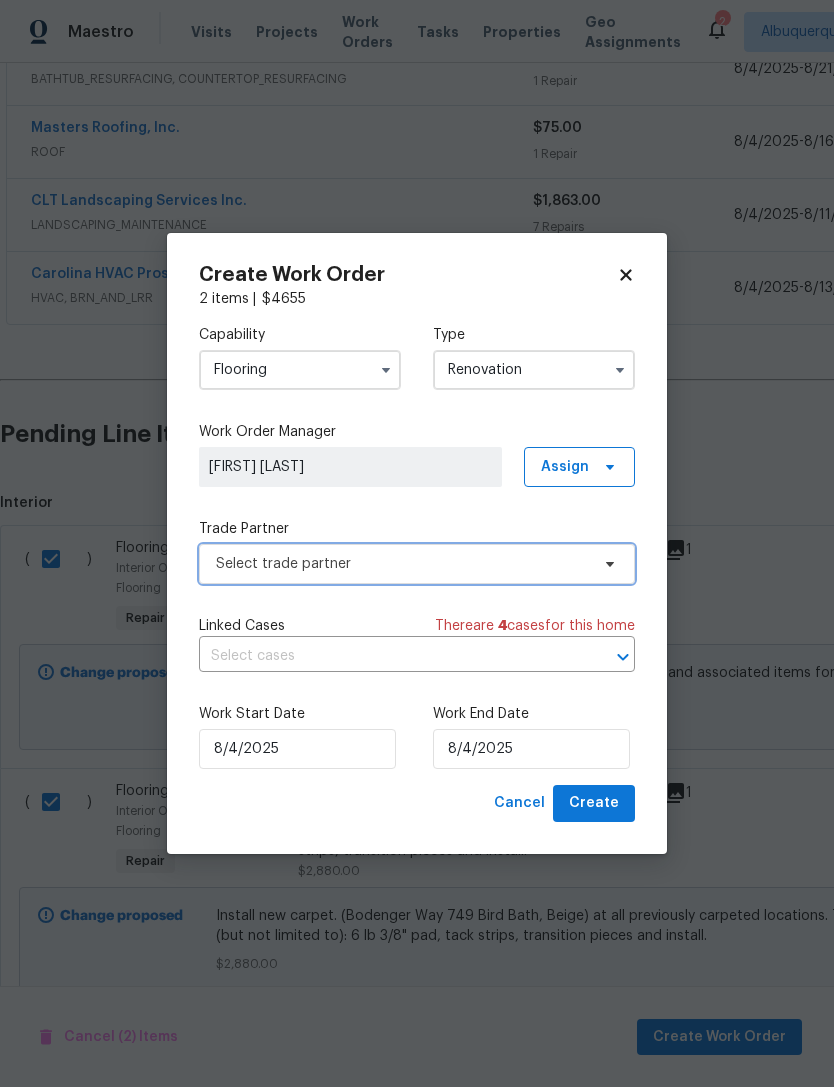 click on "Select trade partner" at bounding box center (402, 564) 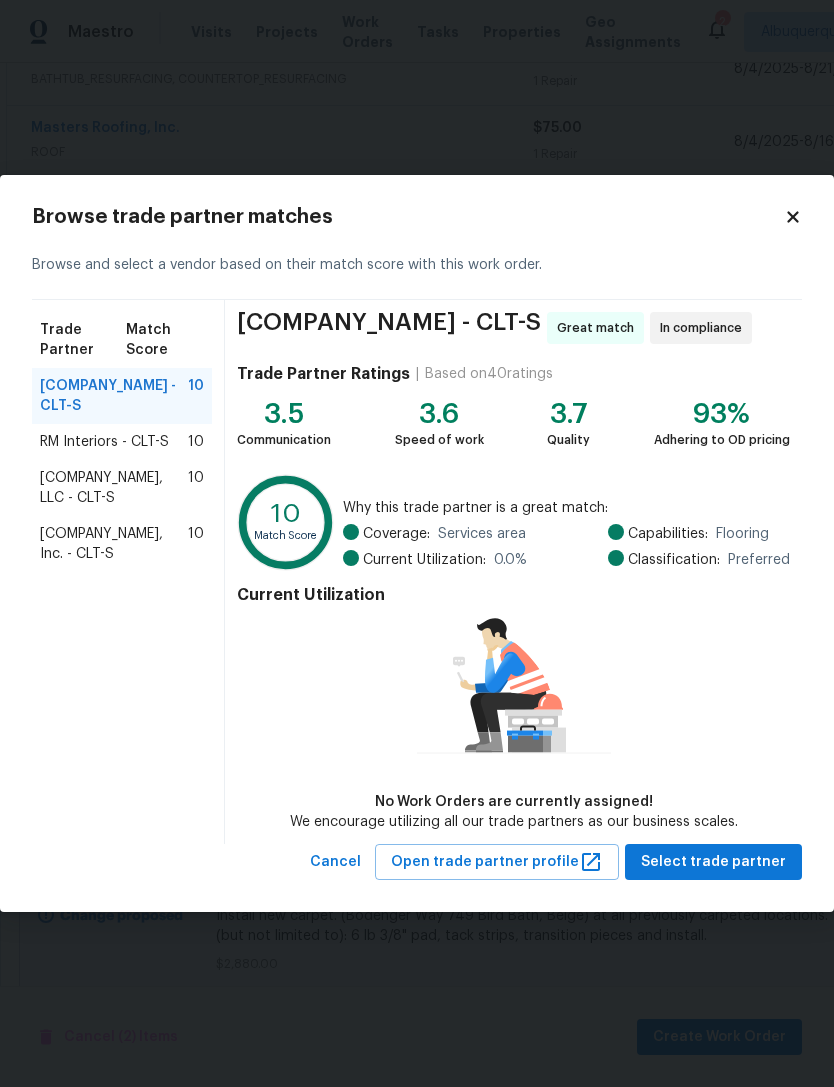 click on "[COMPANY_NAME], Inc. - CLT-S" at bounding box center (114, 544) 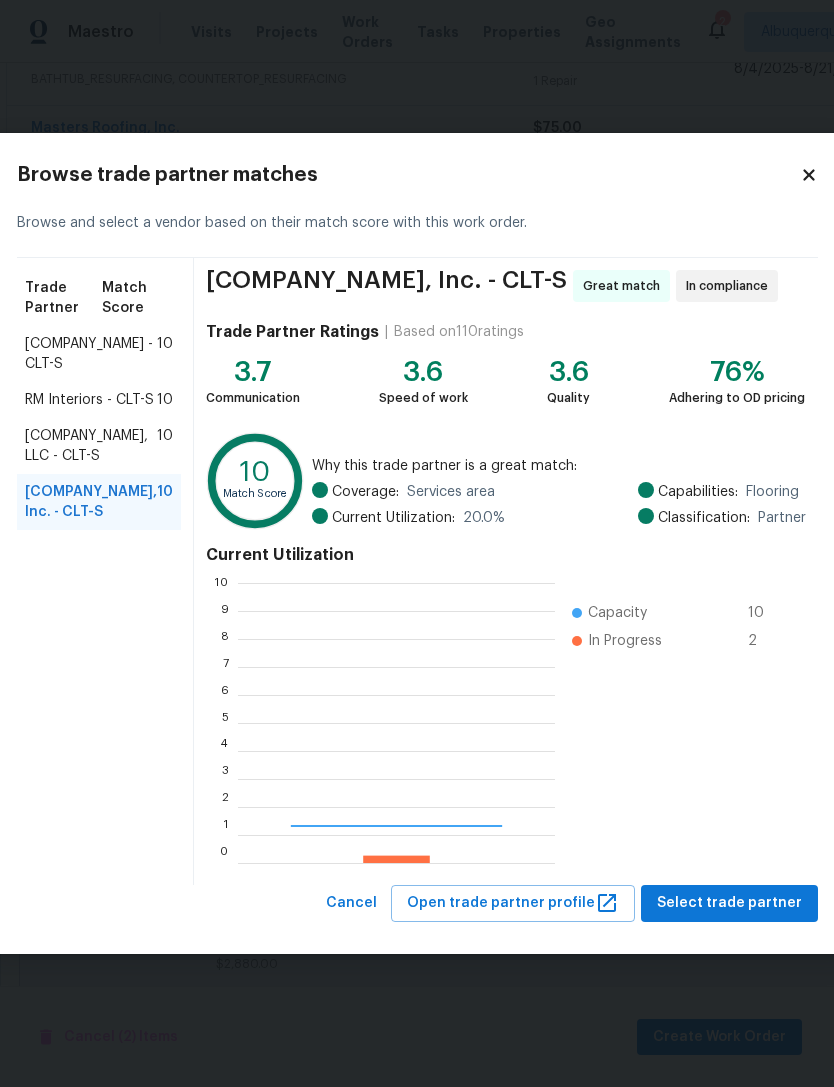 scroll, scrollTop: 2, scrollLeft: 2, axis: both 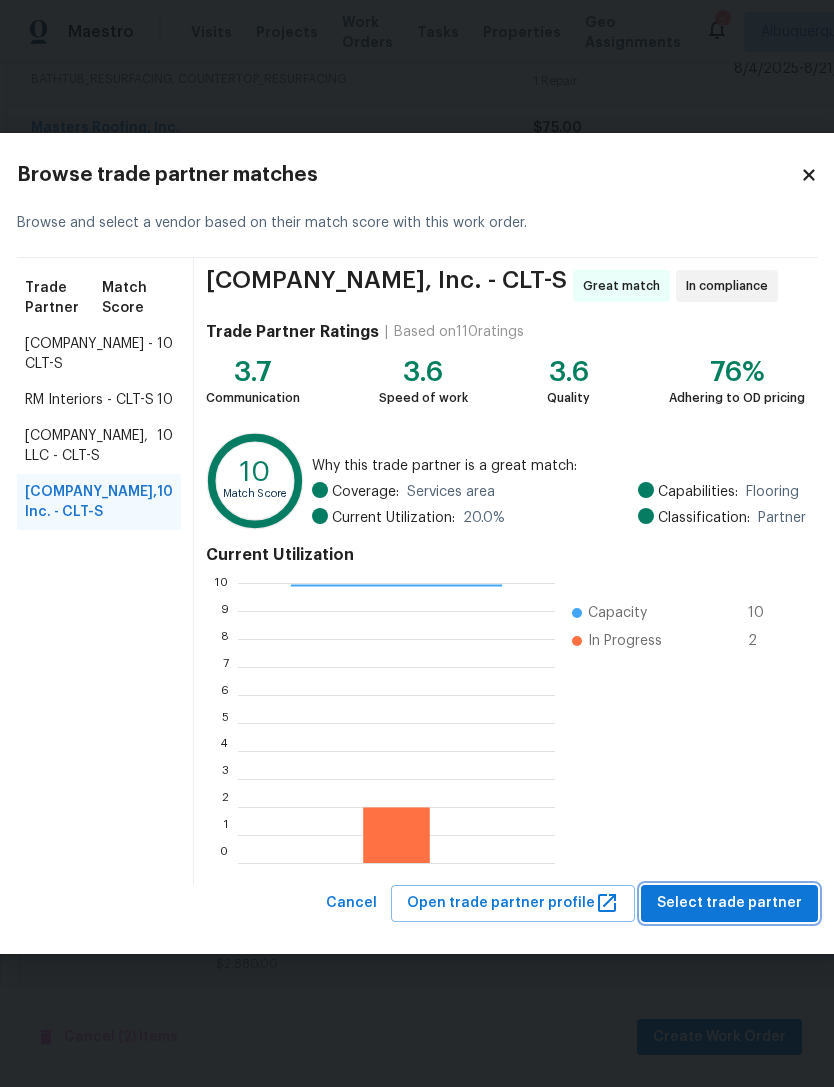 click on "Select trade partner" at bounding box center [729, 903] 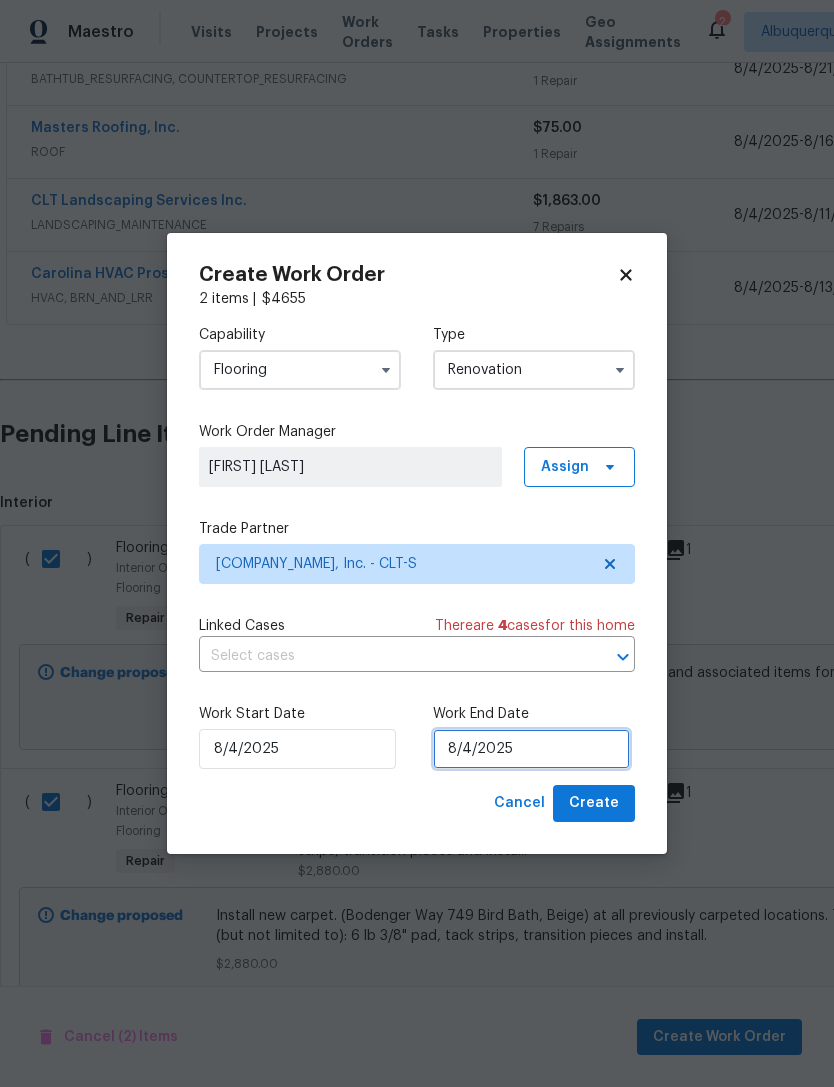 click on "8/4/2025" at bounding box center [531, 749] 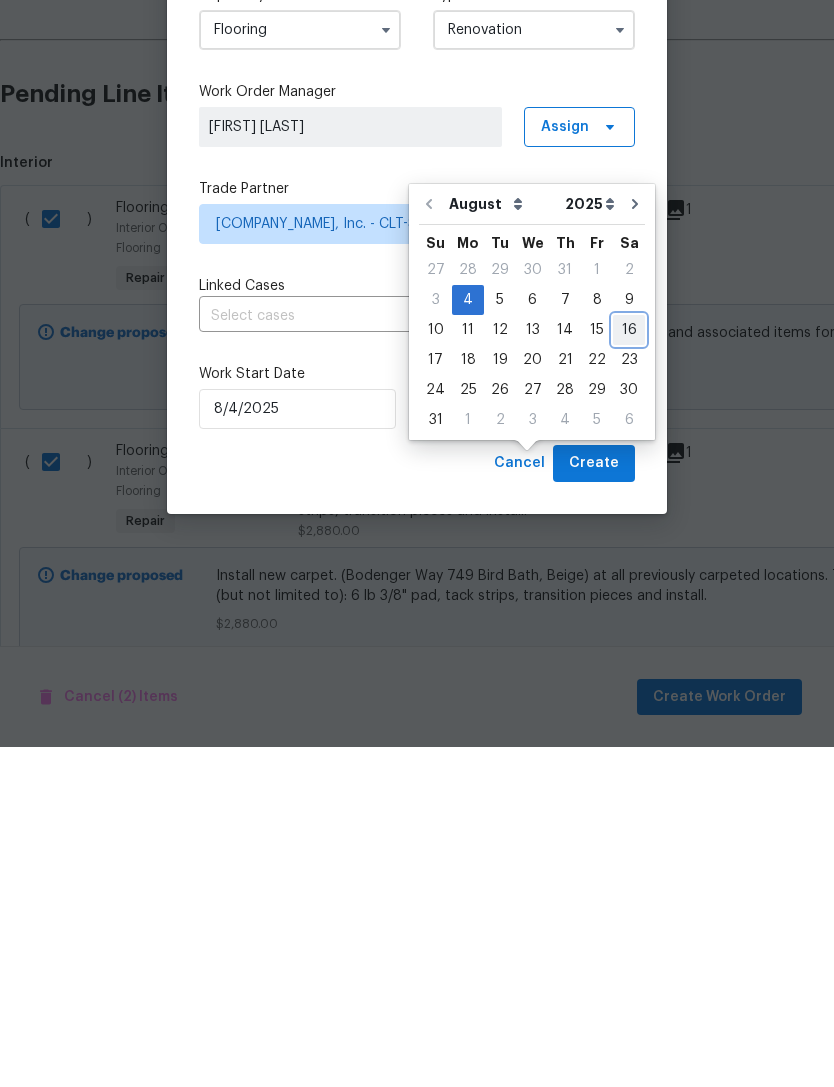 click on "16" at bounding box center (629, 670) 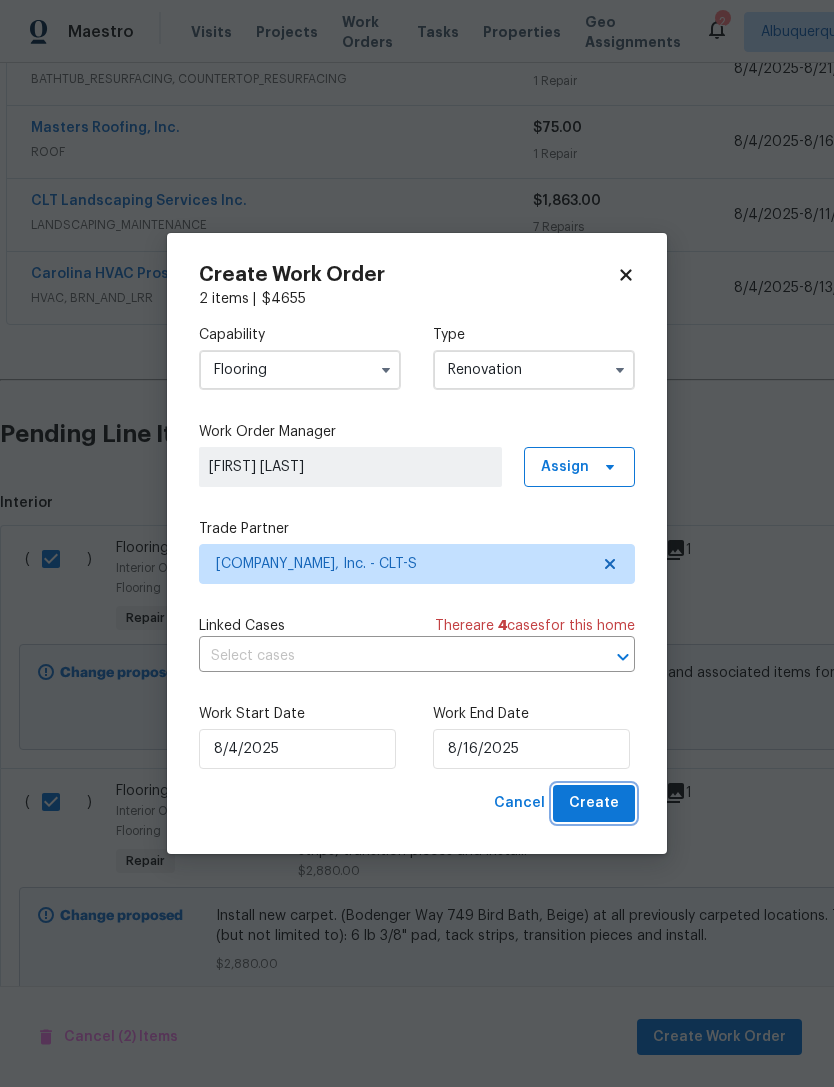 click on "Create" at bounding box center (594, 803) 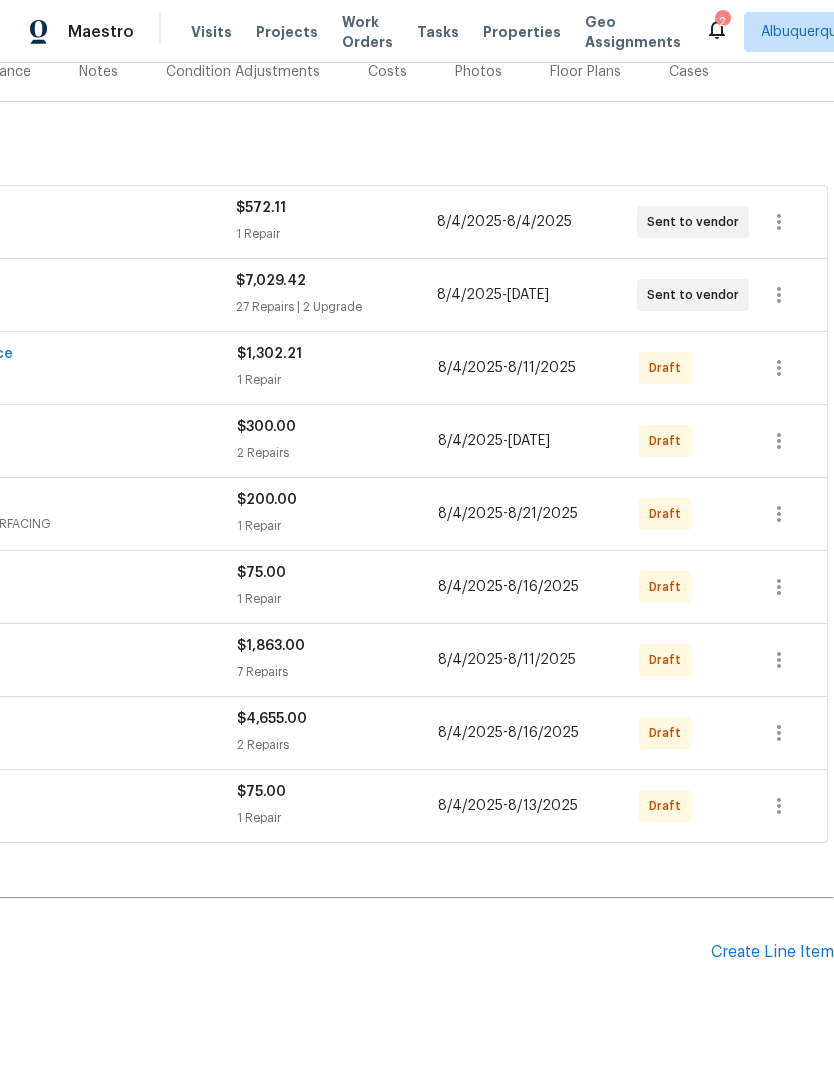scroll, scrollTop: 261, scrollLeft: 296, axis: both 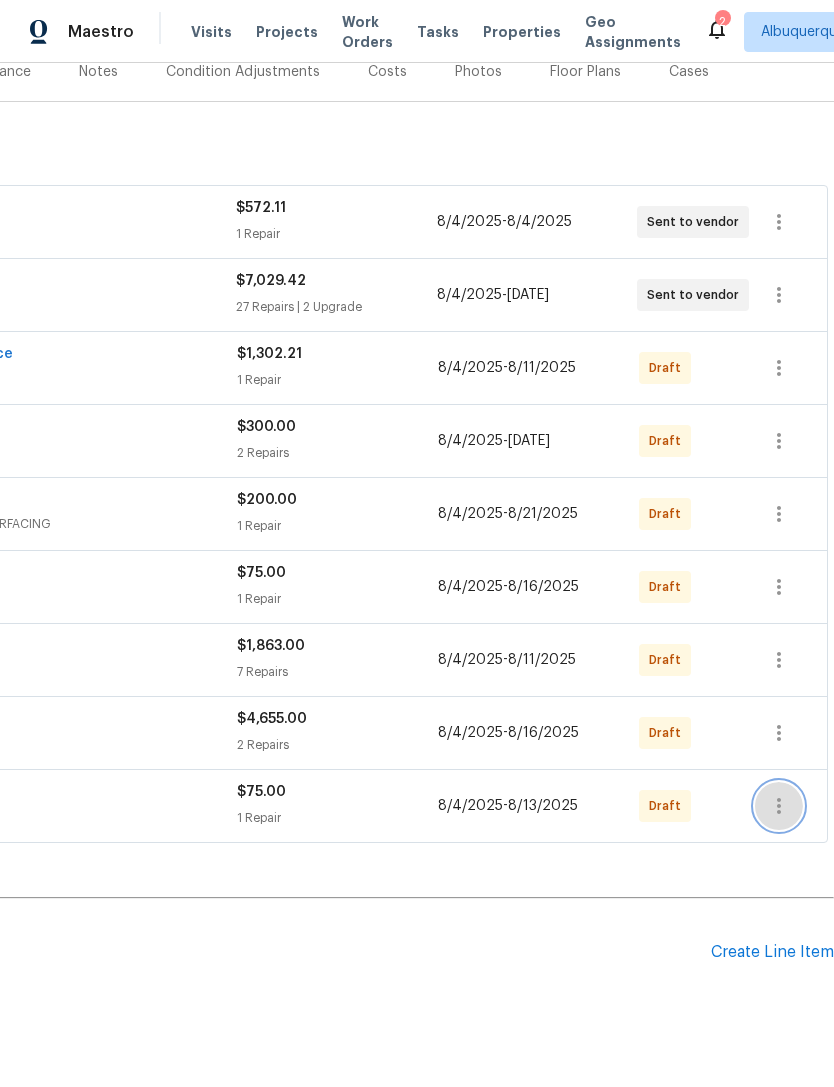 click 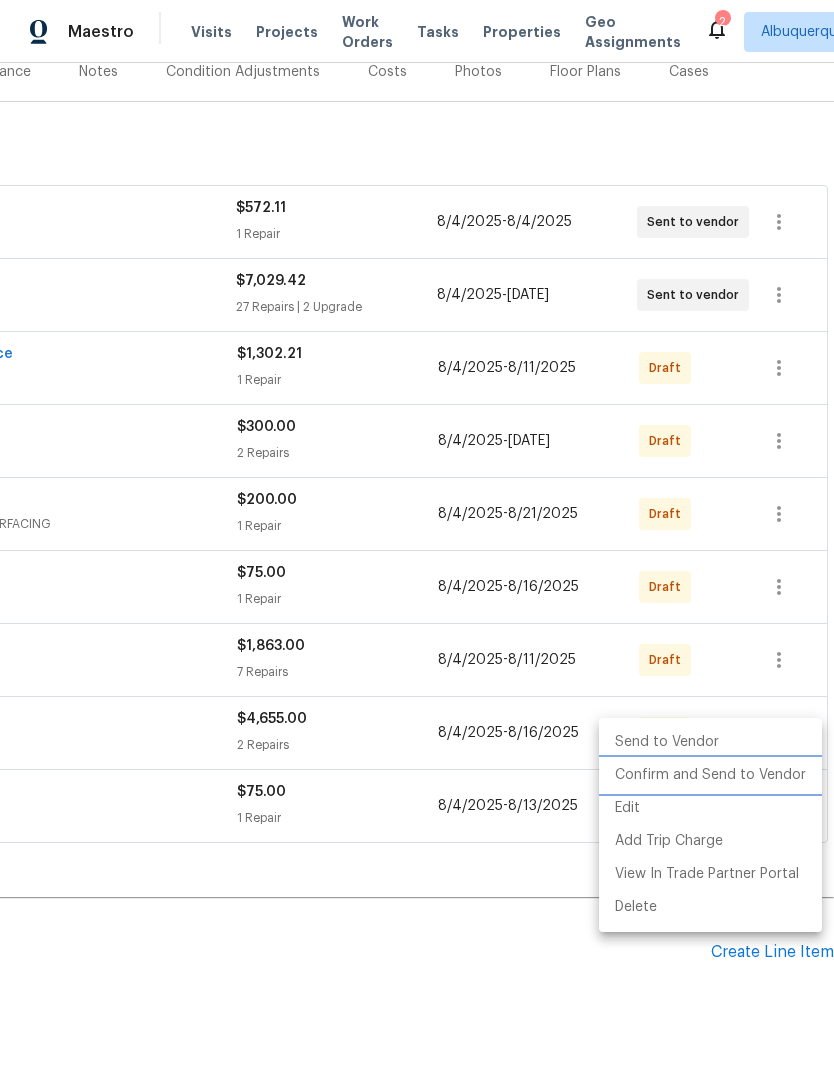 click on "Confirm and Send to Vendor" at bounding box center [710, 775] 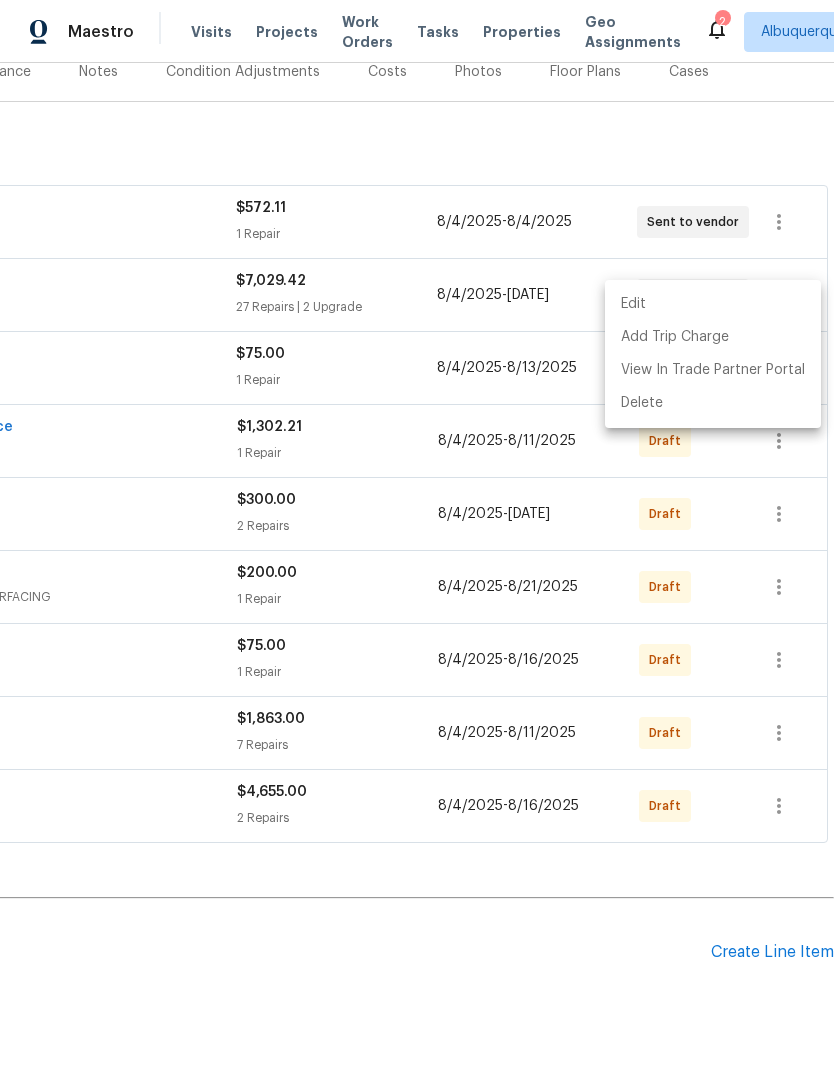 click at bounding box center [417, 543] 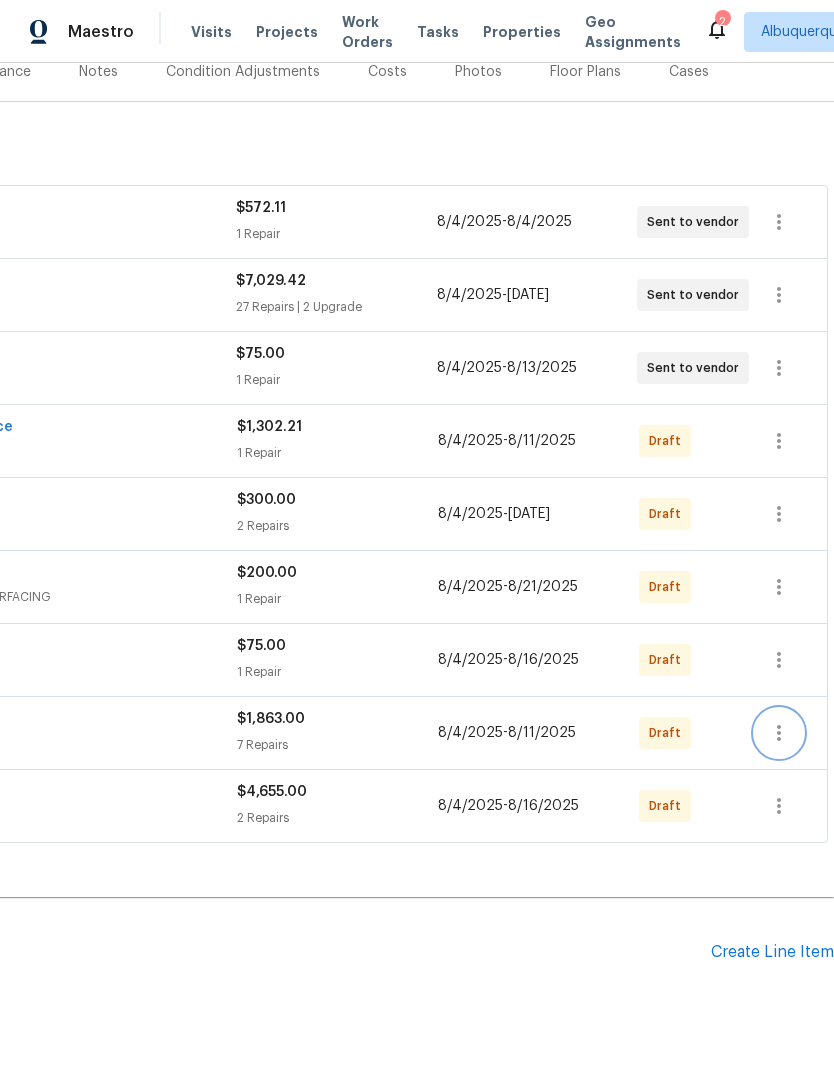 click 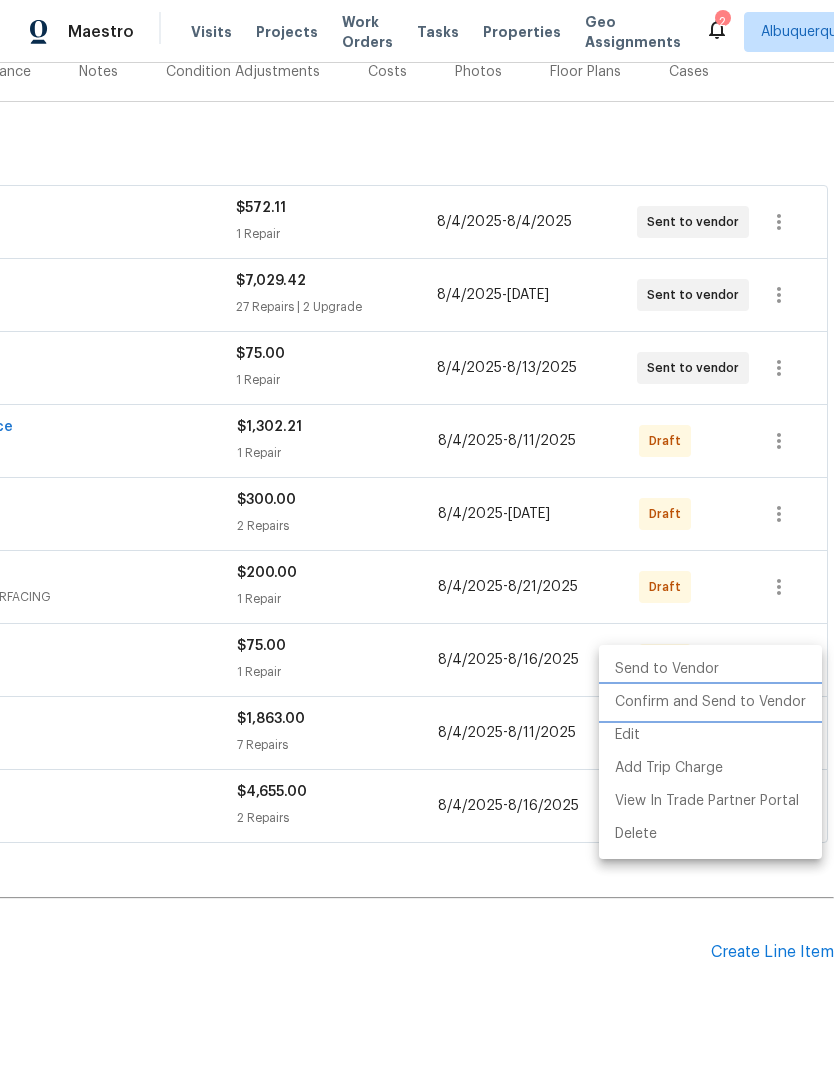click on "Confirm and Send to Vendor" at bounding box center [710, 702] 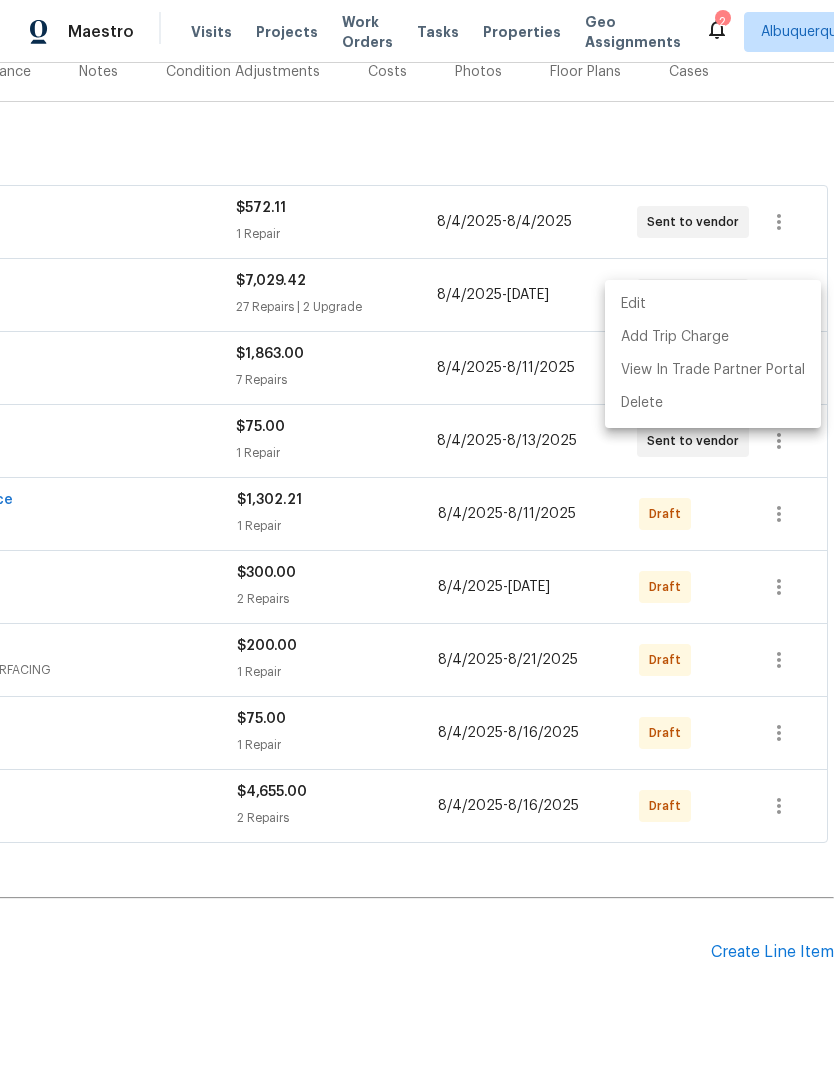 click at bounding box center [417, 543] 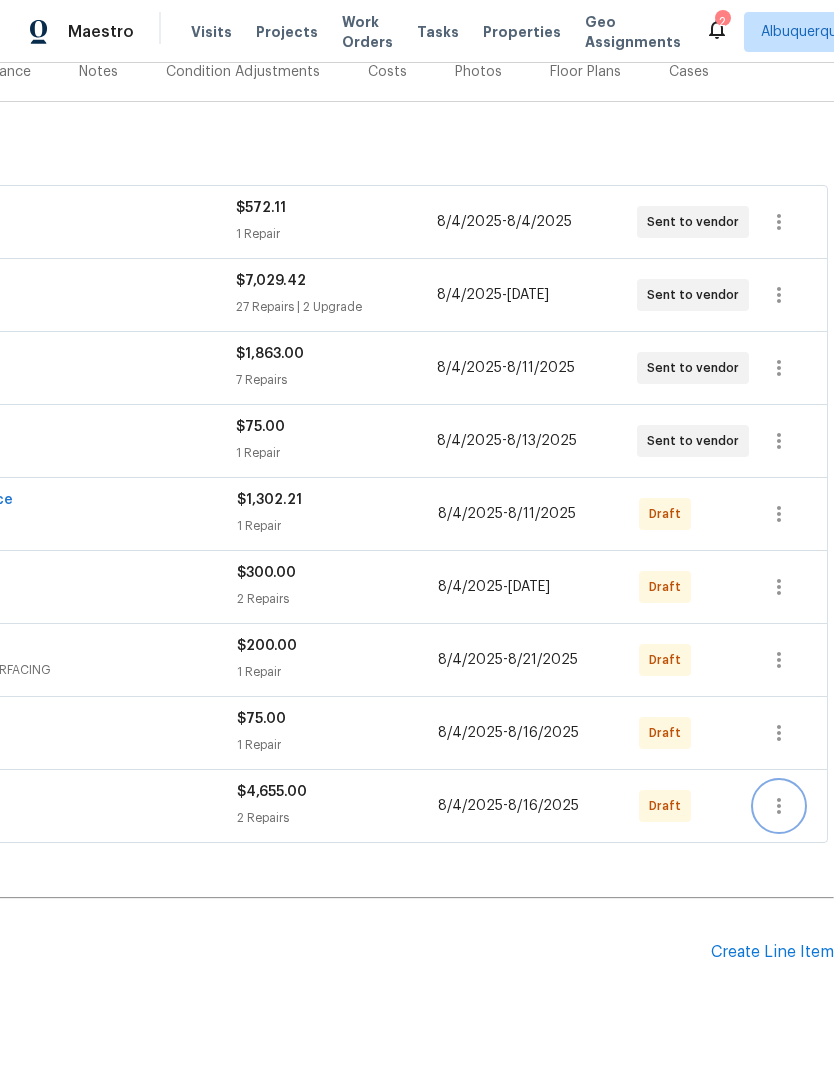 click 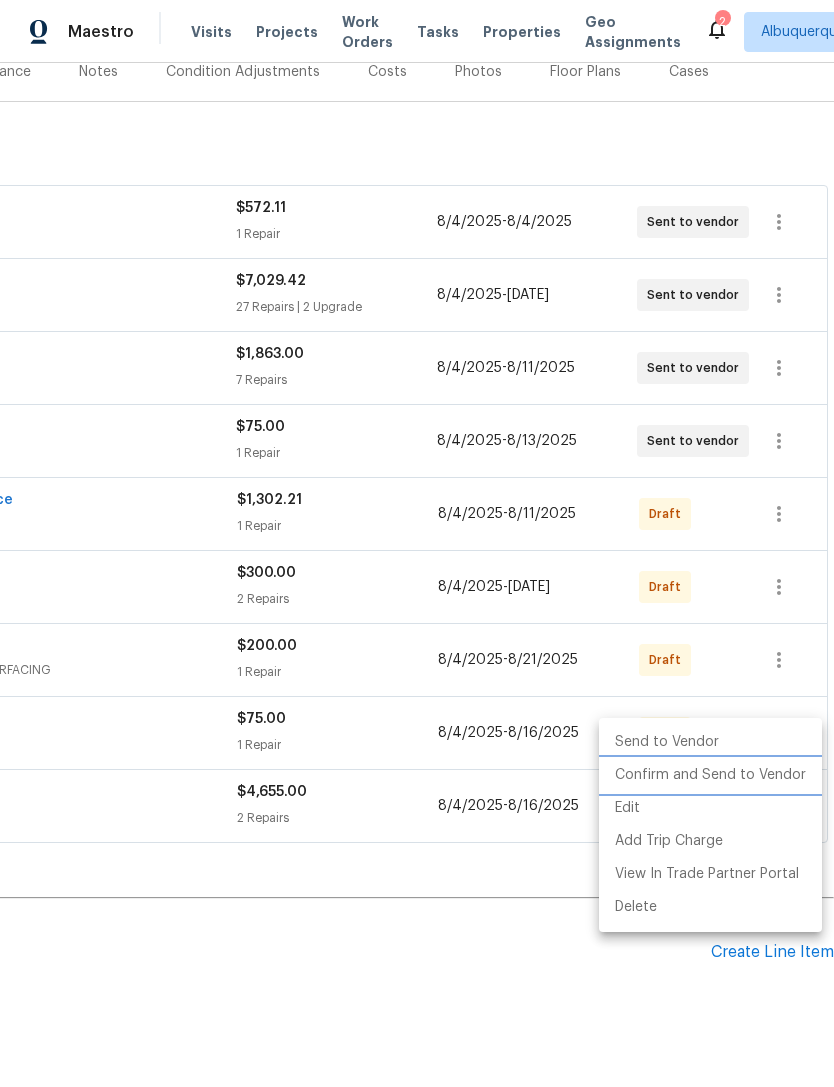 click on "Confirm and Send to Vendor" at bounding box center [710, 775] 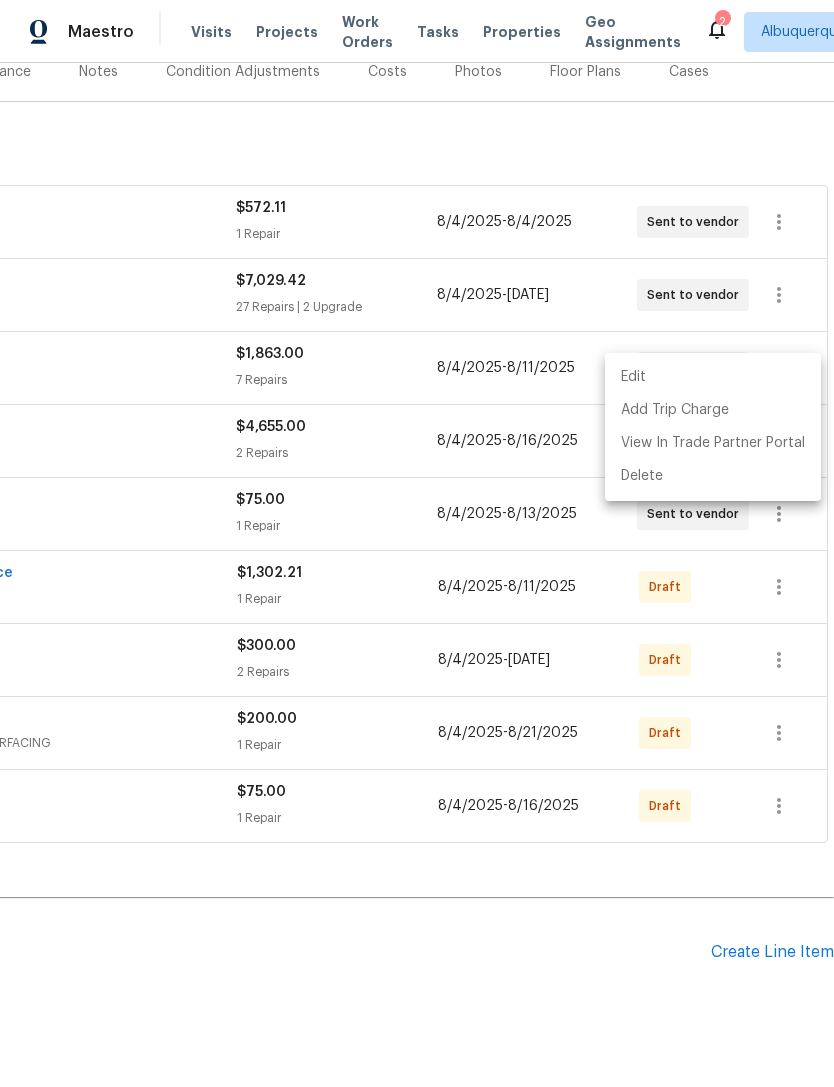 click at bounding box center [417, 543] 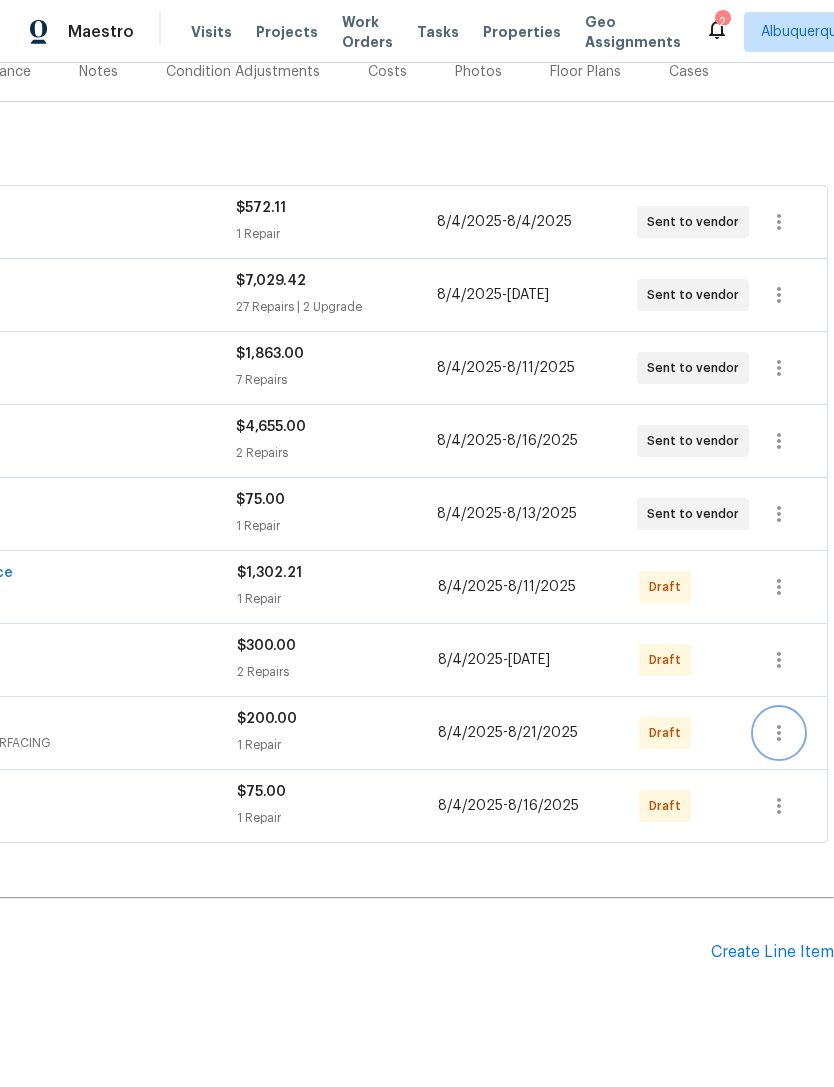 click 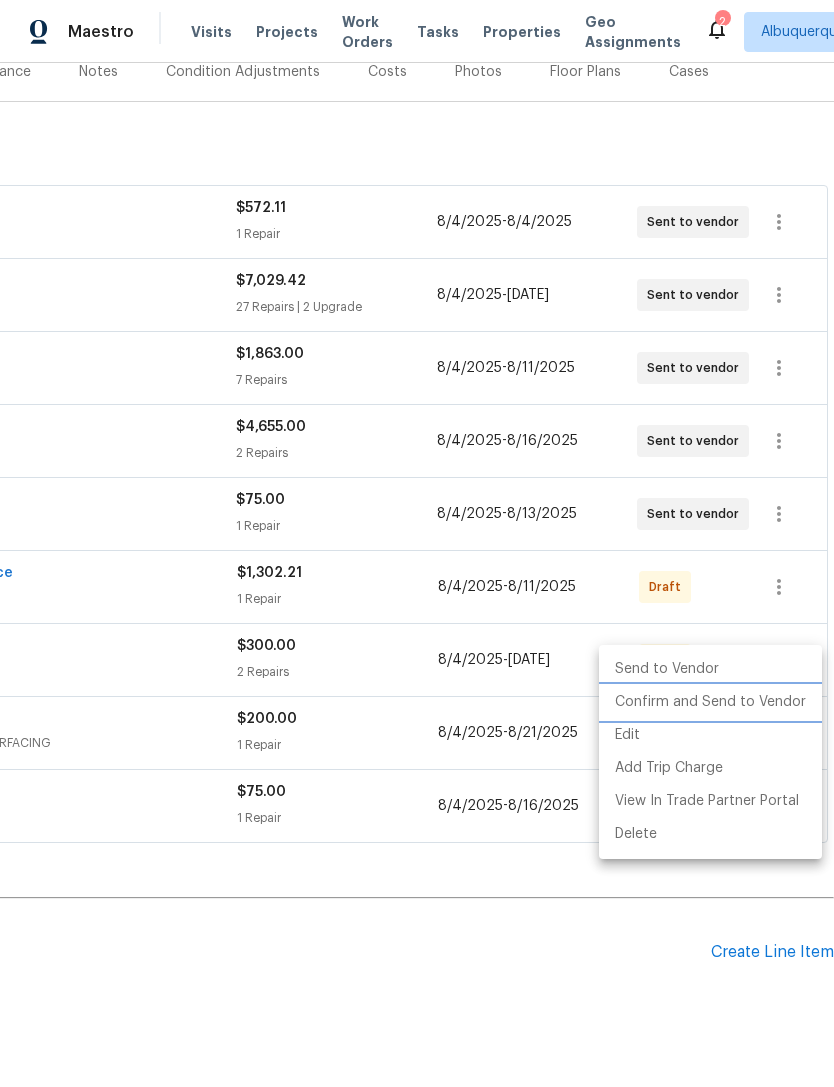 click on "Confirm and Send to Vendor" at bounding box center [710, 702] 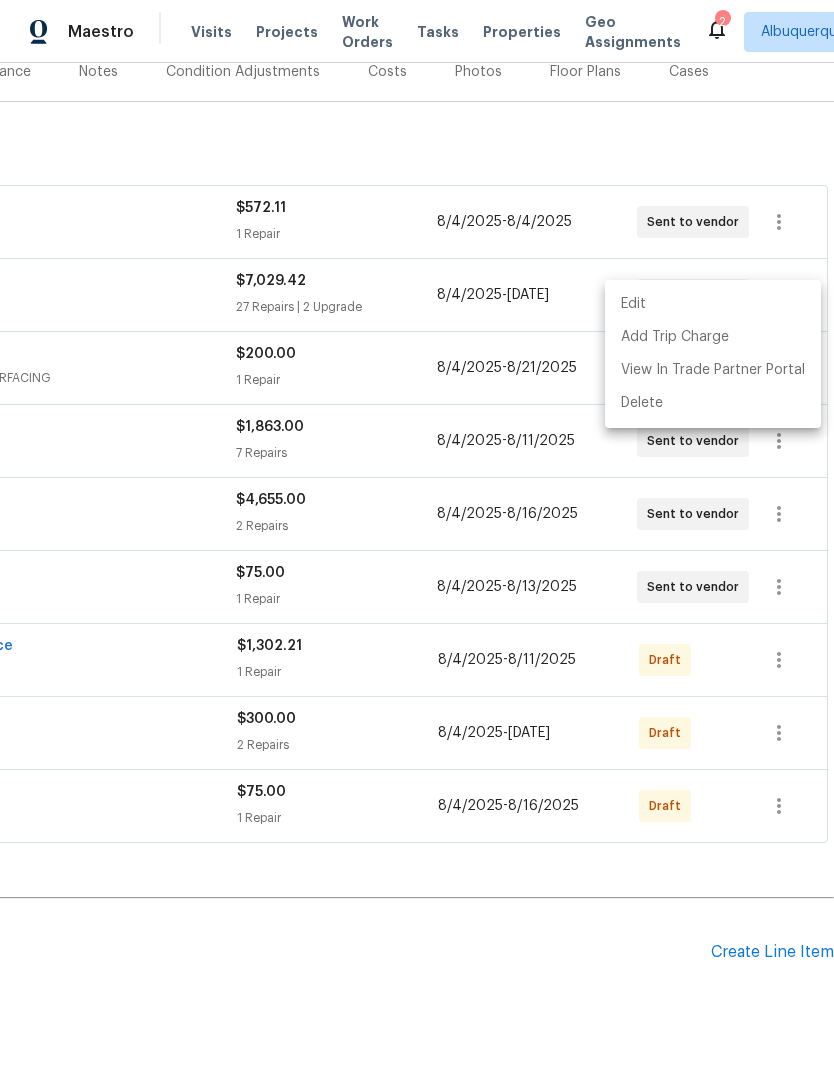 click at bounding box center (417, 543) 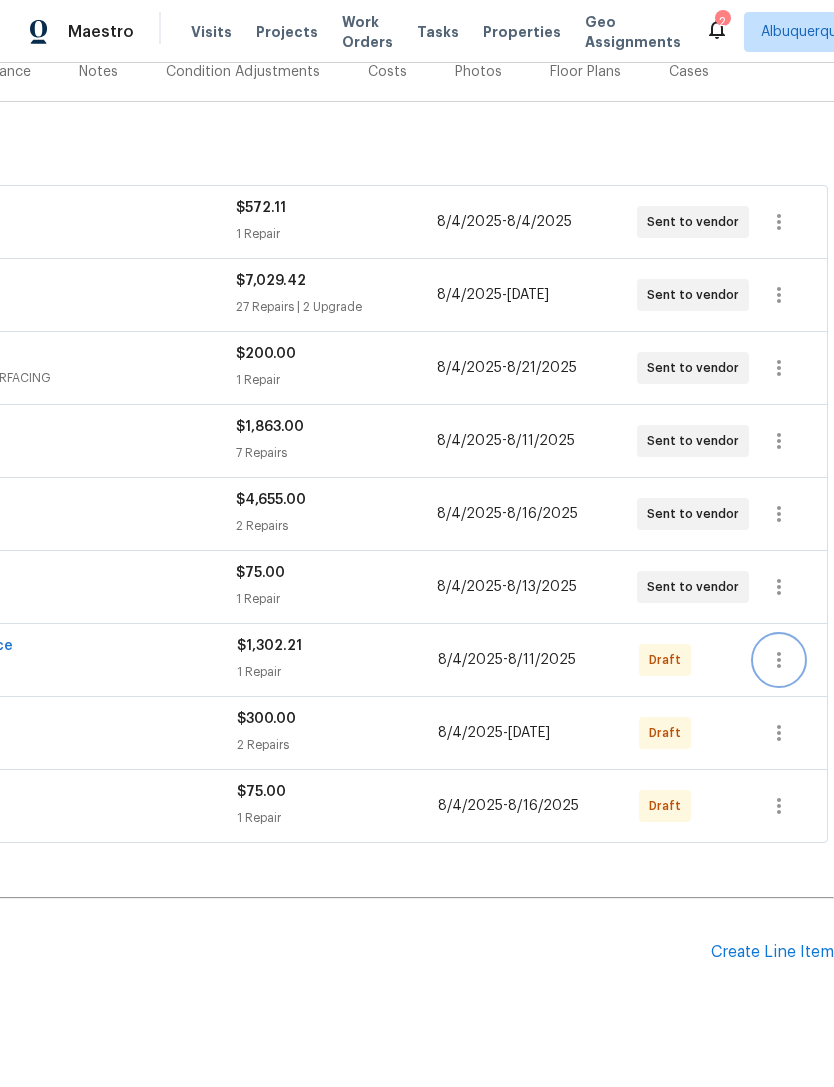 click 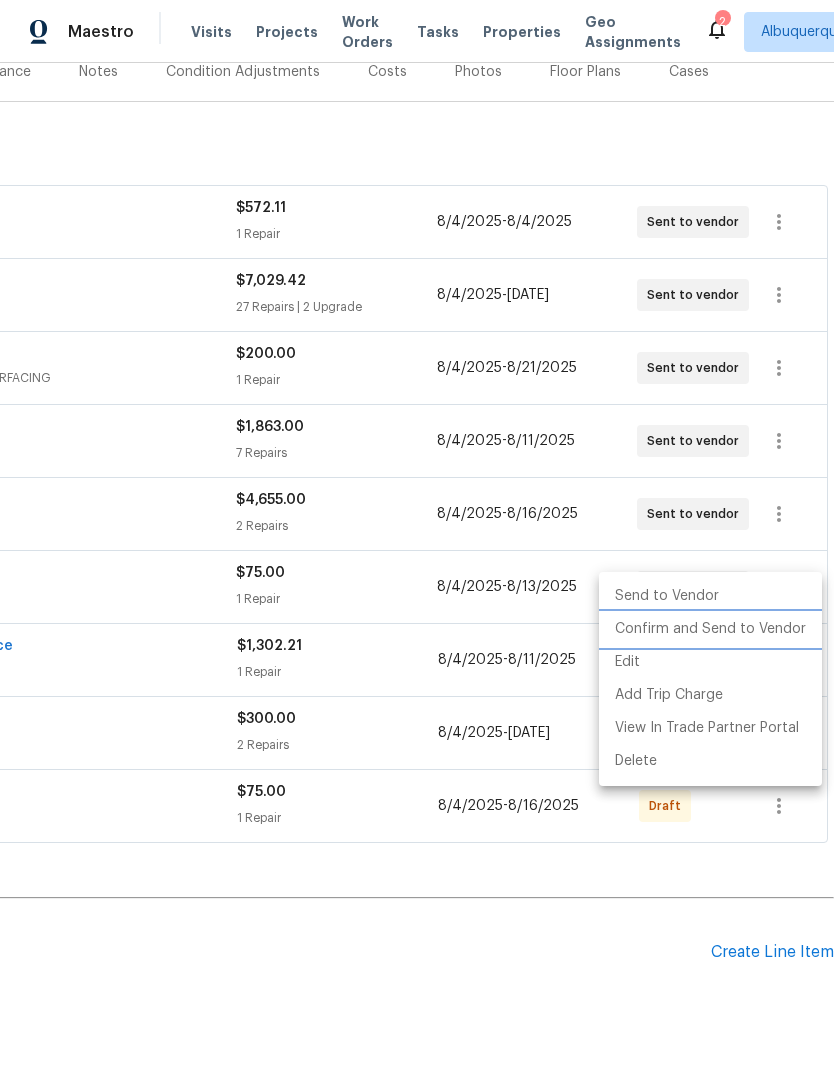 click on "Confirm and Send to Vendor" at bounding box center [710, 629] 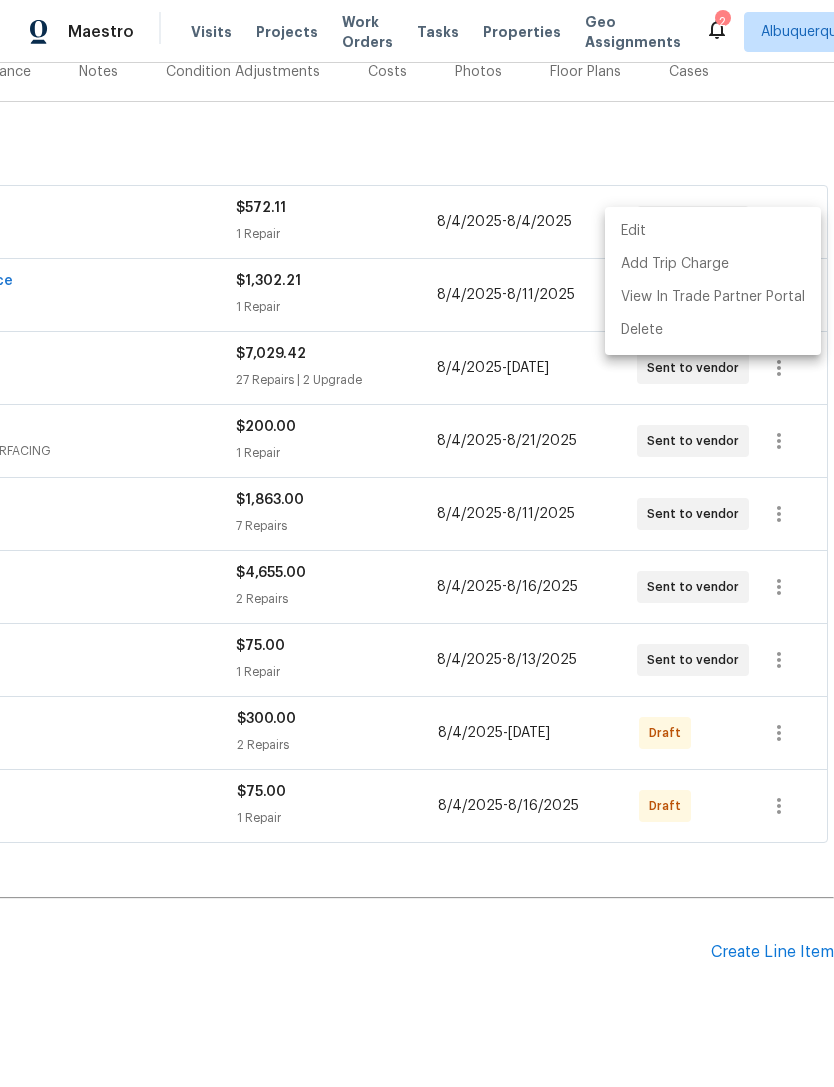 click at bounding box center [417, 543] 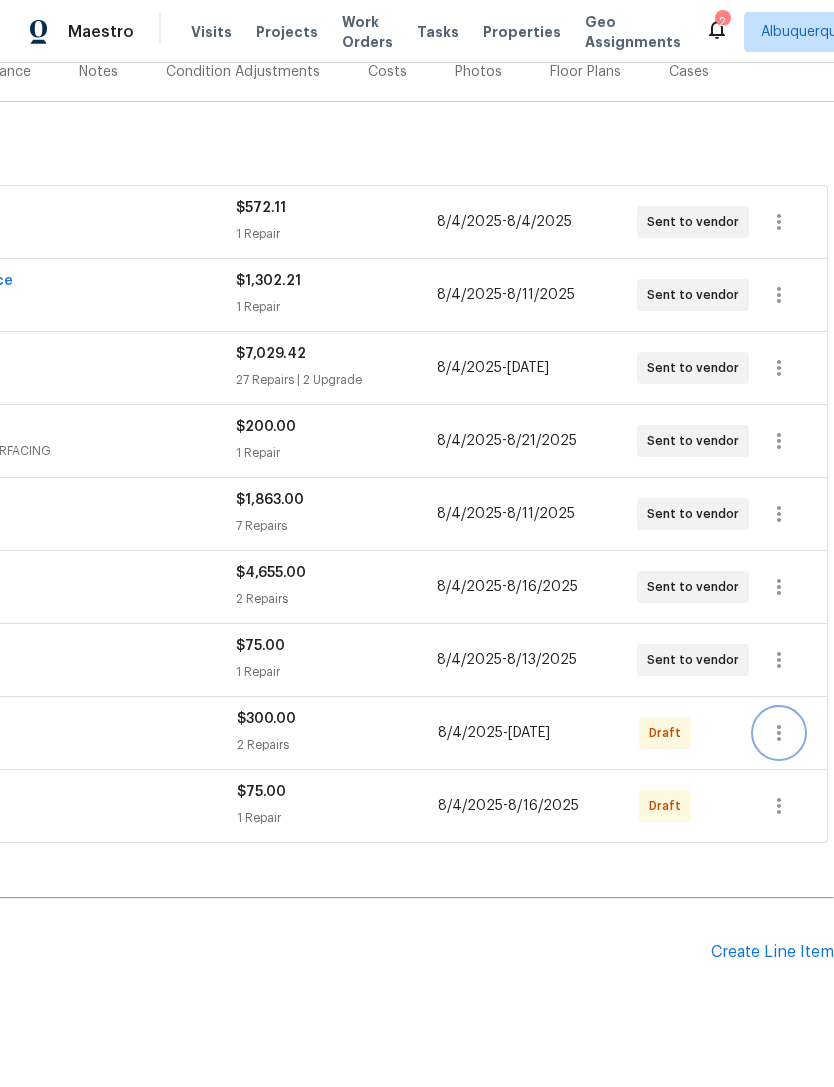 click 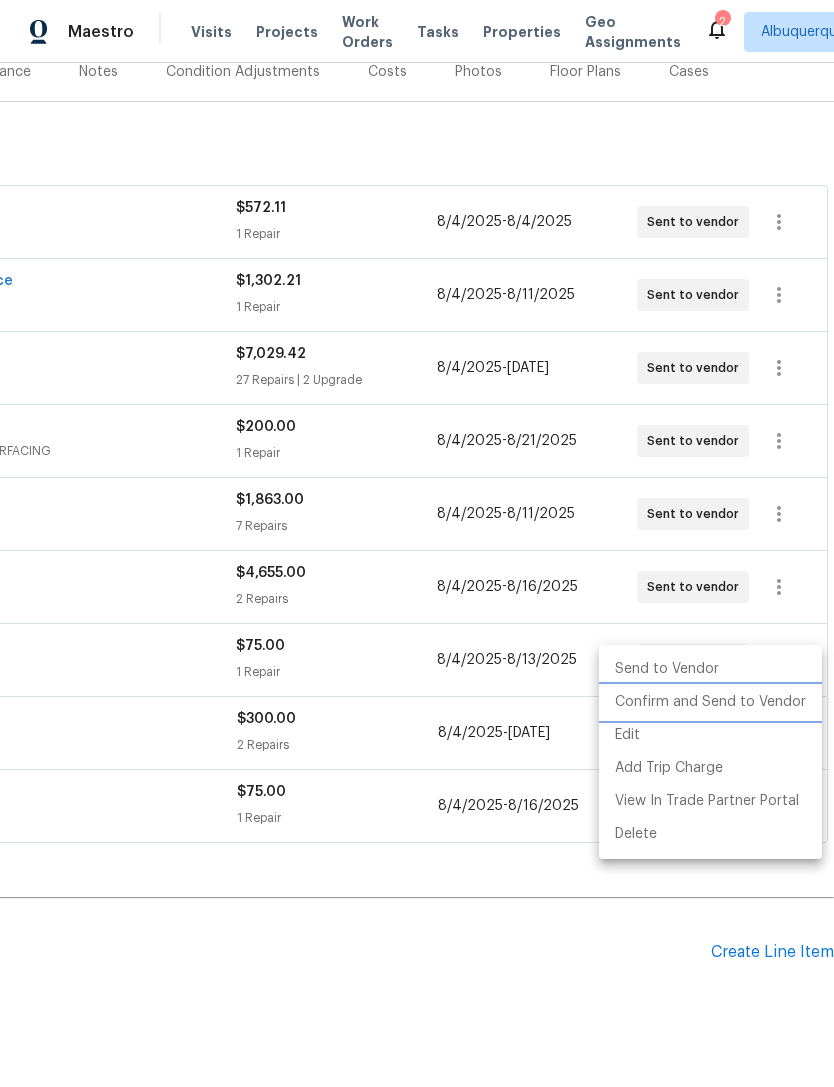 click on "Confirm and Send to Vendor" at bounding box center (710, 702) 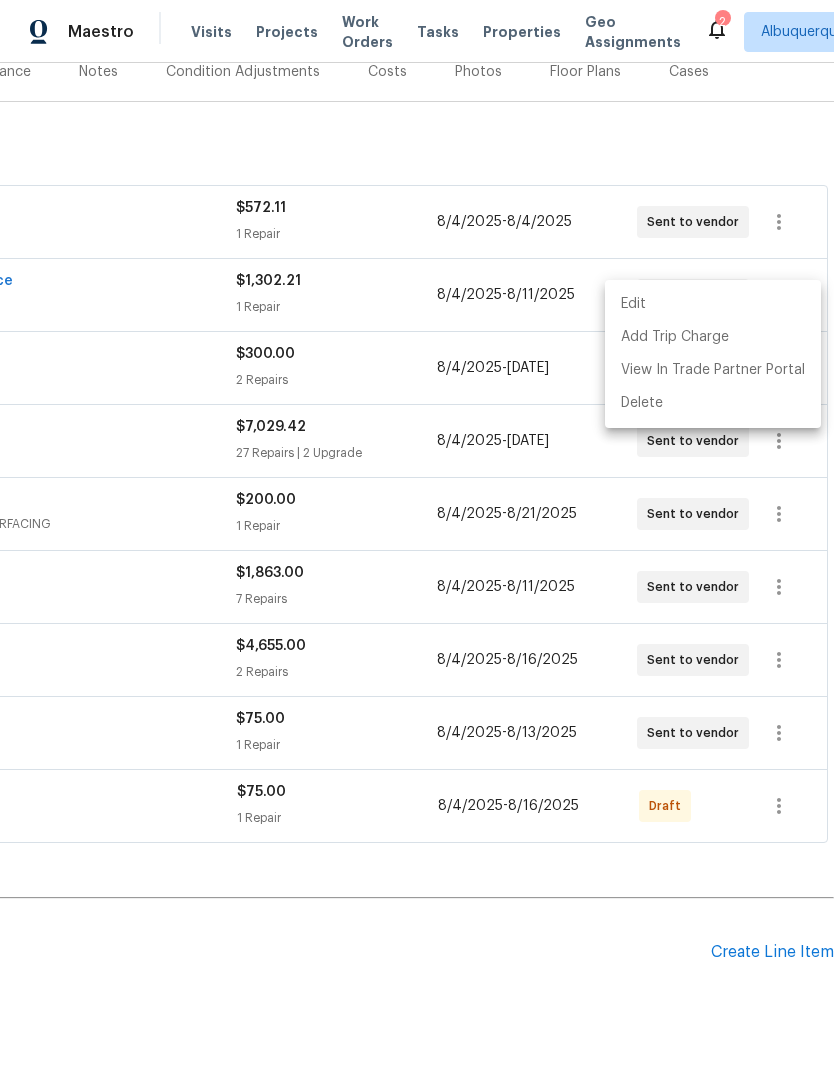 click at bounding box center (417, 543) 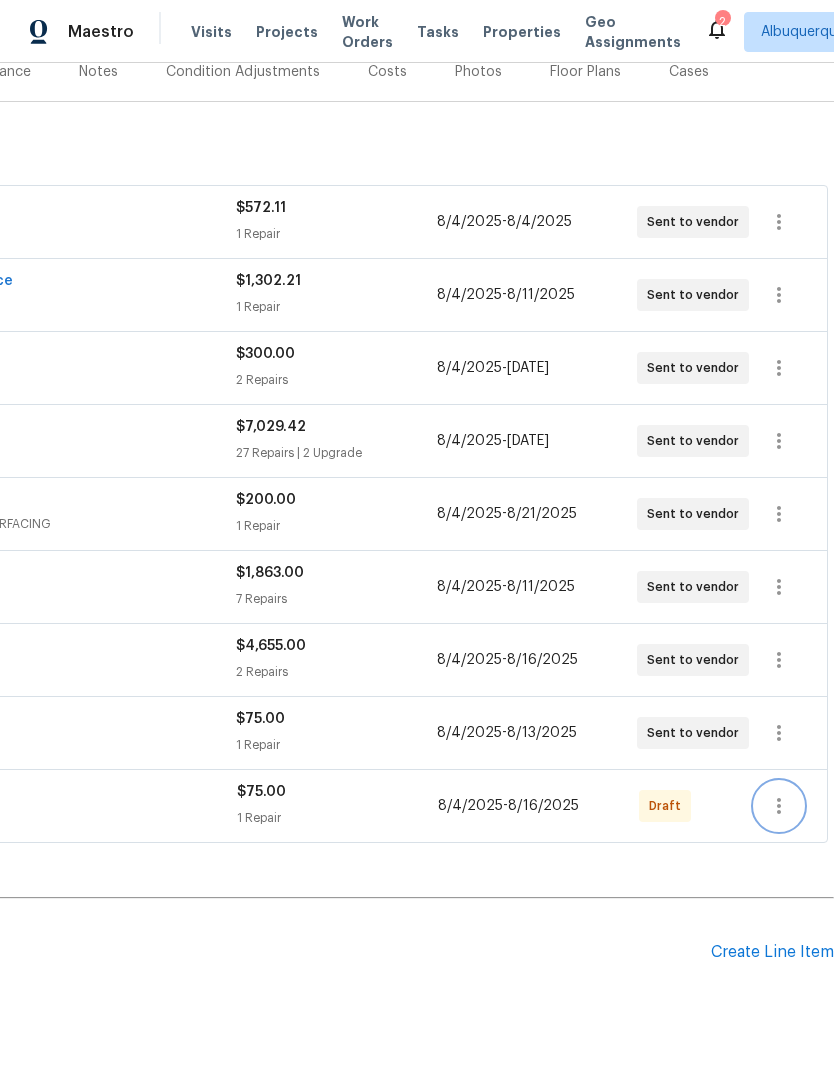 click 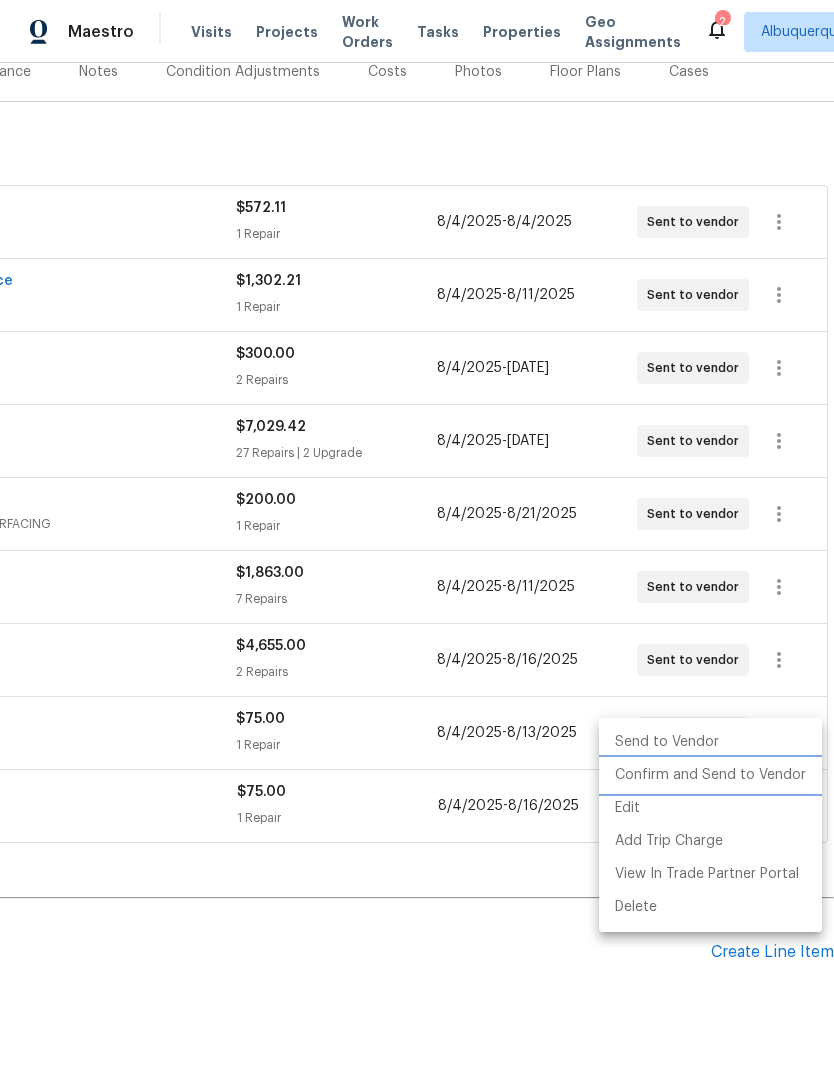click on "Confirm and Send to Vendor" at bounding box center (710, 775) 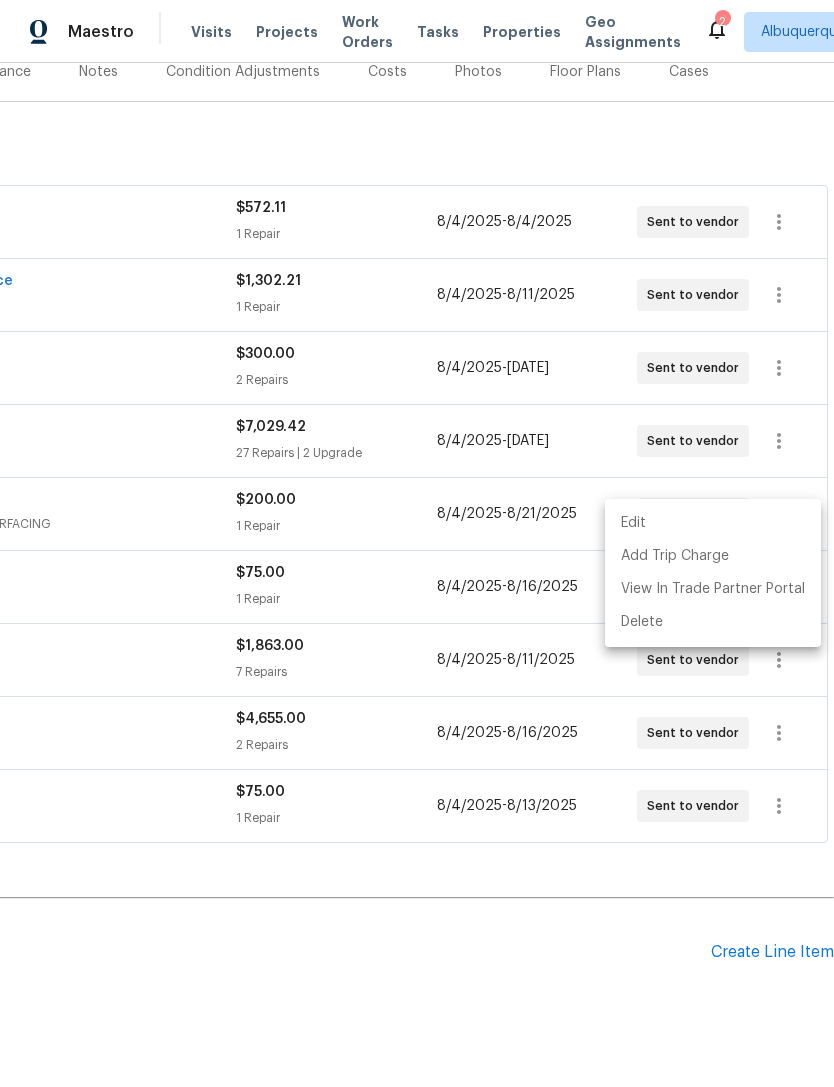 click at bounding box center [417, 543] 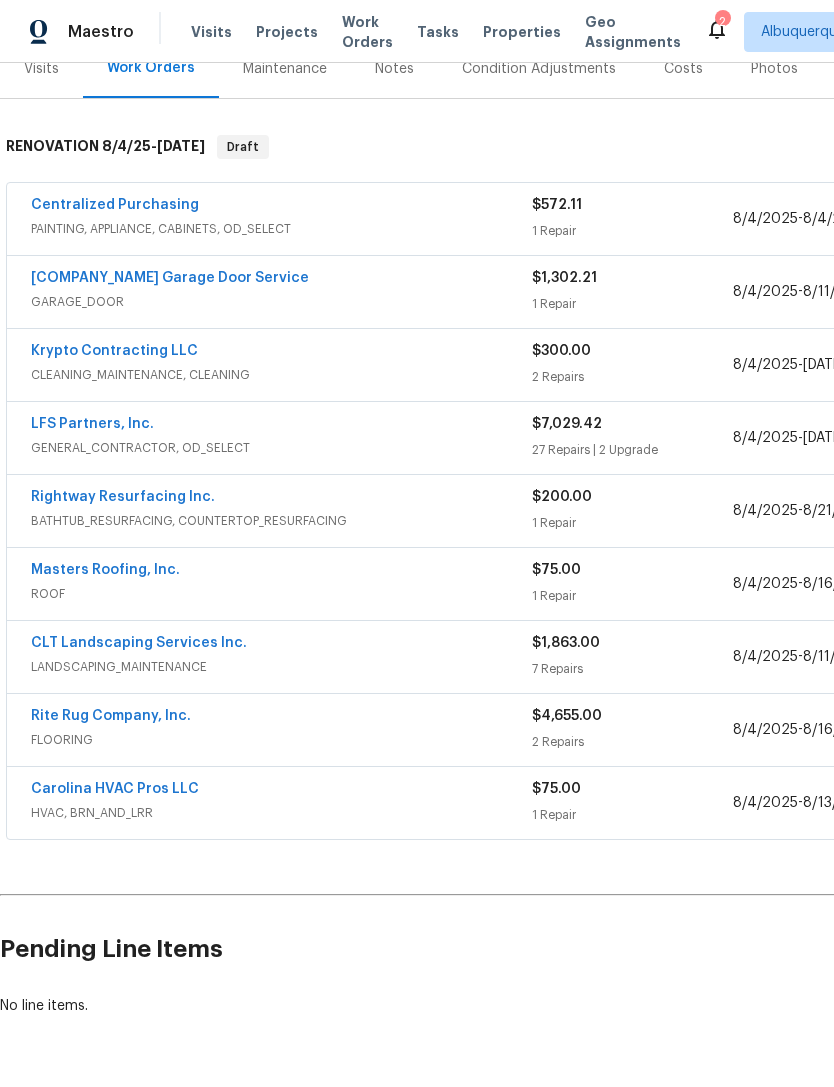 scroll, scrollTop: 264, scrollLeft: 0, axis: vertical 